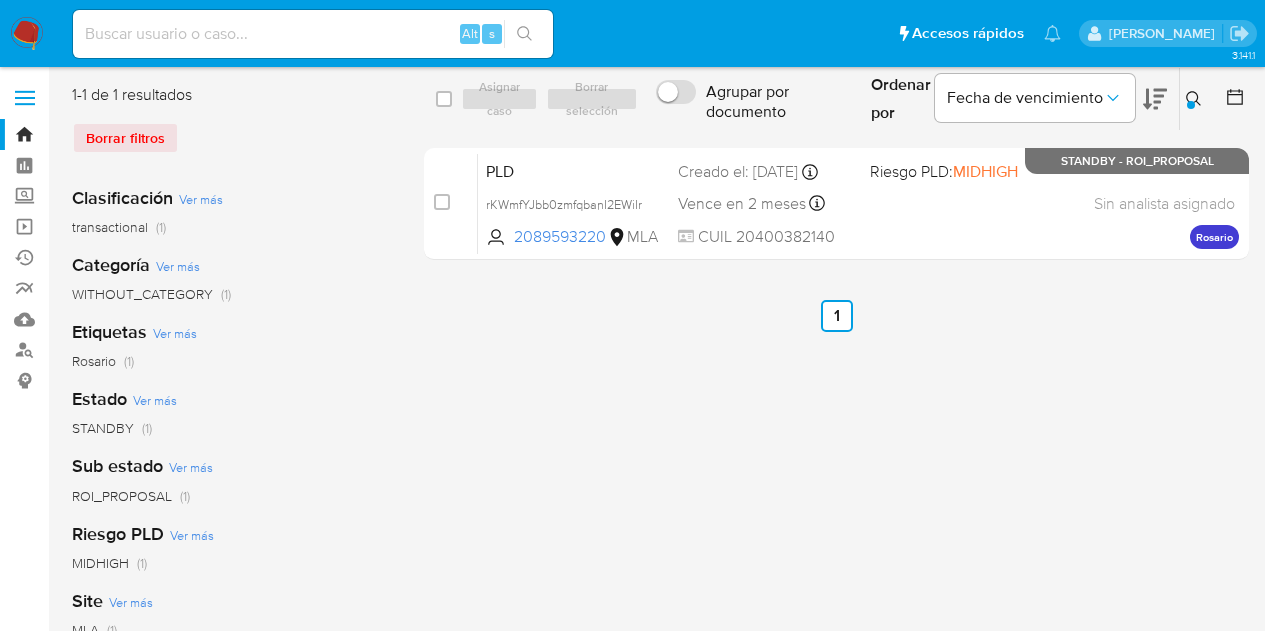 scroll, scrollTop: 0, scrollLeft: 0, axis: both 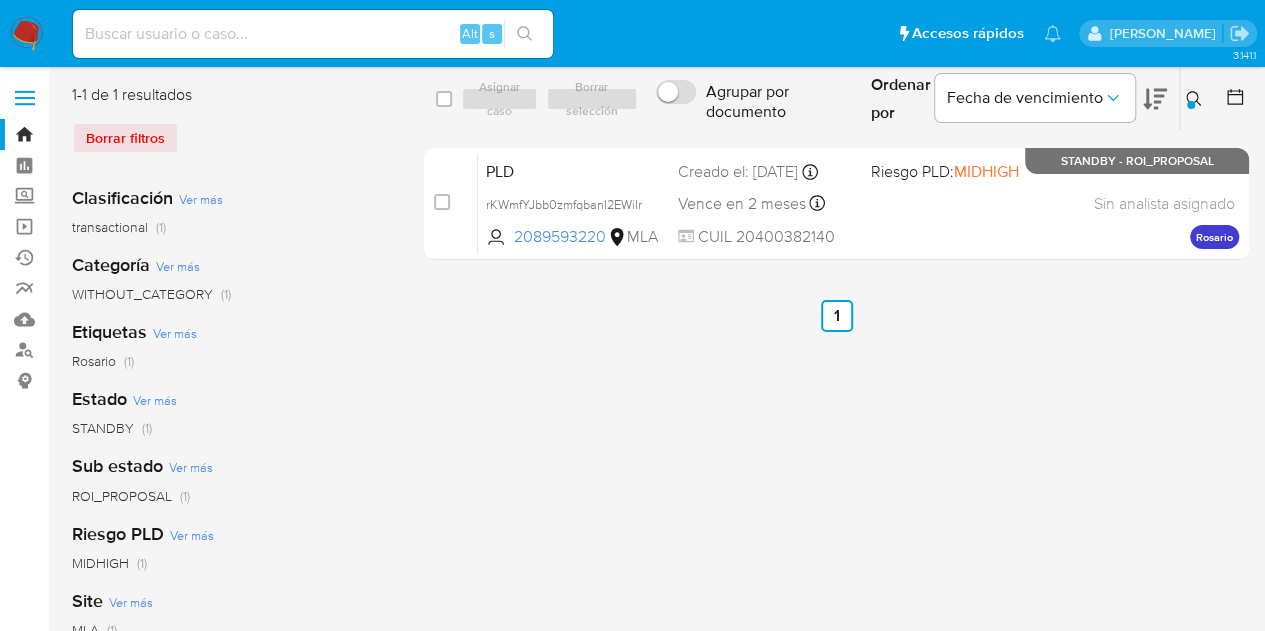 click at bounding box center (1191, 105) 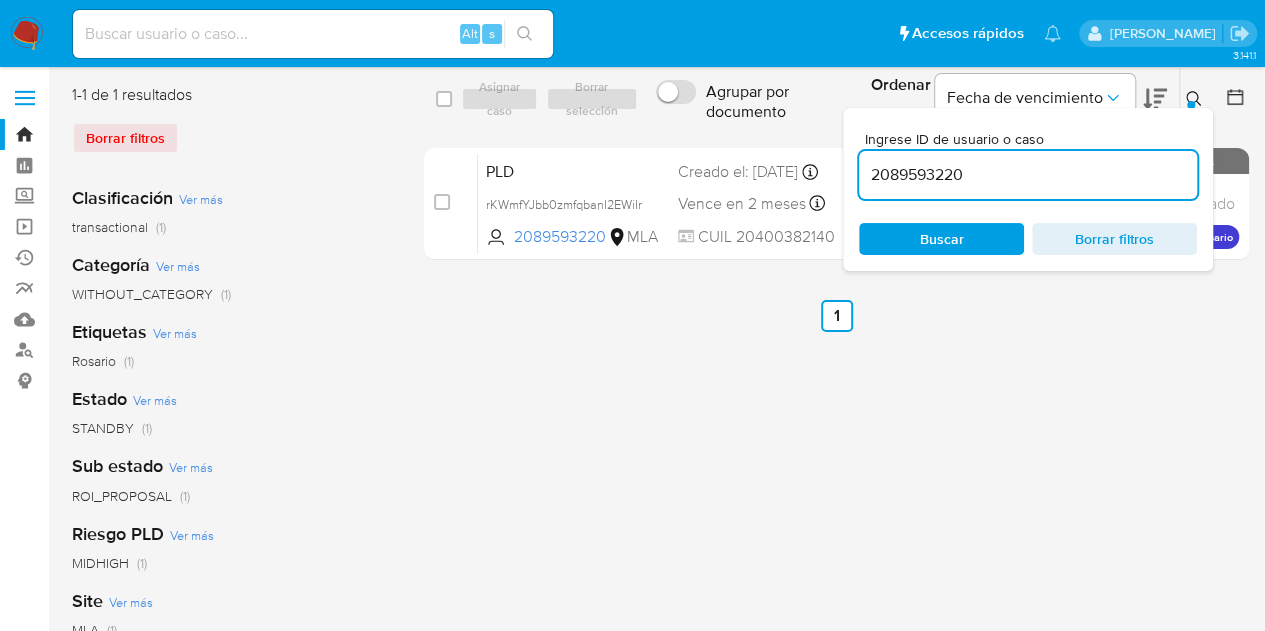 drag, startPoint x: 1116, startPoint y: 172, endPoint x: 811, endPoint y: 73, distance: 320.66495 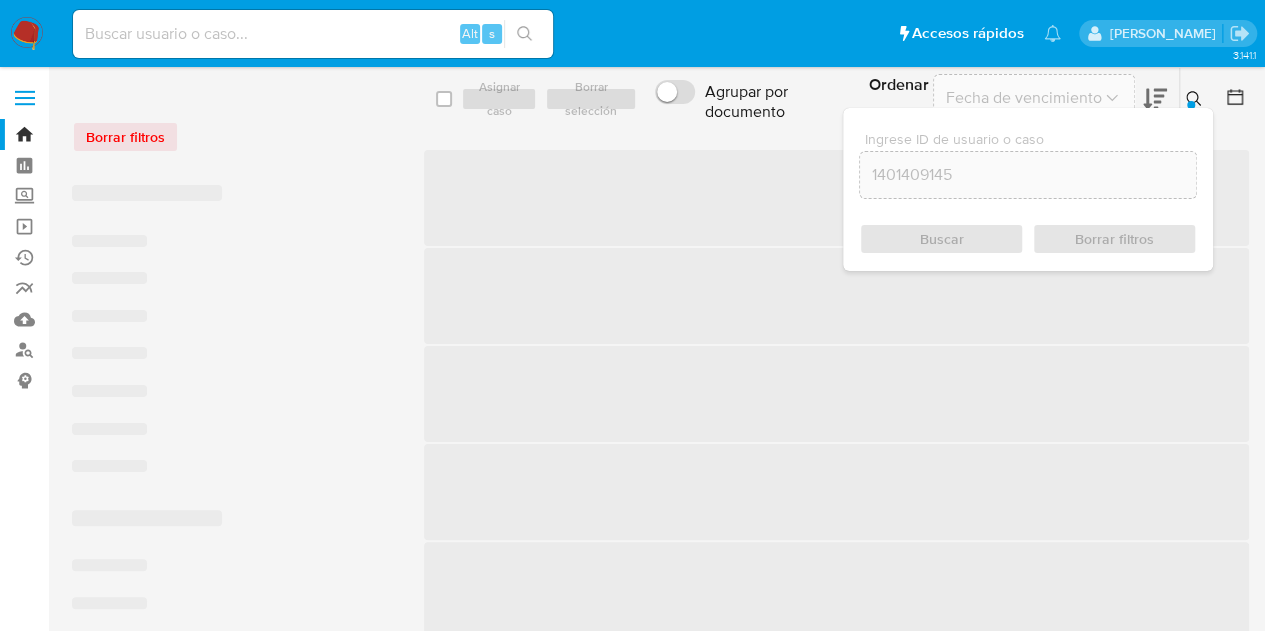 click on "Ingrese ID de usuario o caso 1401409145 Buscar Borrar filtros" at bounding box center (1028, 189) 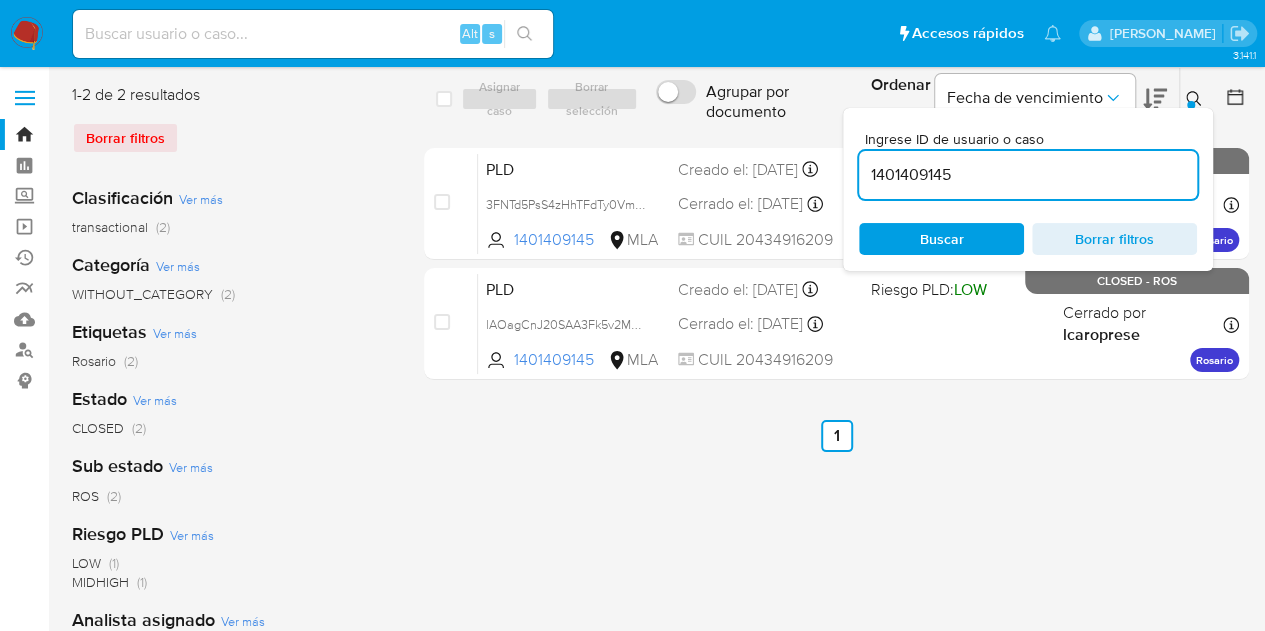 click 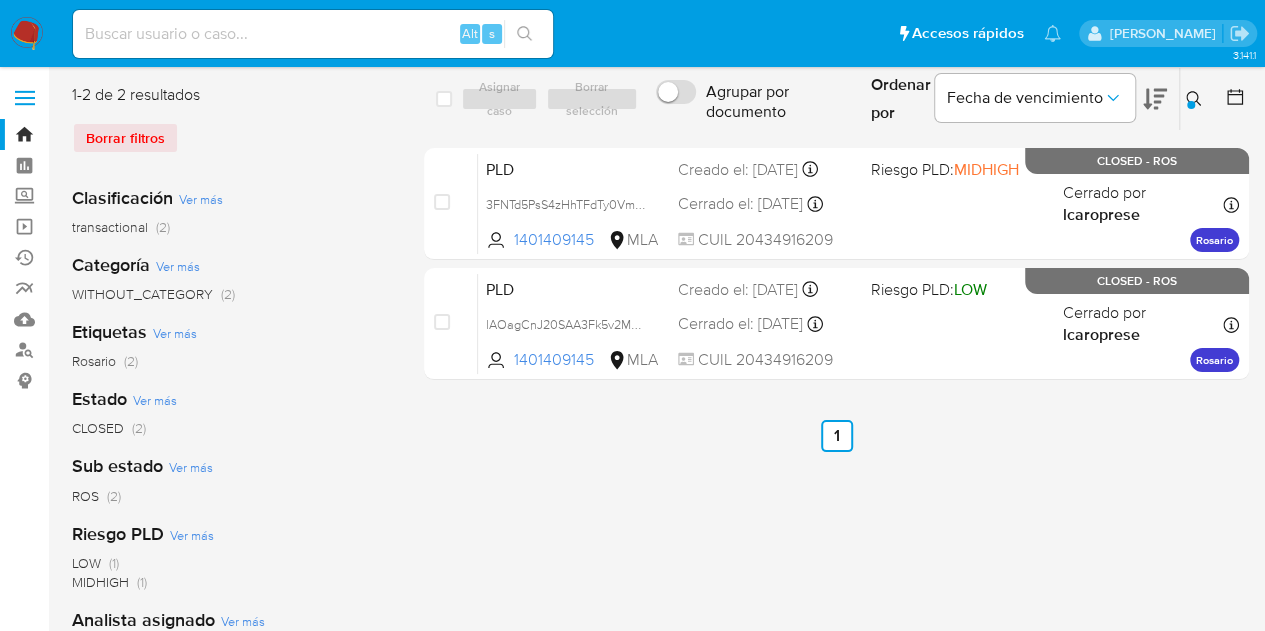 click 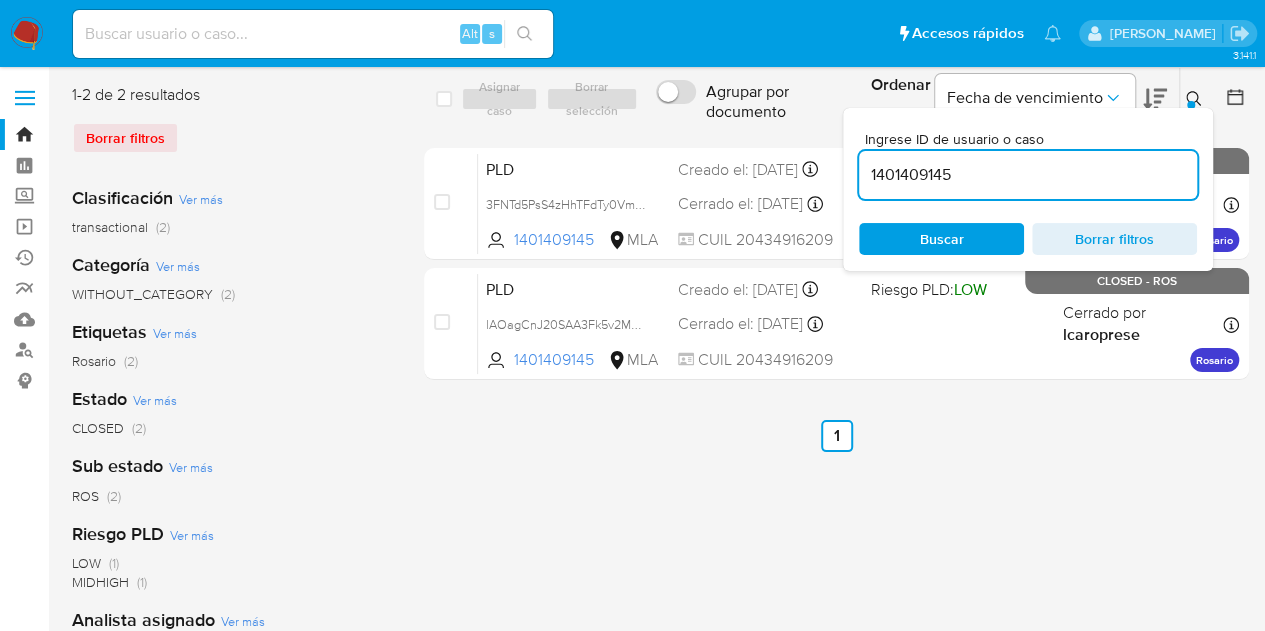 drag, startPoint x: 1017, startPoint y: 172, endPoint x: 778, endPoint y: 122, distance: 244.17412 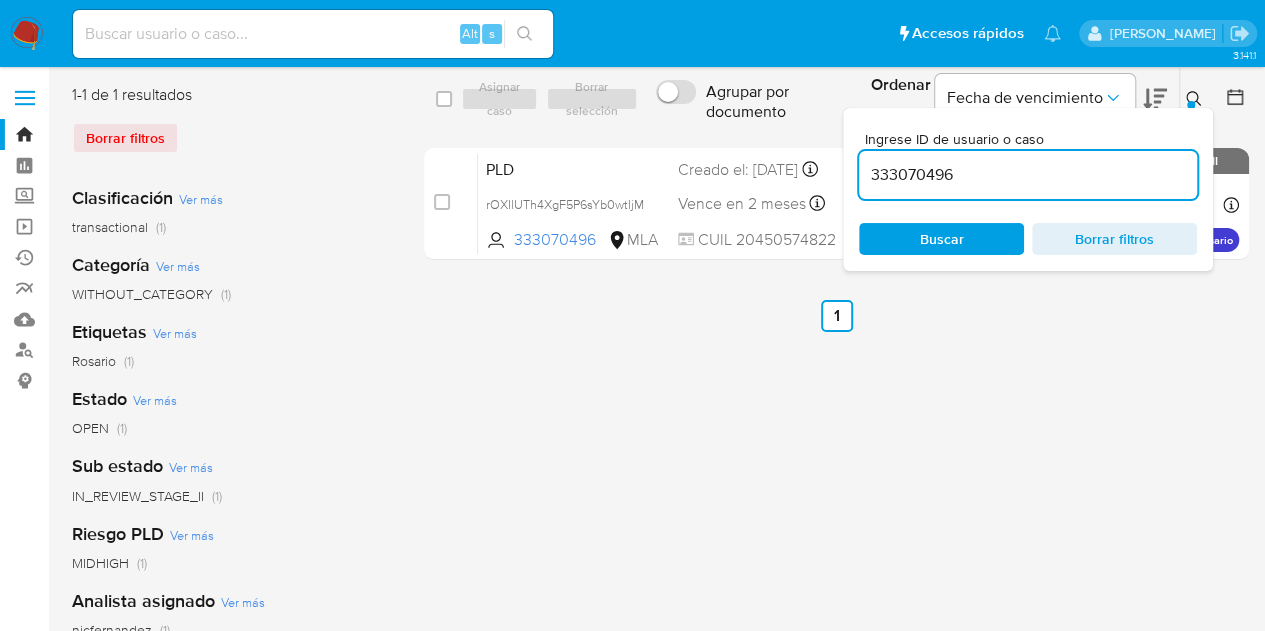 click 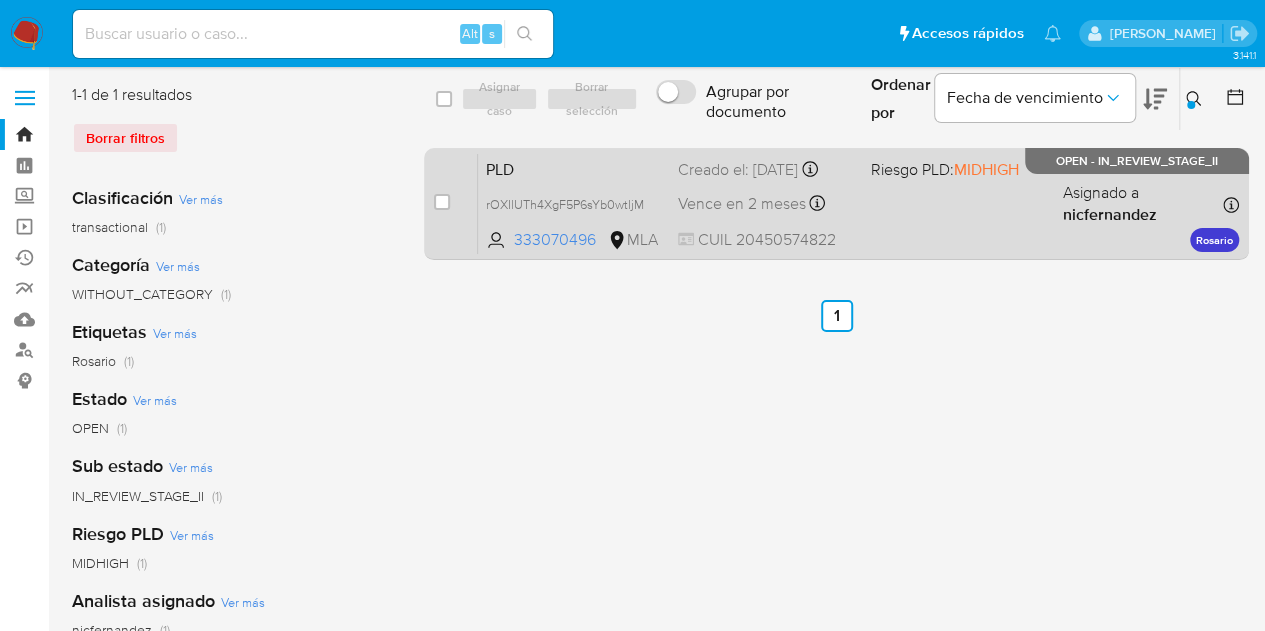 click on "PLD" at bounding box center (574, 168) 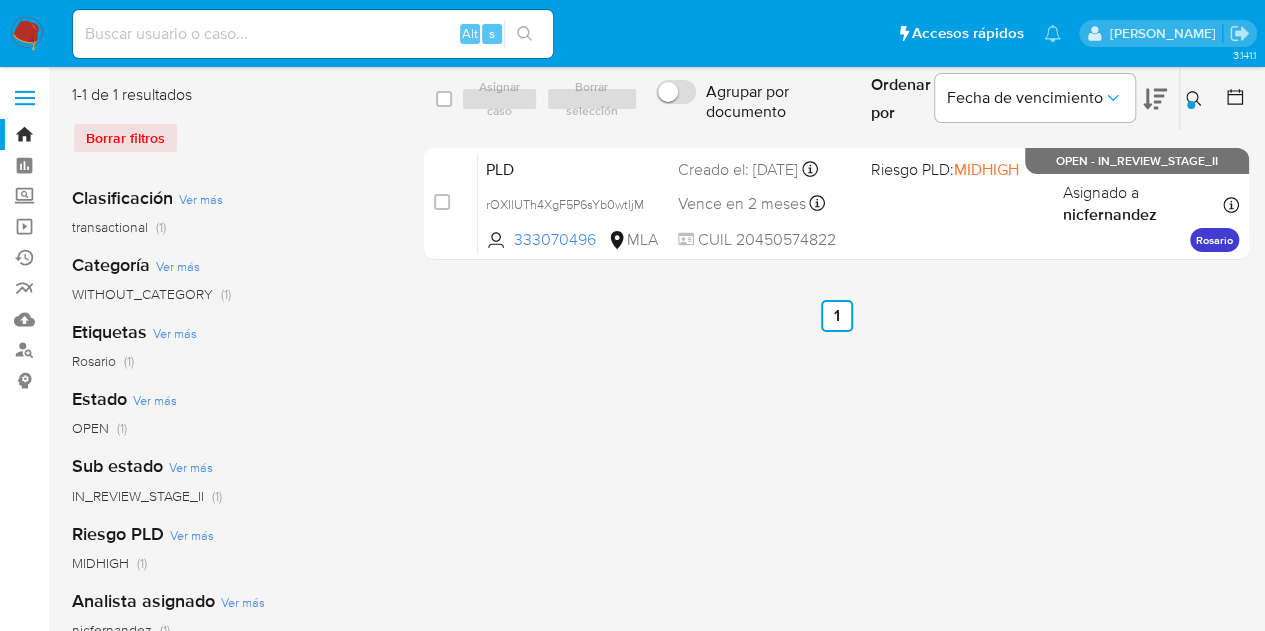 click 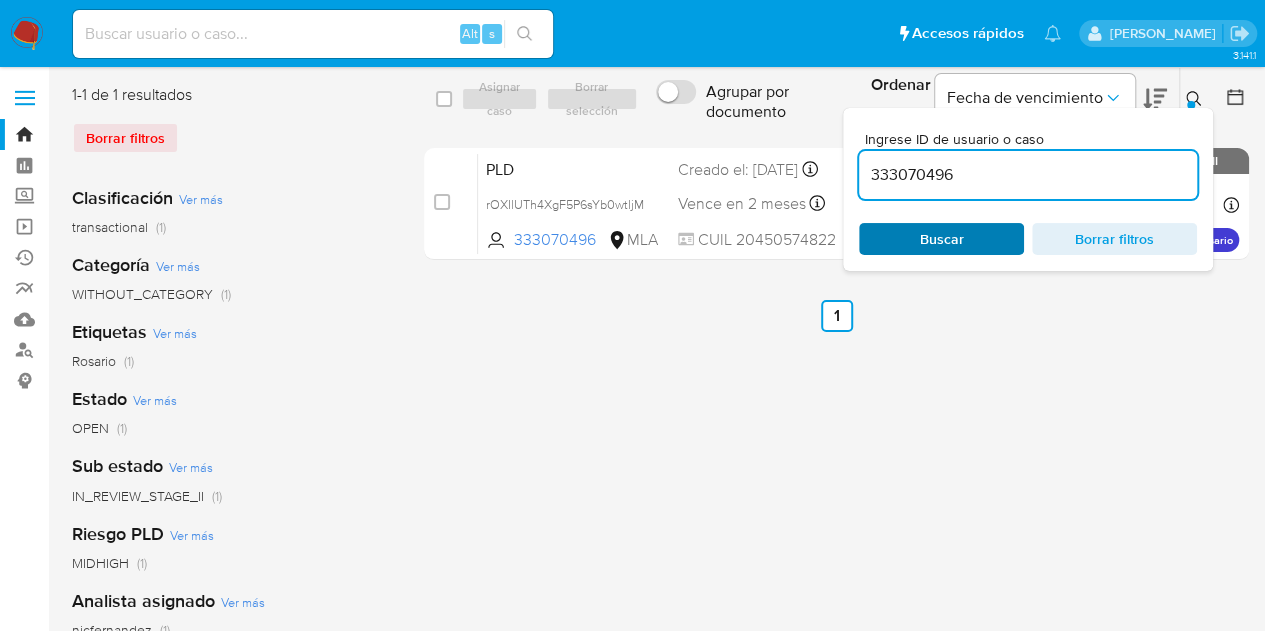 click on "Buscar" at bounding box center [941, 239] 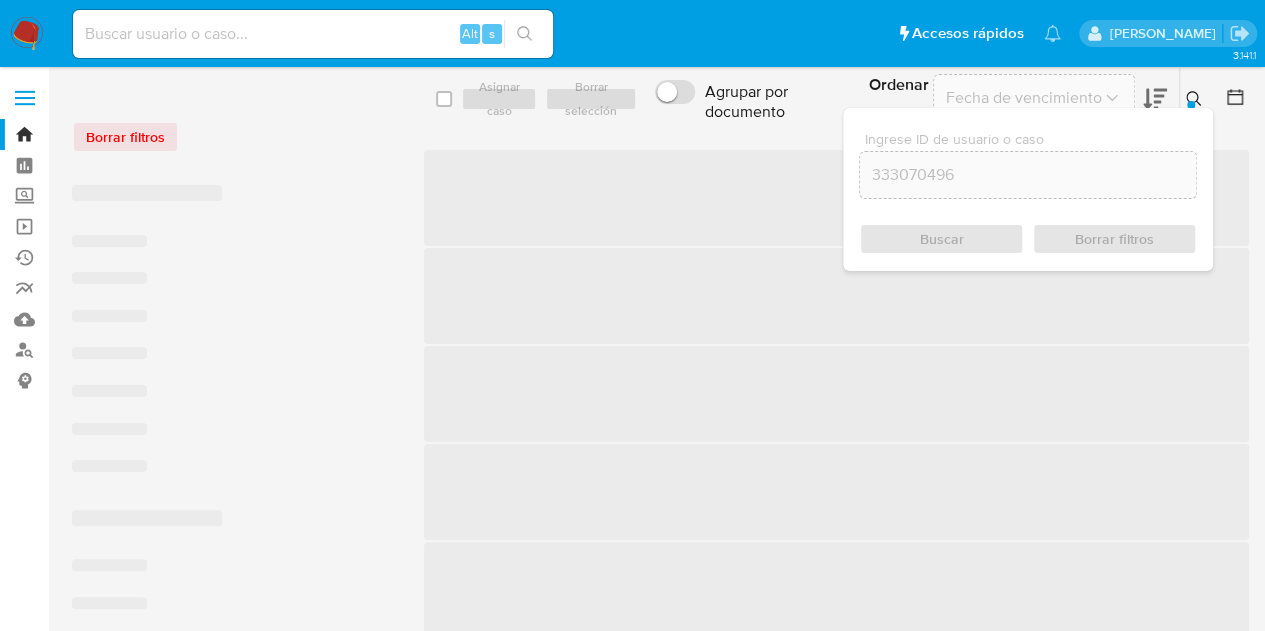 click at bounding box center [1191, 105] 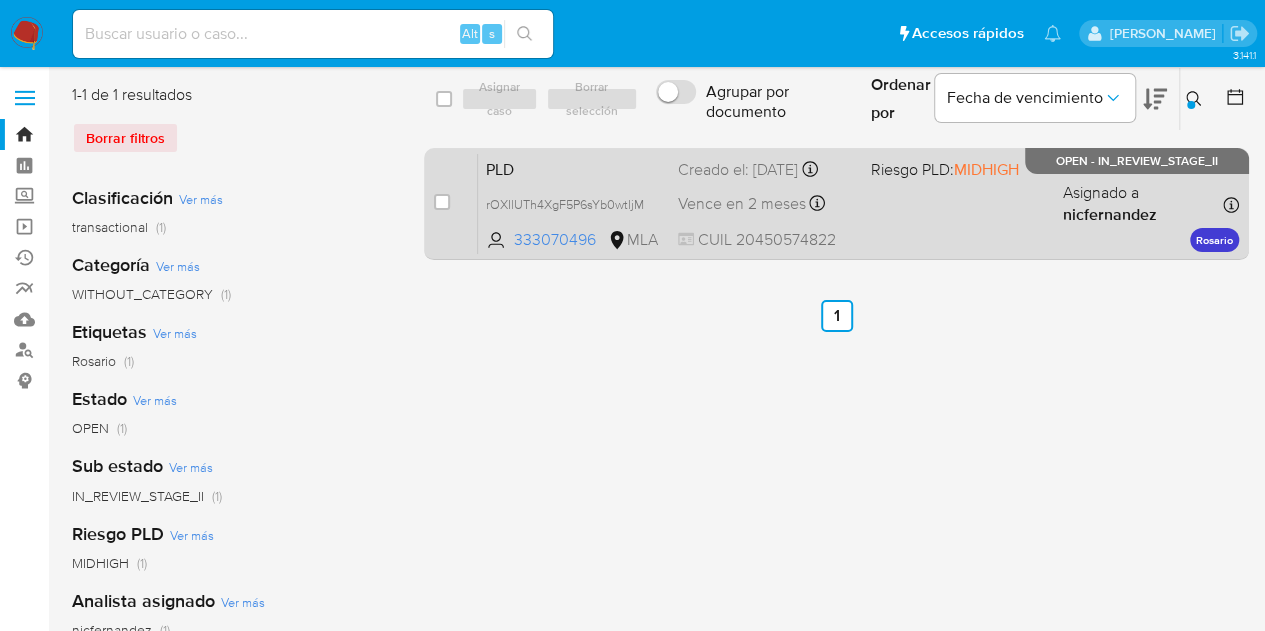 click on "PLD" at bounding box center [574, 168] 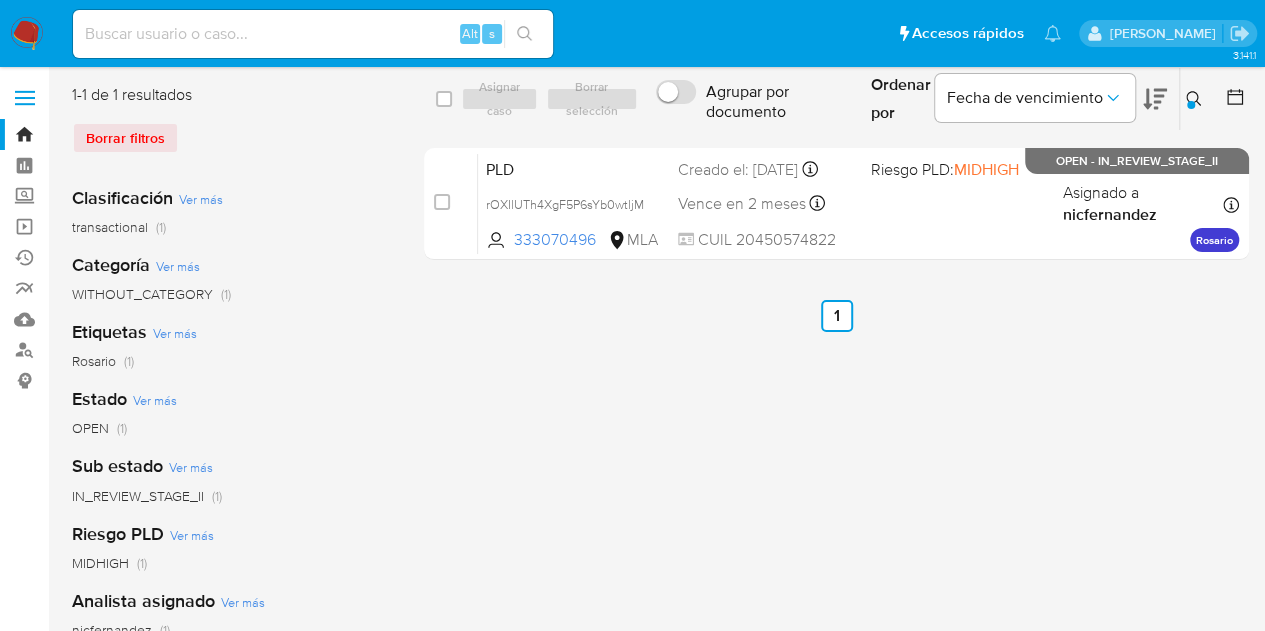 click 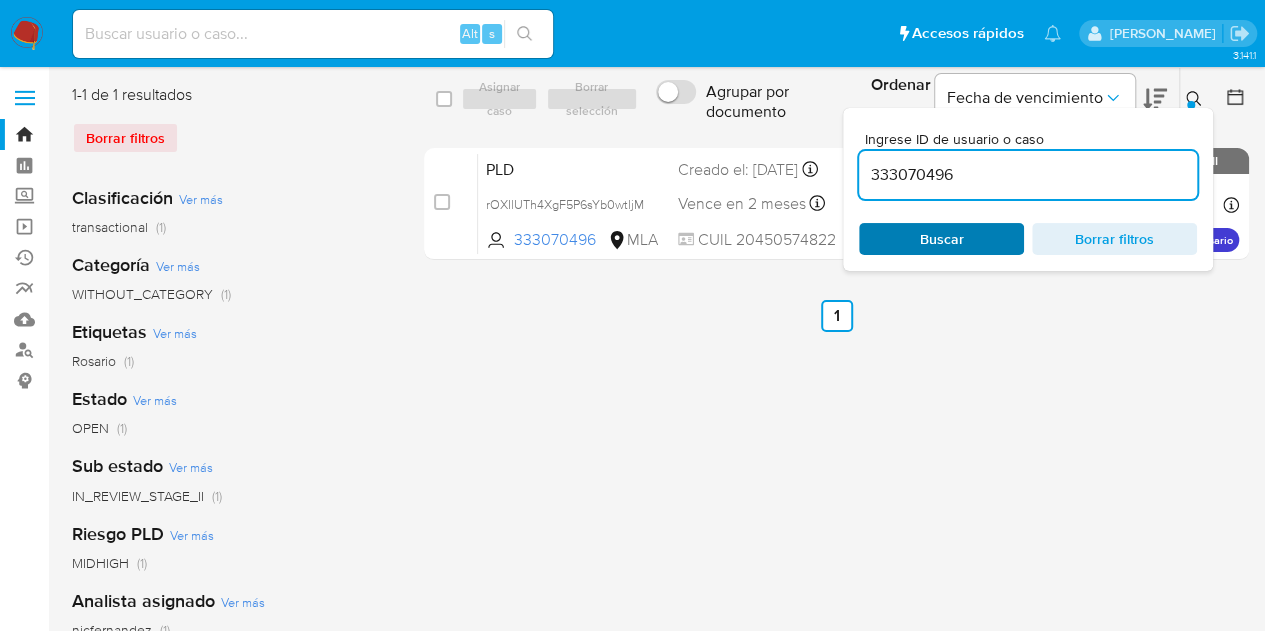 click on "Buscar" at bounding box center [941, 239] 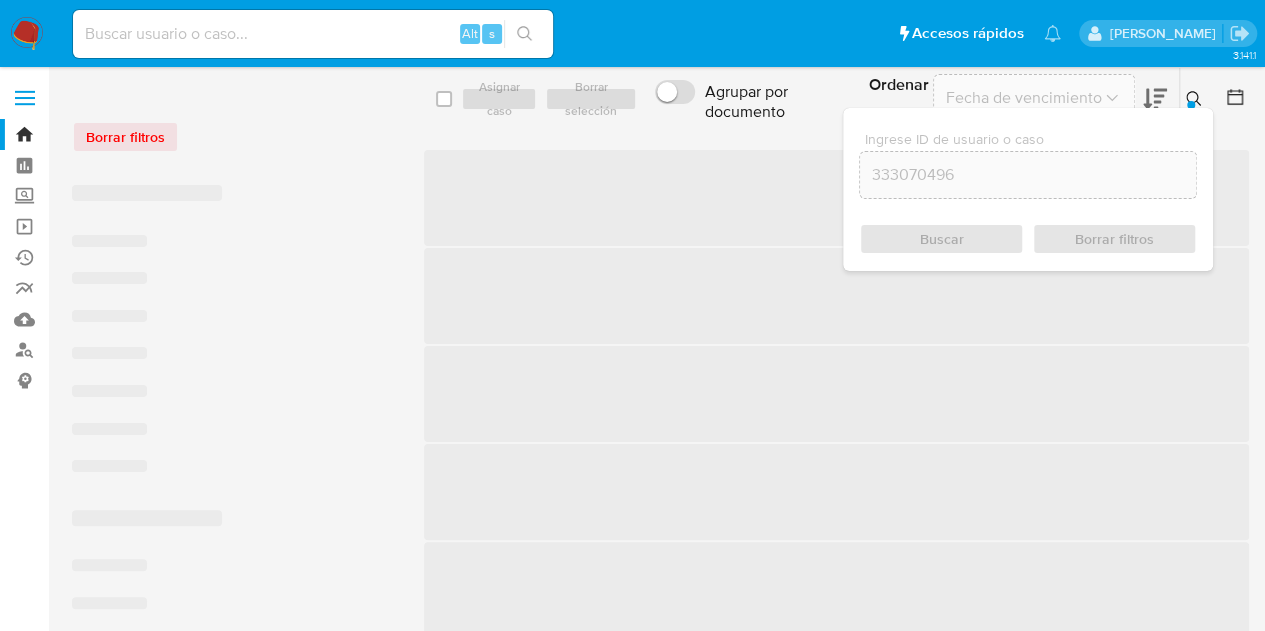 click 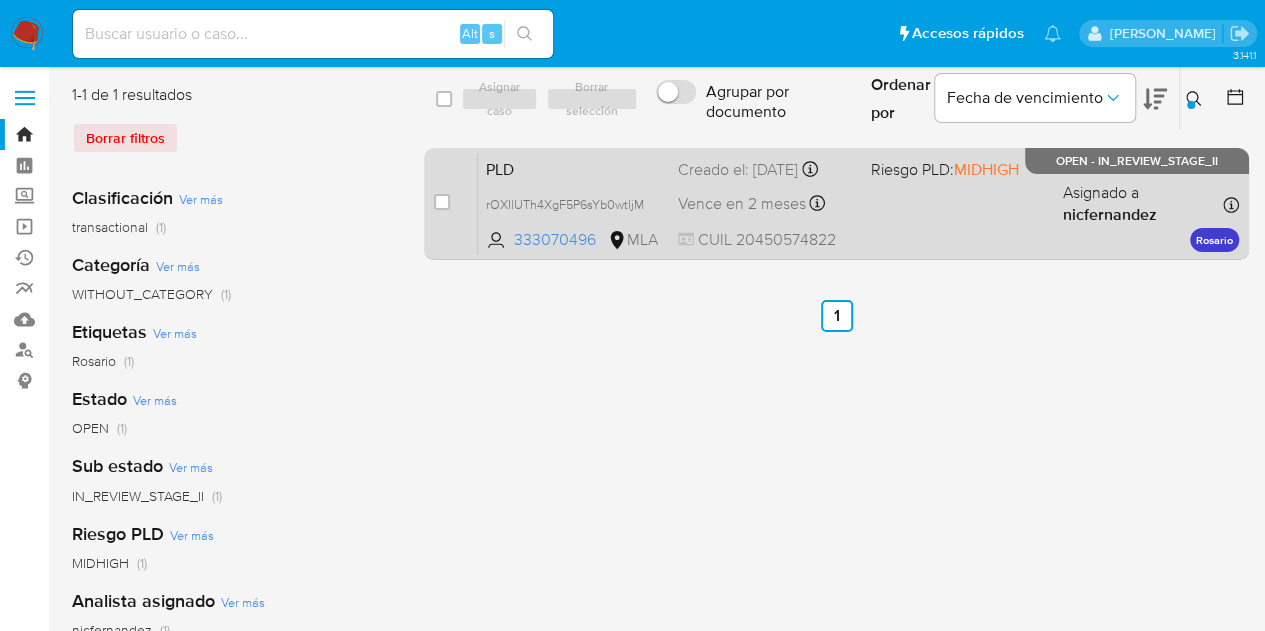click on "PLD" at bounding box center (574, 168) 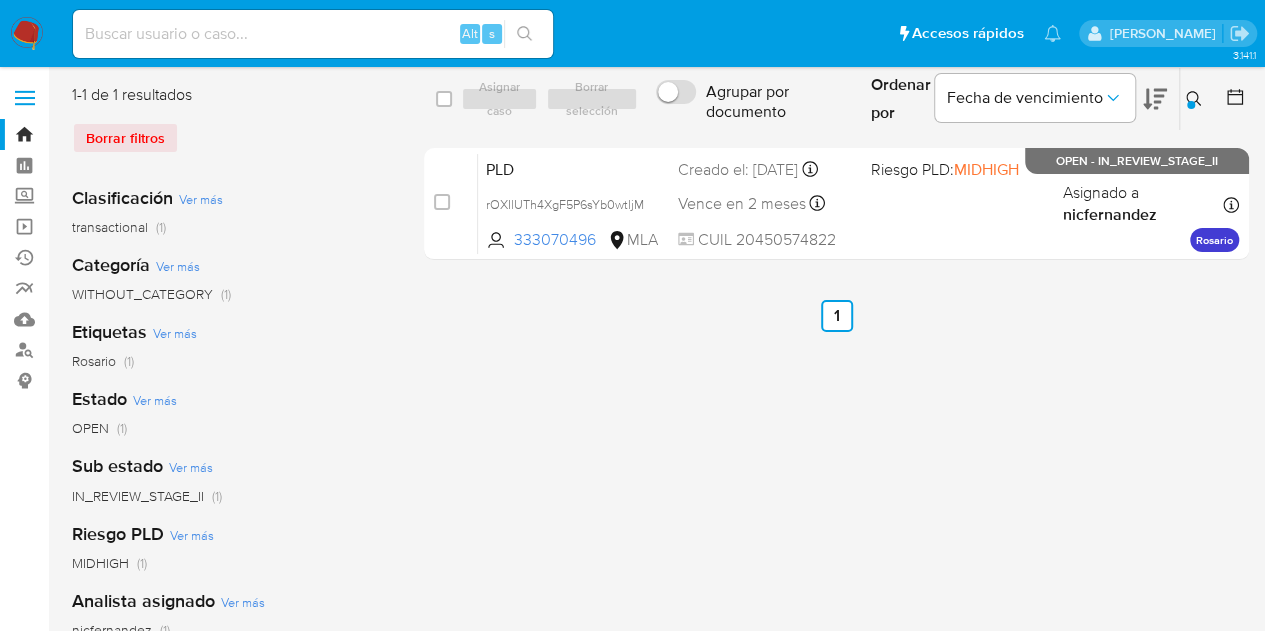 click 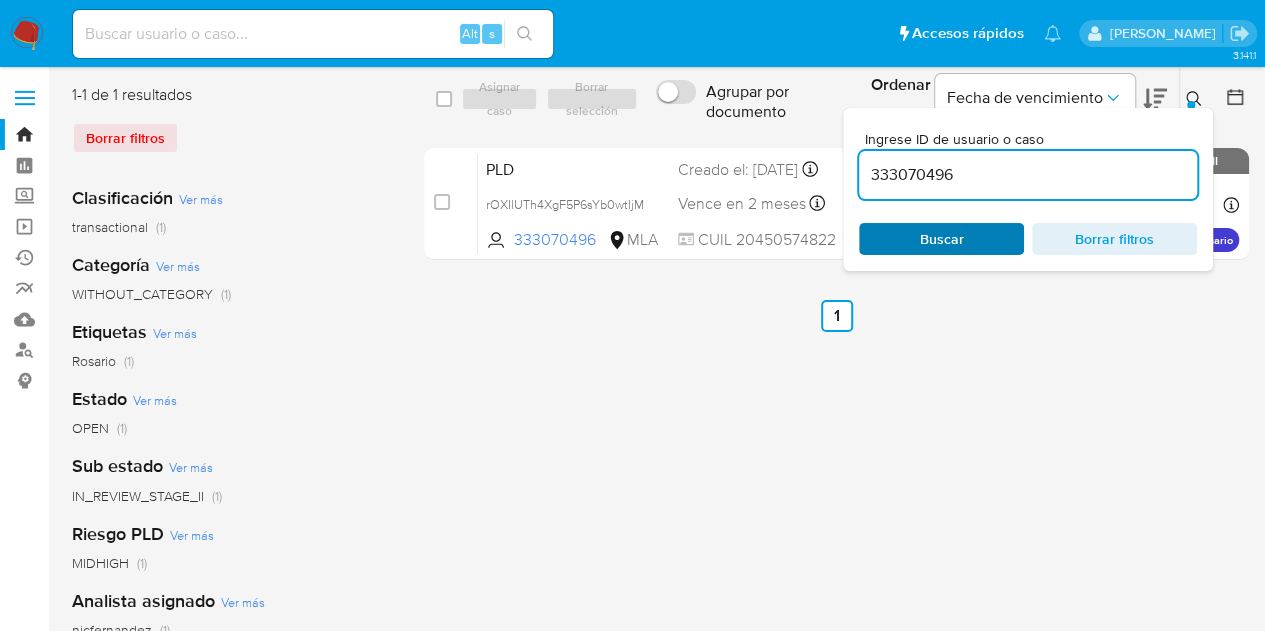 click on "Buscar" at bounding box center [941, 239] 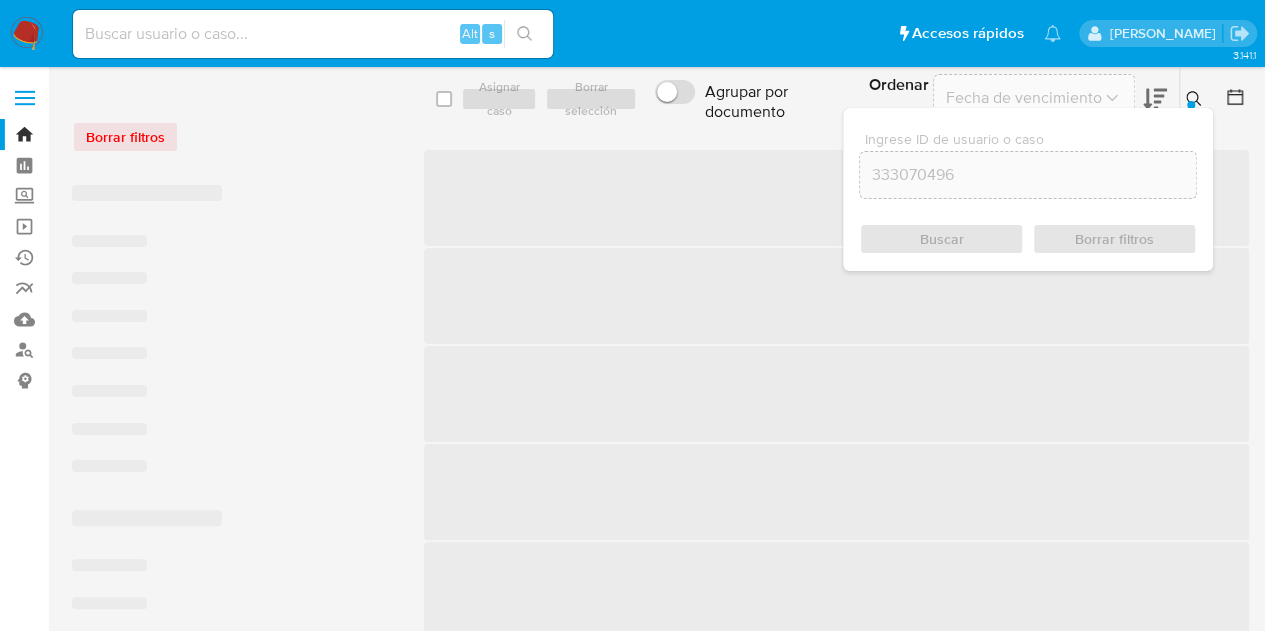 click 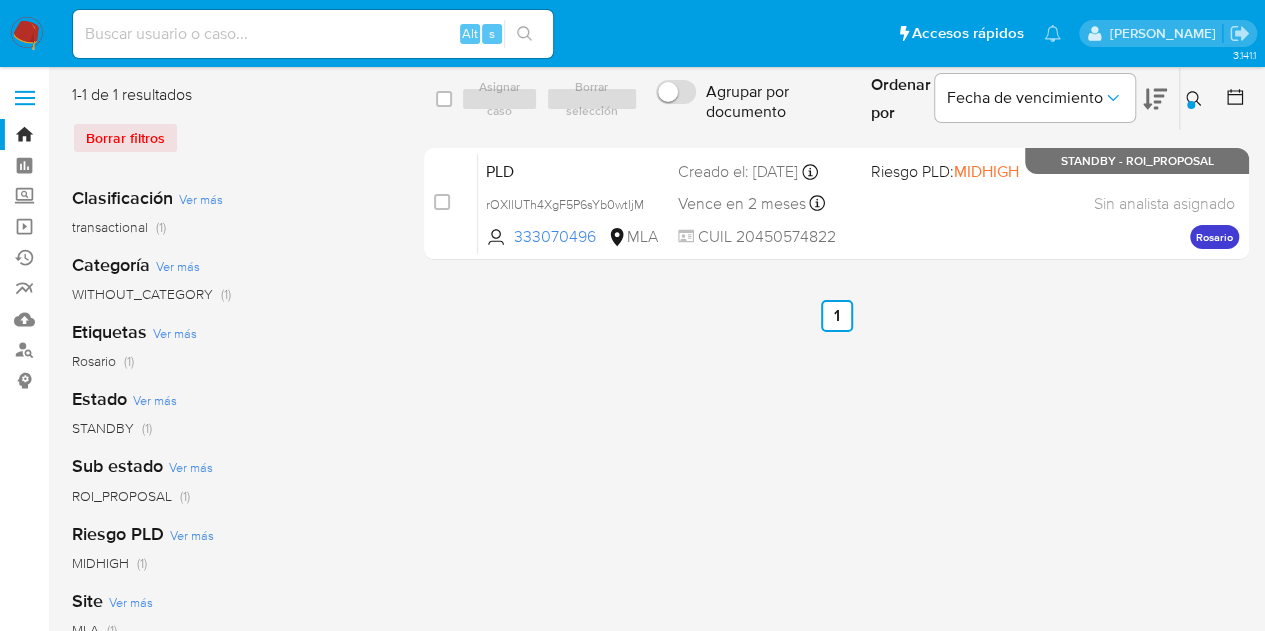 click 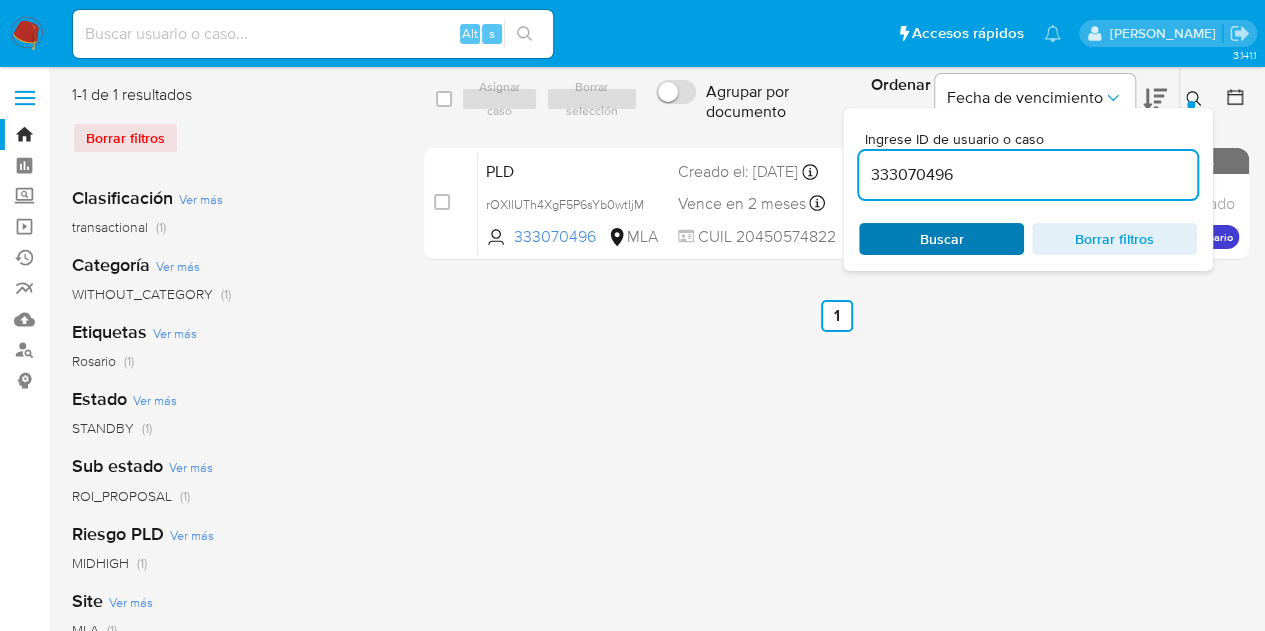 click on "Buscar" at bounding box center (941, 239) 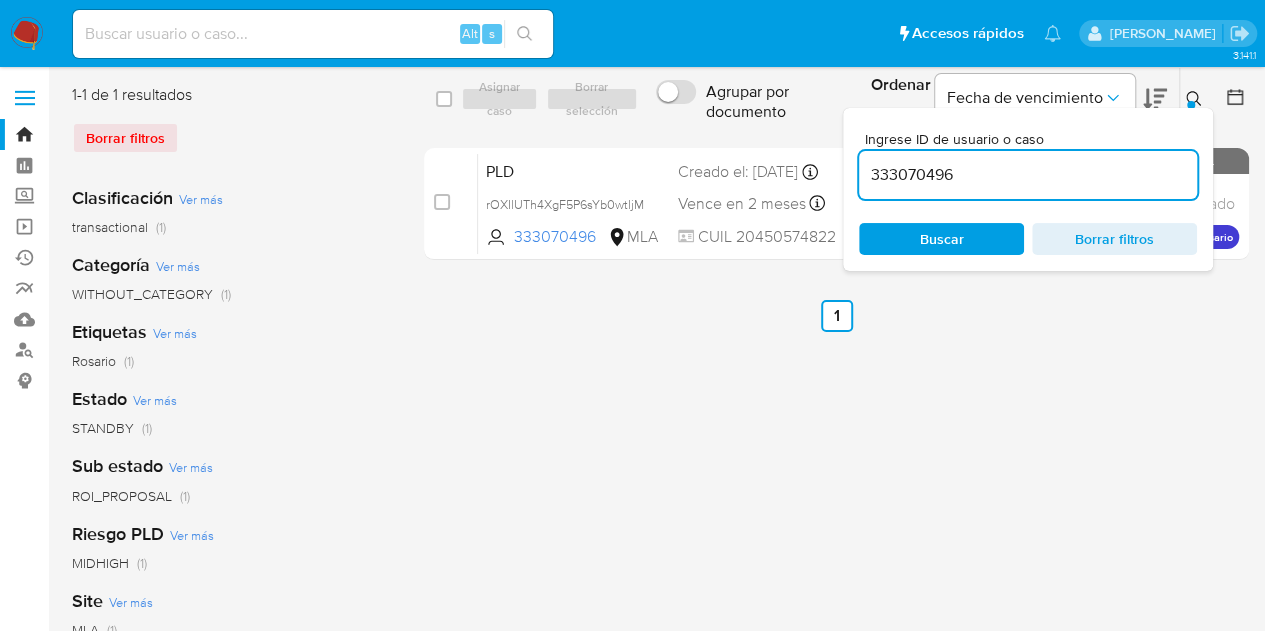 click on "Buscar" at bounding box center [942, 239] 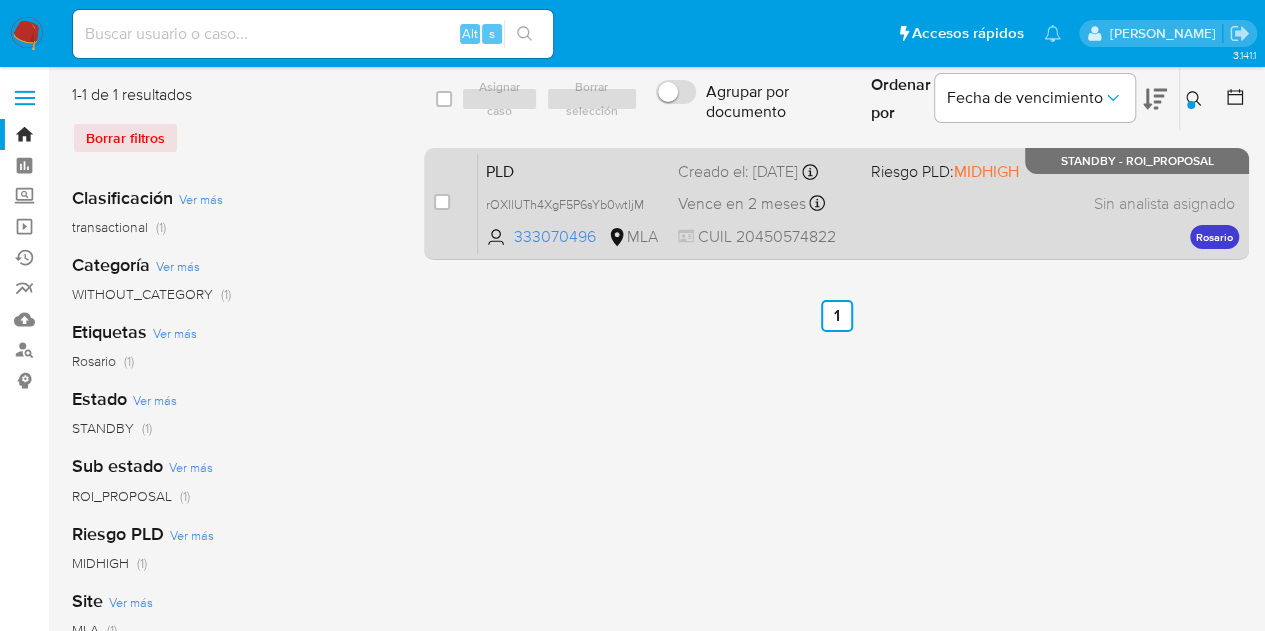 click on "PLD" at bounding box center [574, 170] 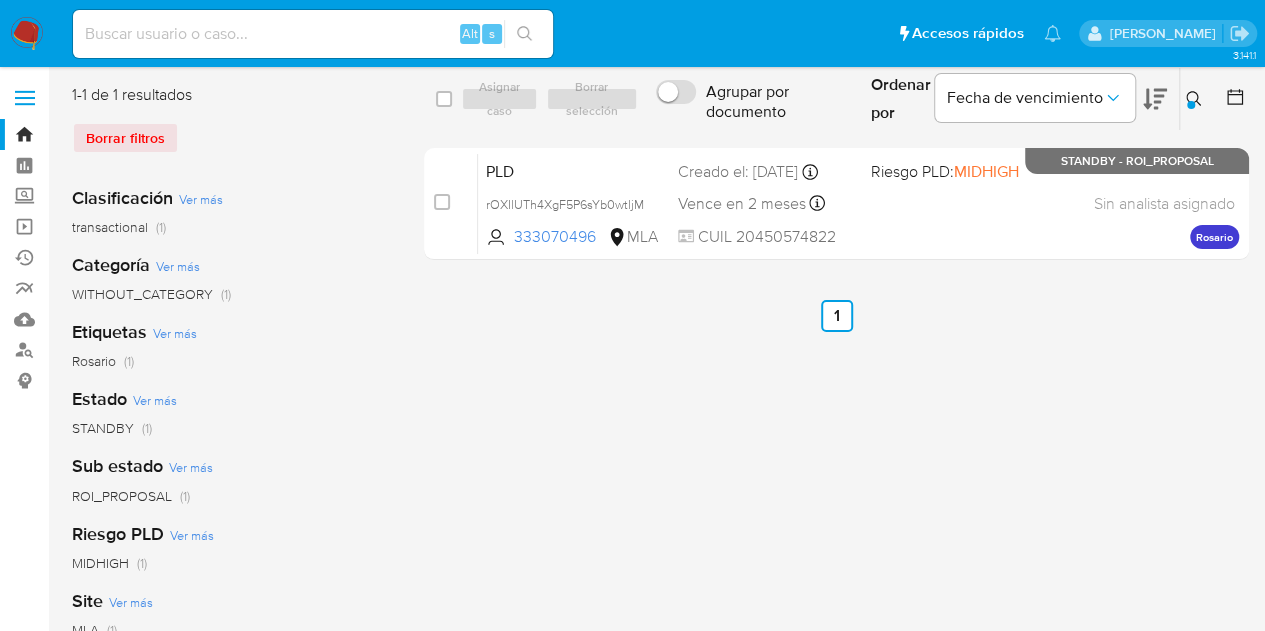 drag, startPoint x: 1189, startPoint y: 98, endPoint x: 1124, endPoint y: 145, distance: 80.21222 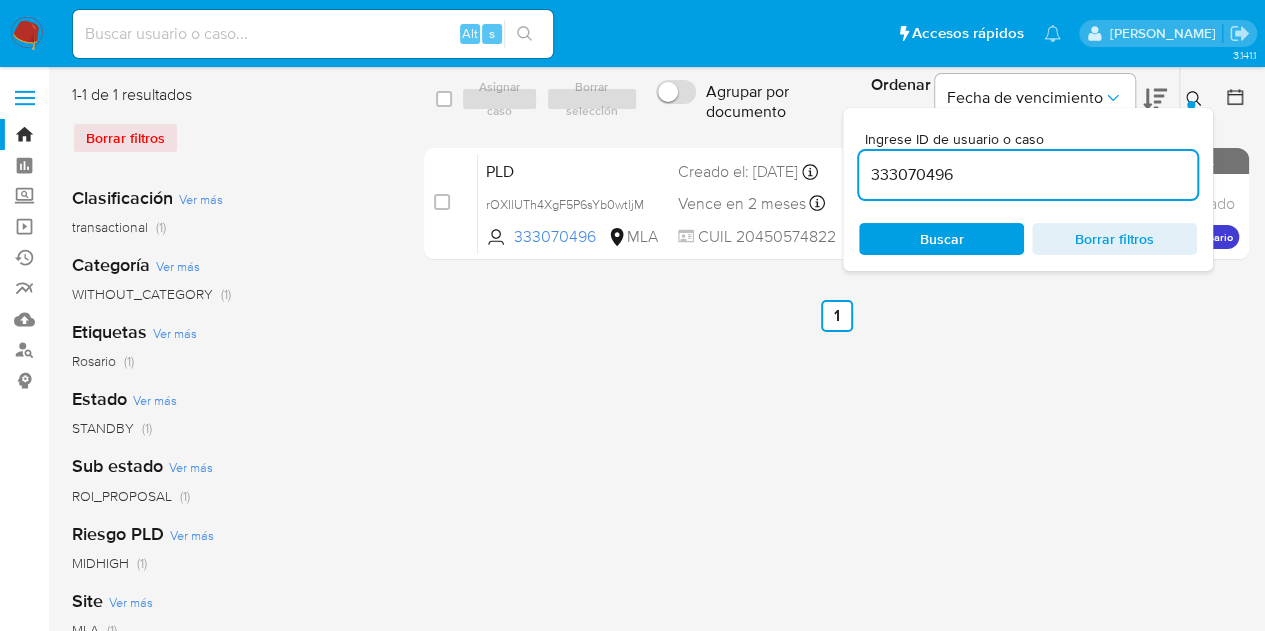 drag, startPoint x: 1018, startPoint y: 187, endPoint x: 785, endPoint y: 130, distance: 239.8708 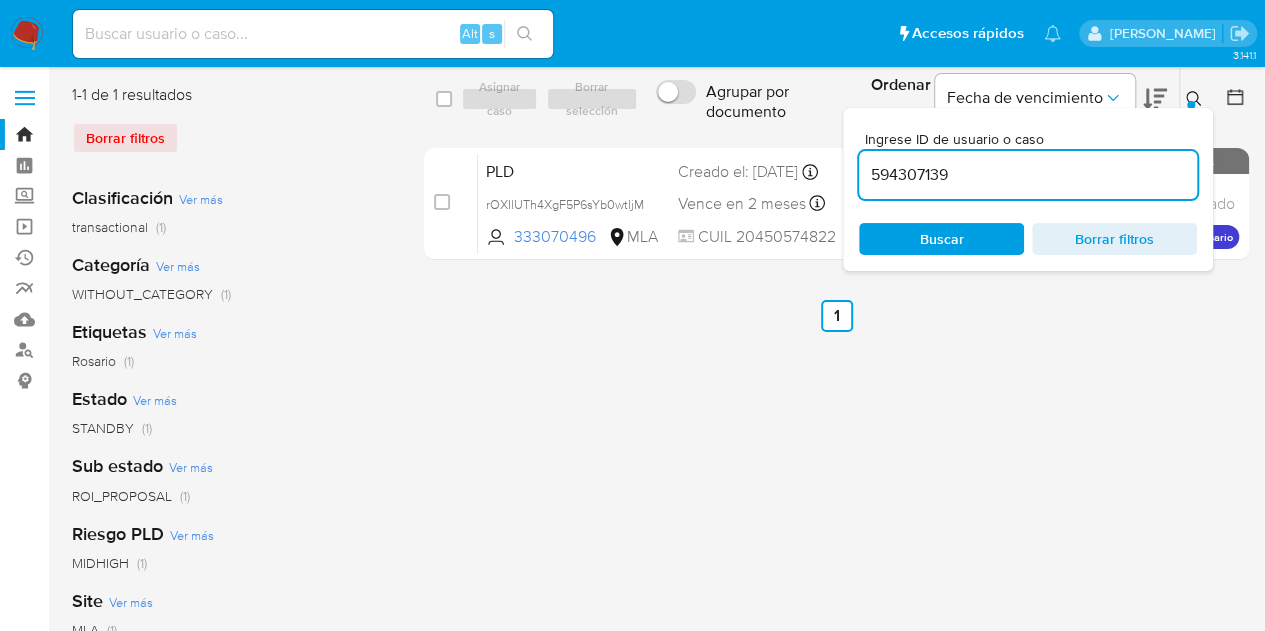 type on "594307139" 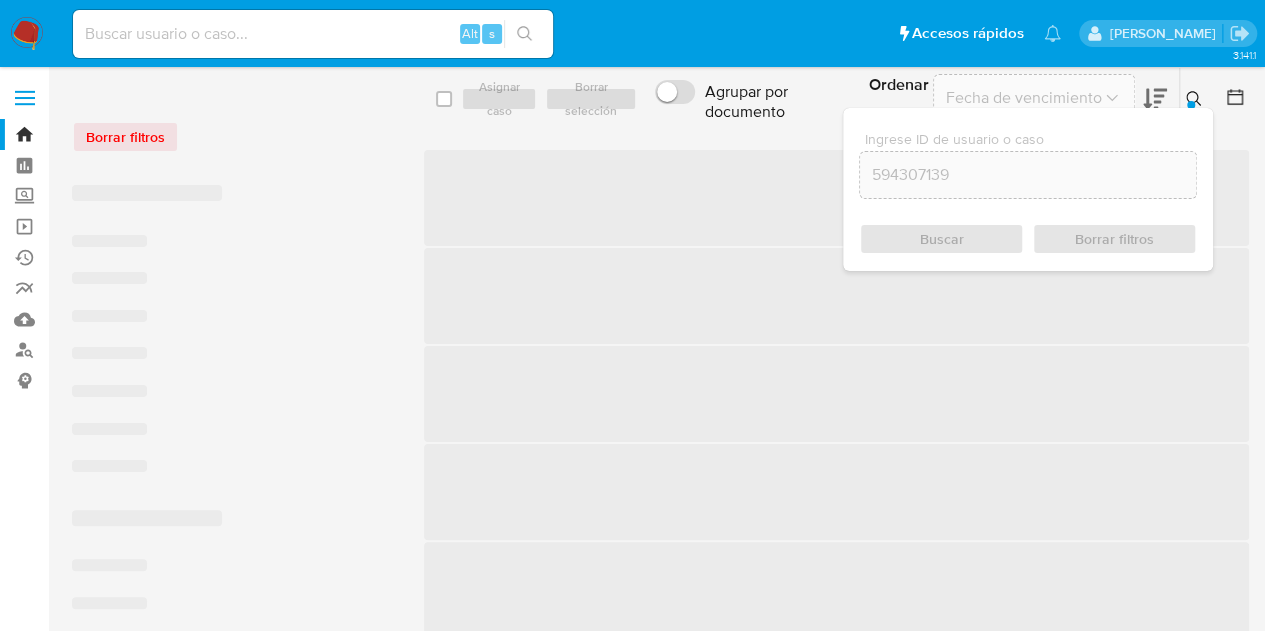 click at bounding box center [1191, 105] 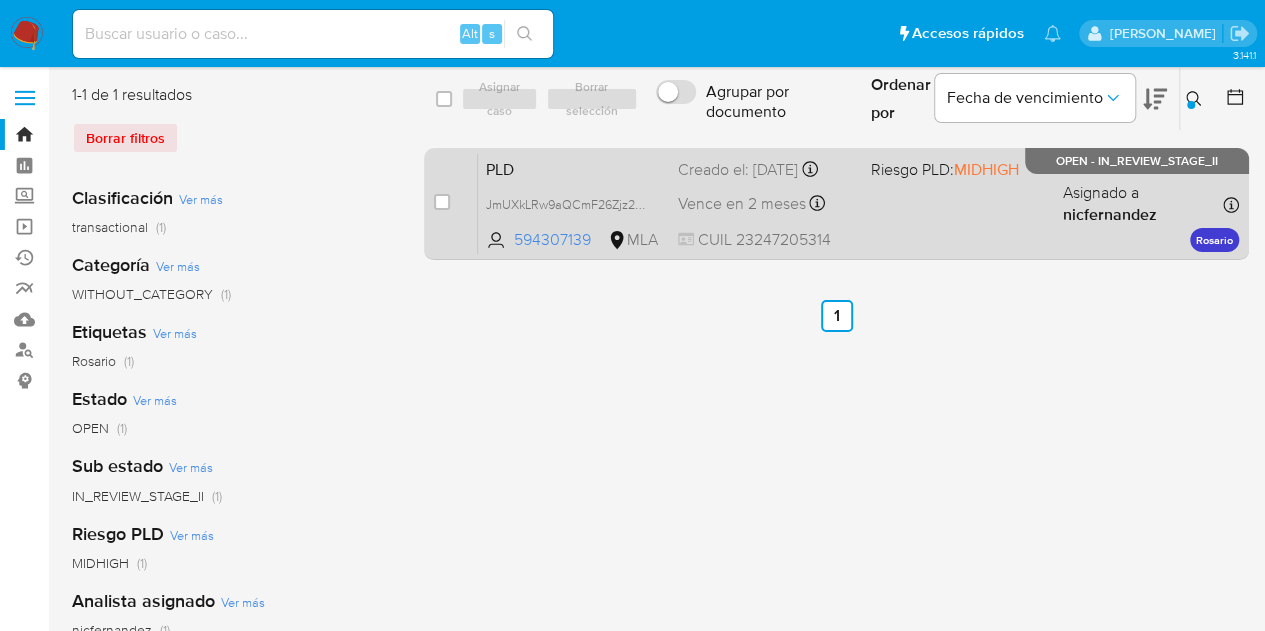 click on "PLD" at bounding box center (574, 168) 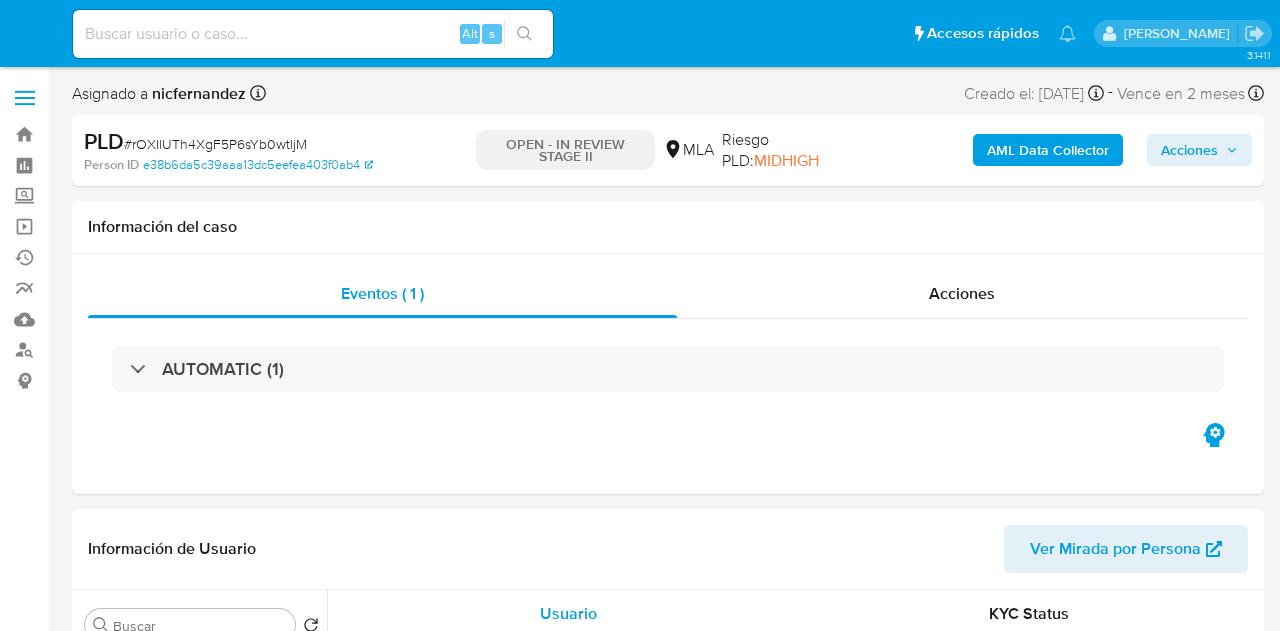 select on "10" 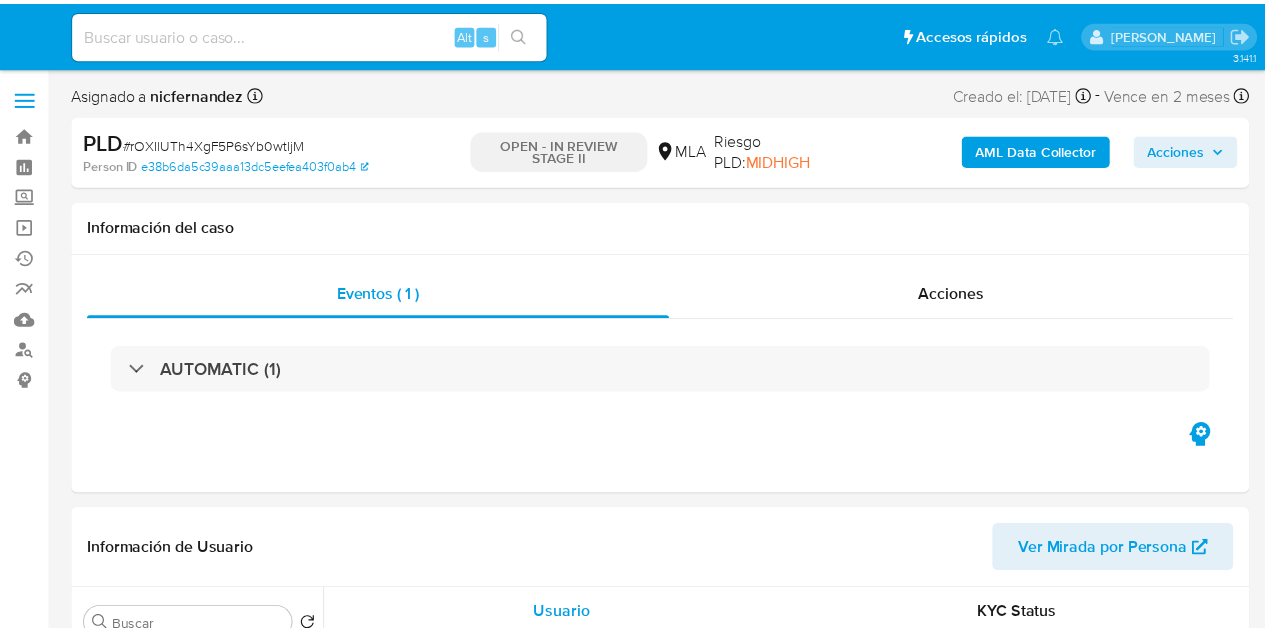 scroll, scrollTop: 0, scrollLeft: 0, axis: both 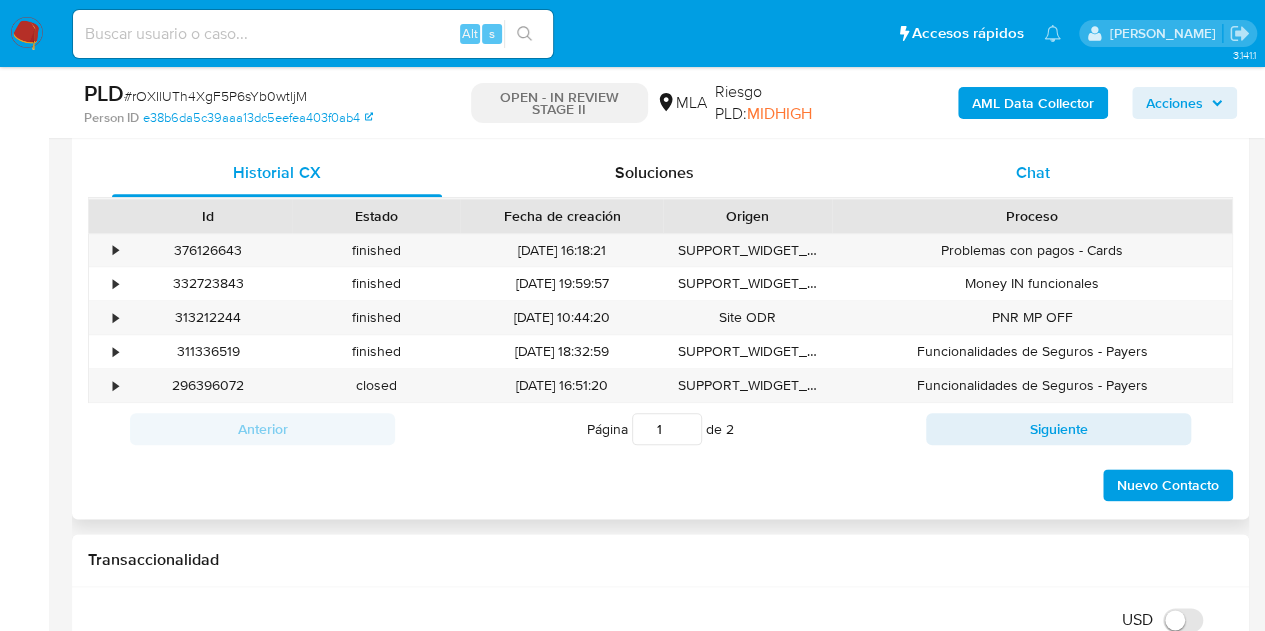 click on "Chat" at bounding box center [1033, 172] 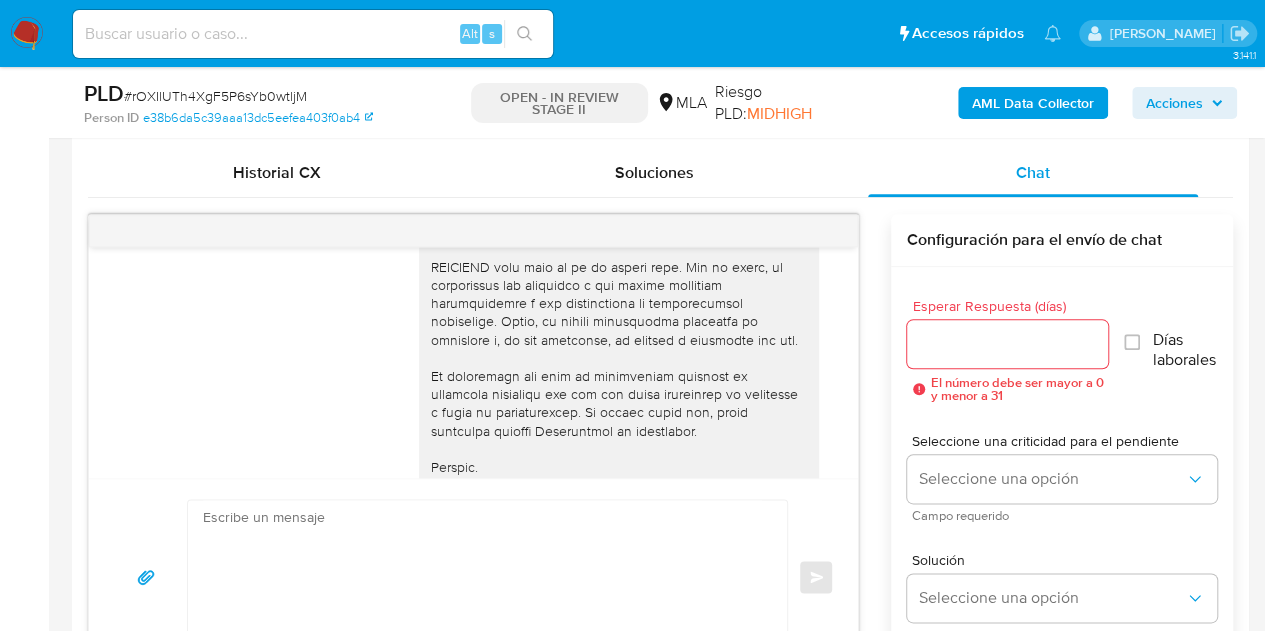 scroll, scrollTop: 1342, scrollLeft: 0, axis: vertical 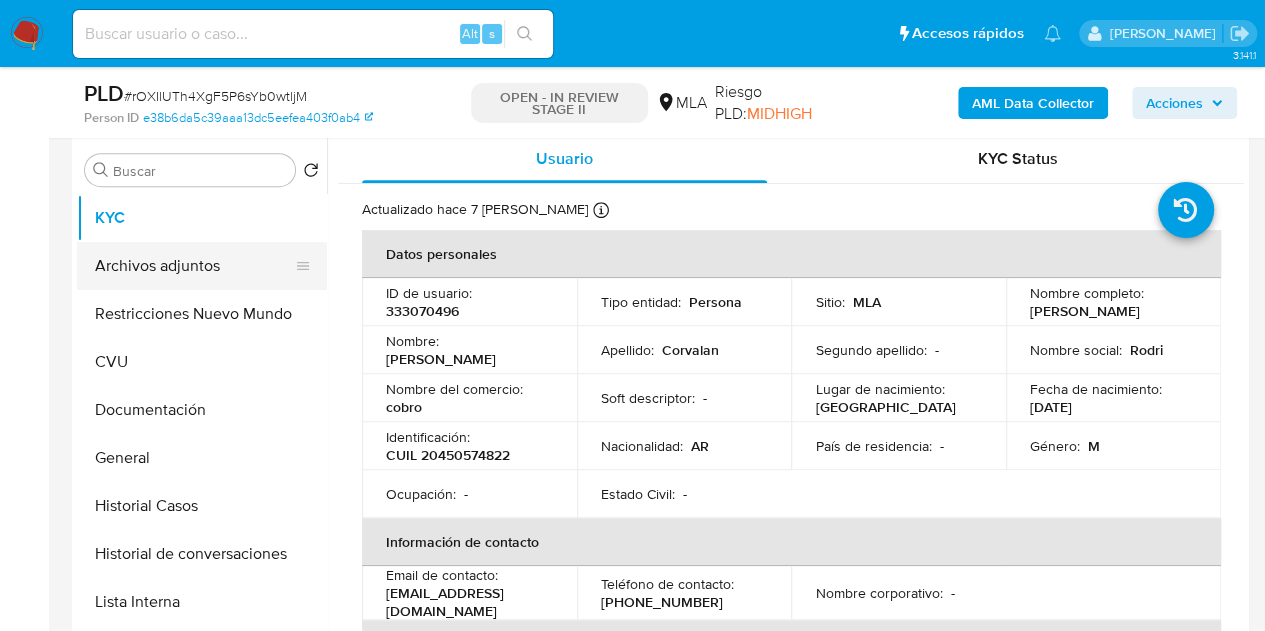 click on "Archivos adjuntos" at bounding box center [194, 266] 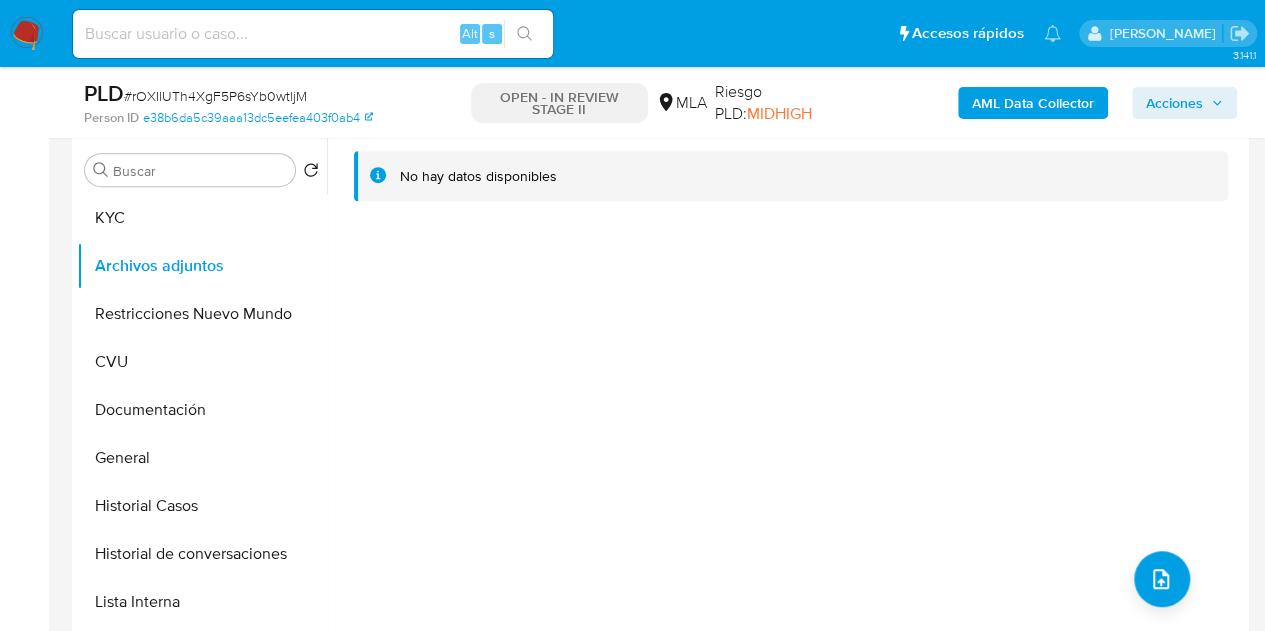 click on "AML Data Collector" at bounding box center (1033, 103) 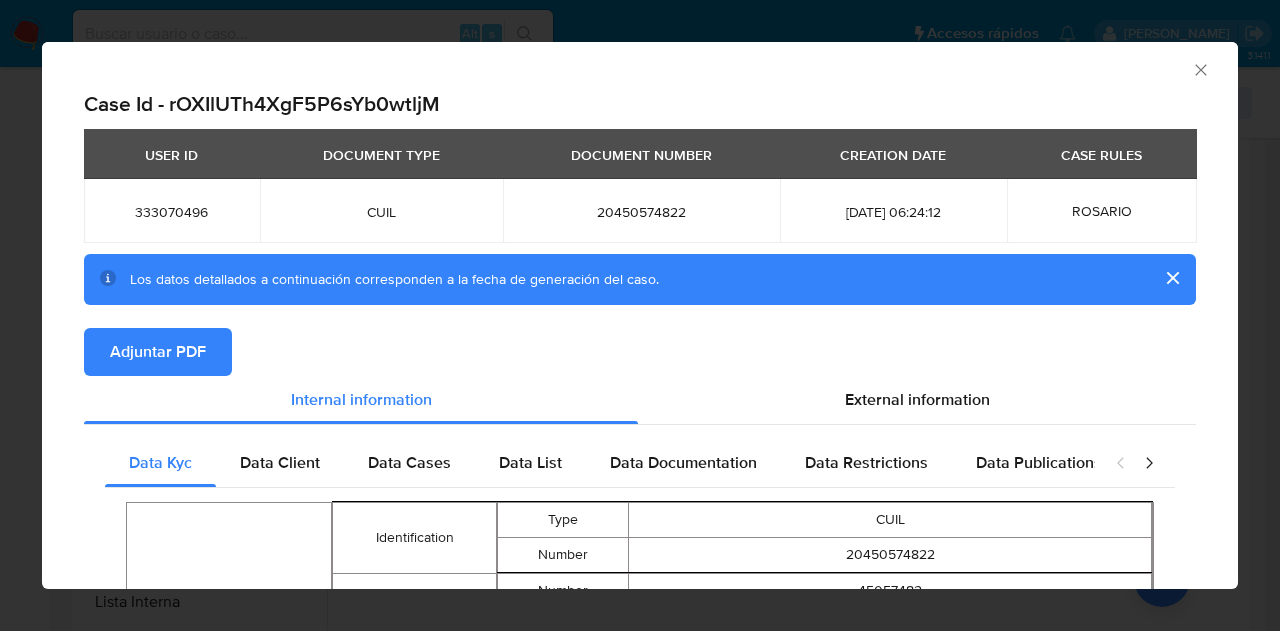 click on "Adjuntar PDF" at bounding box center (158, 352) 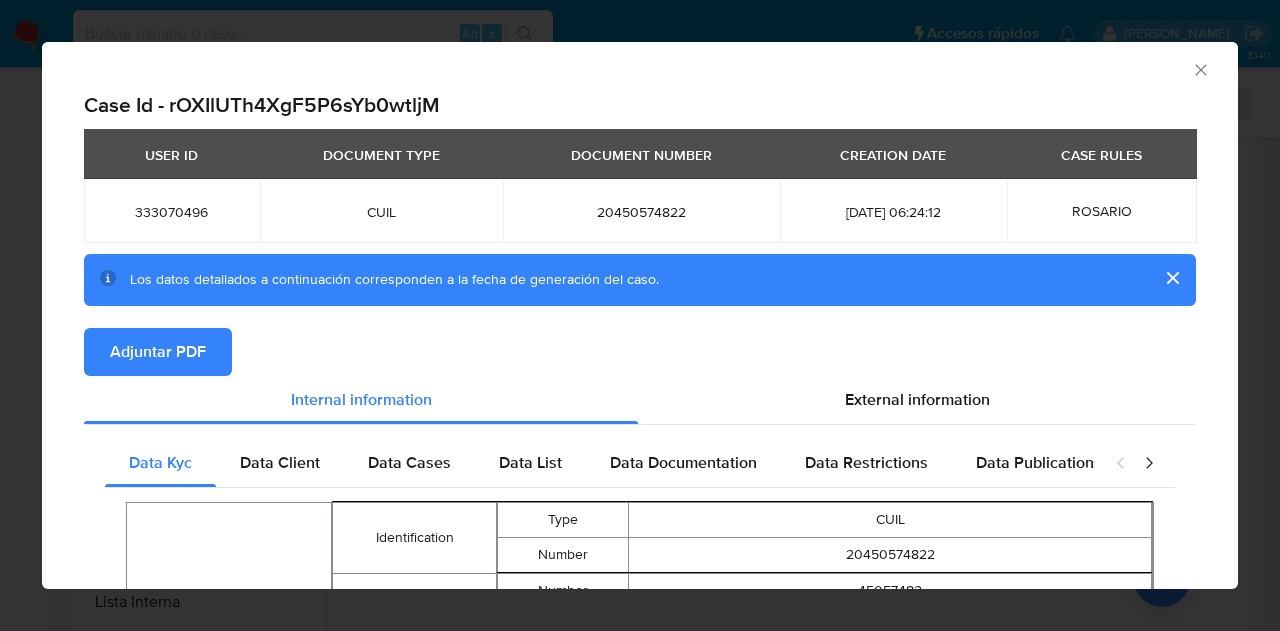 click 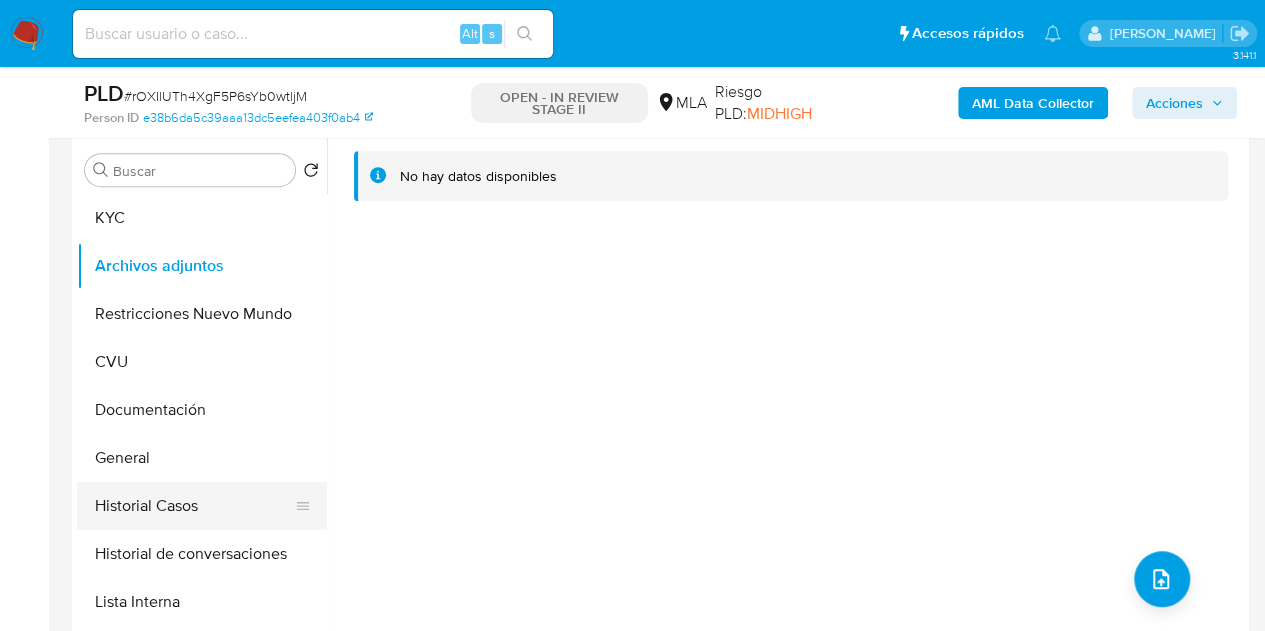click on "Historial Casos" at bounding box center (194, 506) 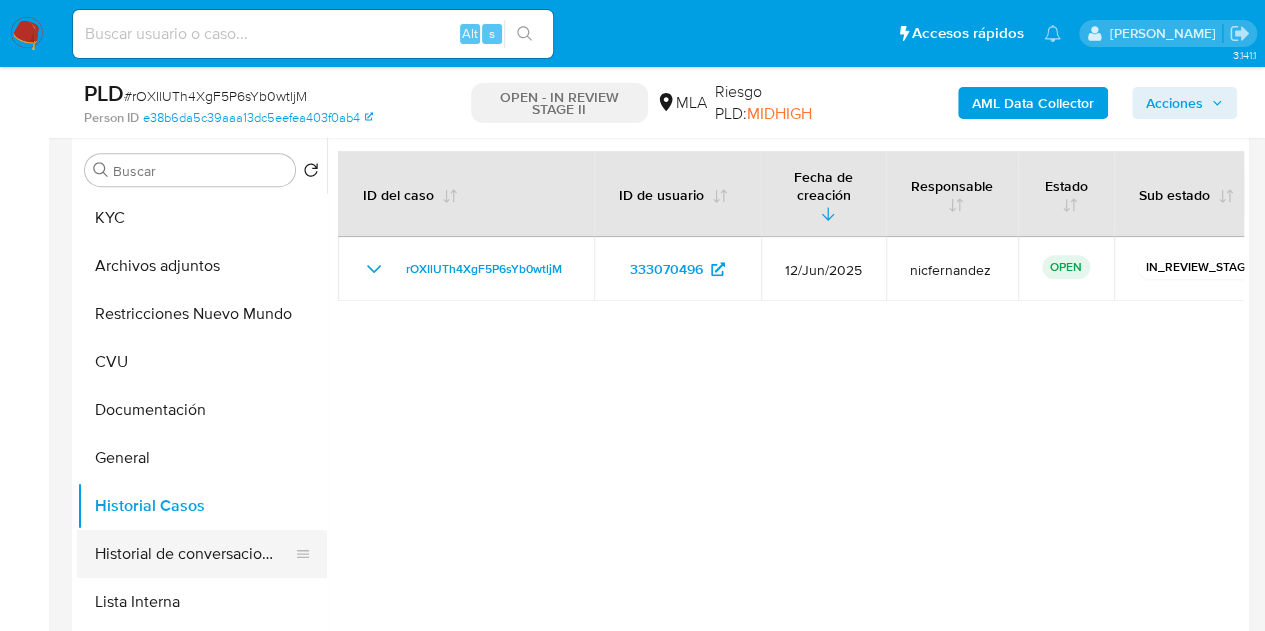 click on "Historial de conversaciones" at bounding box center (194, 554) 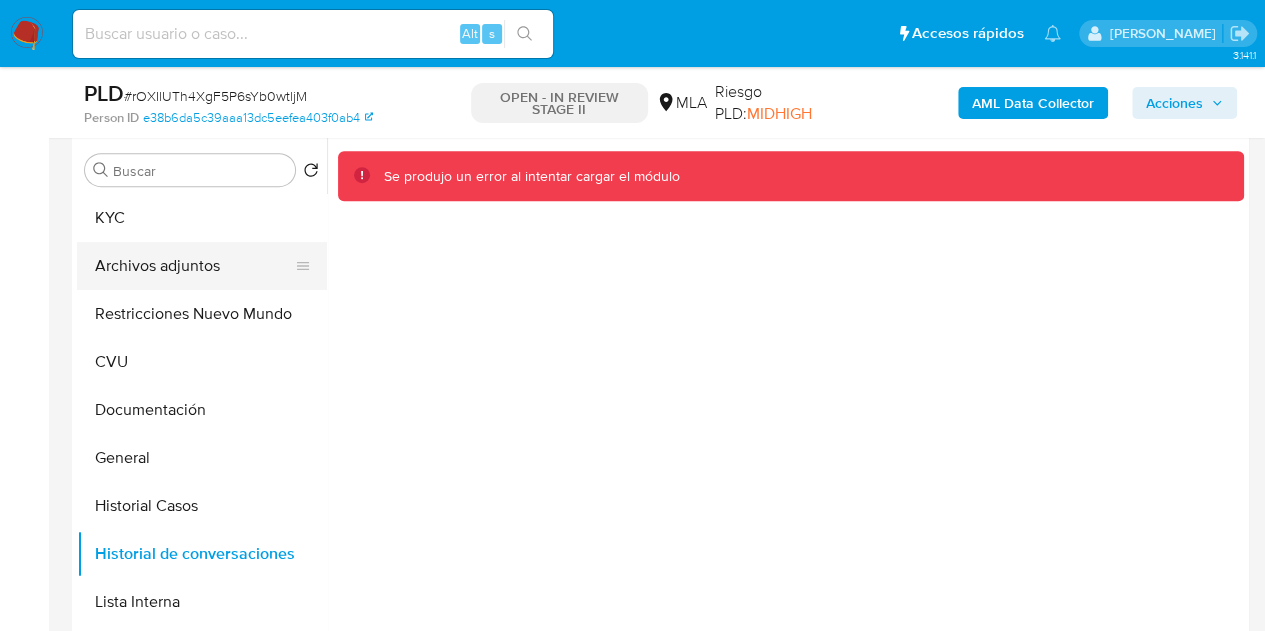click on "Archivos adjuntos" at bounding box center [194, 266] 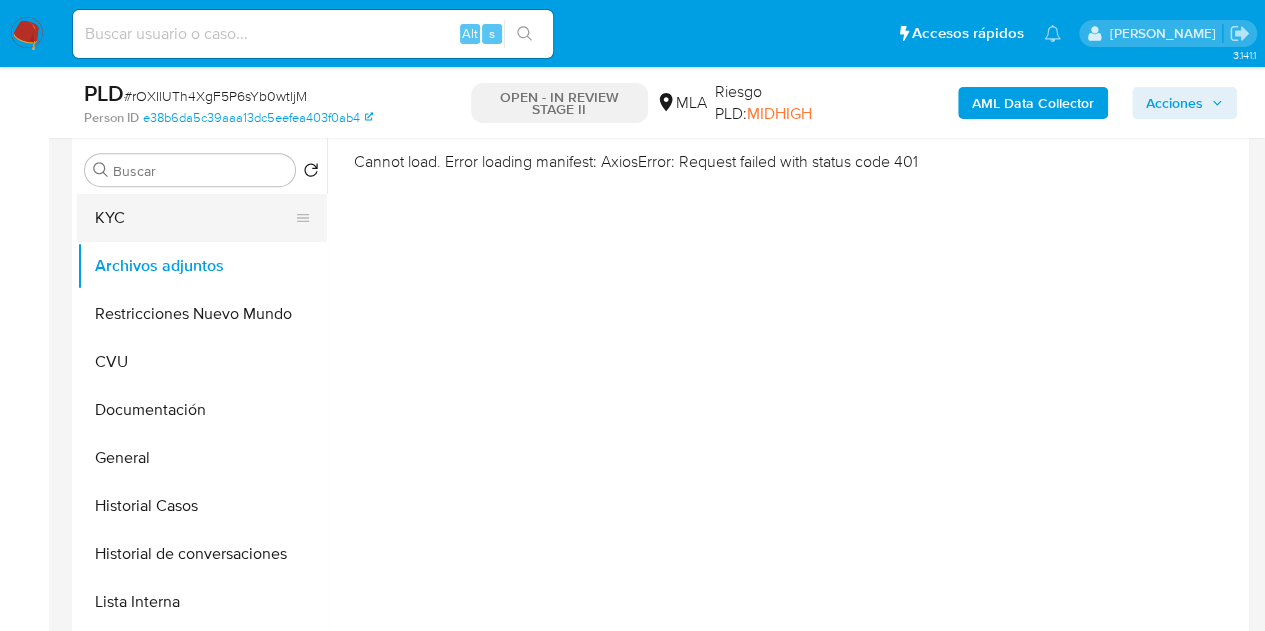 click on "KYC" at bounding box center (194, 218) 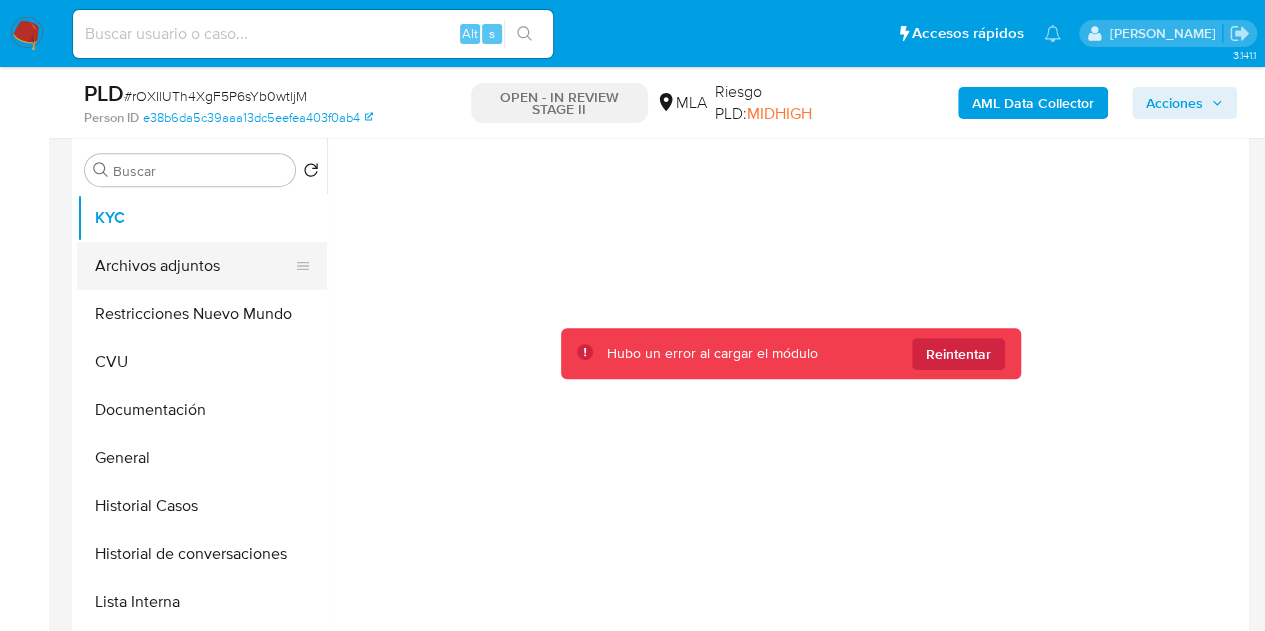 click on "Archivos adjuntos" at bounding box center (194, 266) 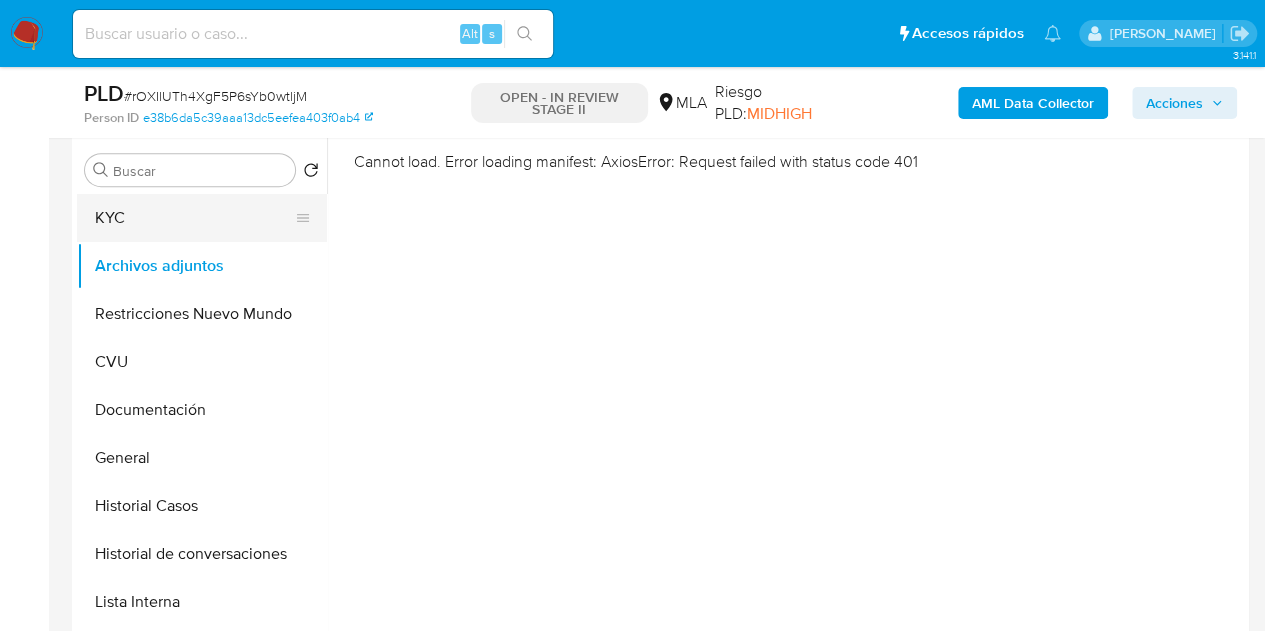 click on "KYC" at bounding box center (194, 218) 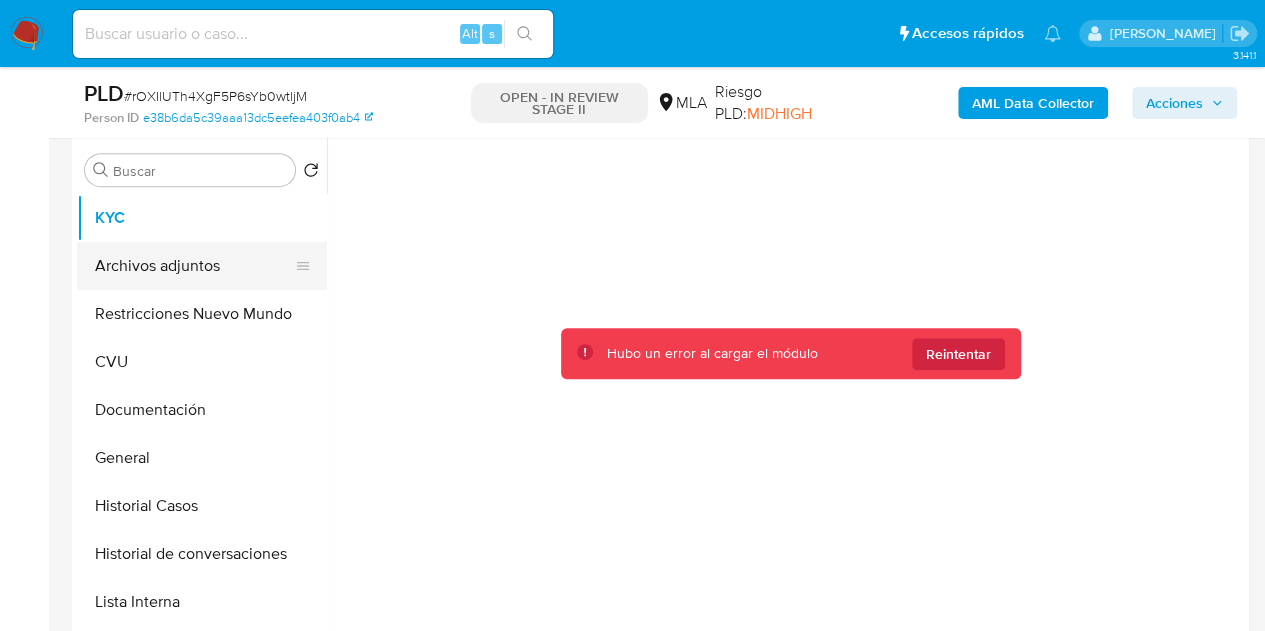 click on "Archivos adjuntos" at bounding box center [194, 266] 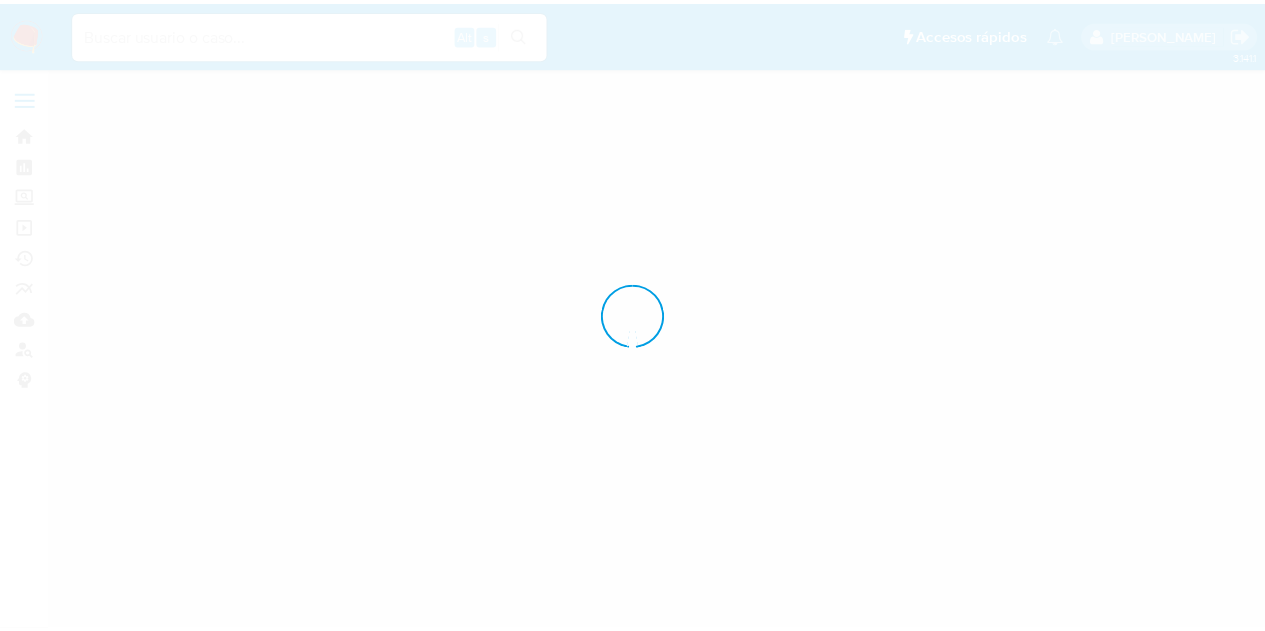 scroll, scrollTop: 0, scrollLeft: 0, axis: both 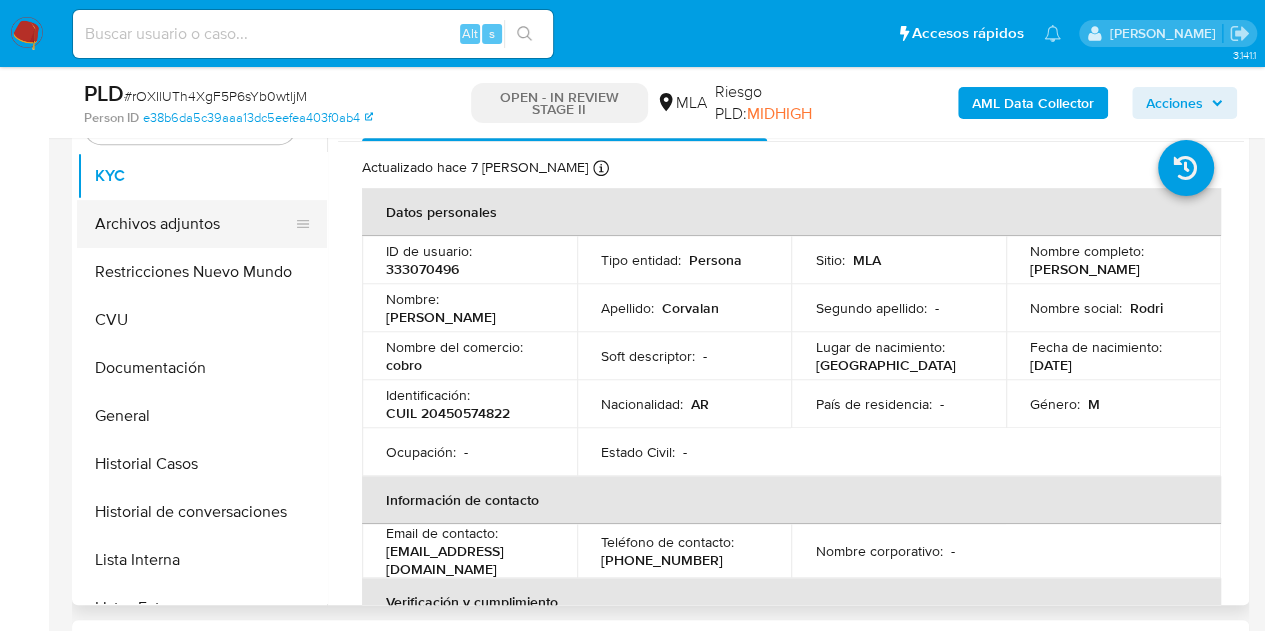 click on "Archivos adjuntos" at bounding box center (194, 224) 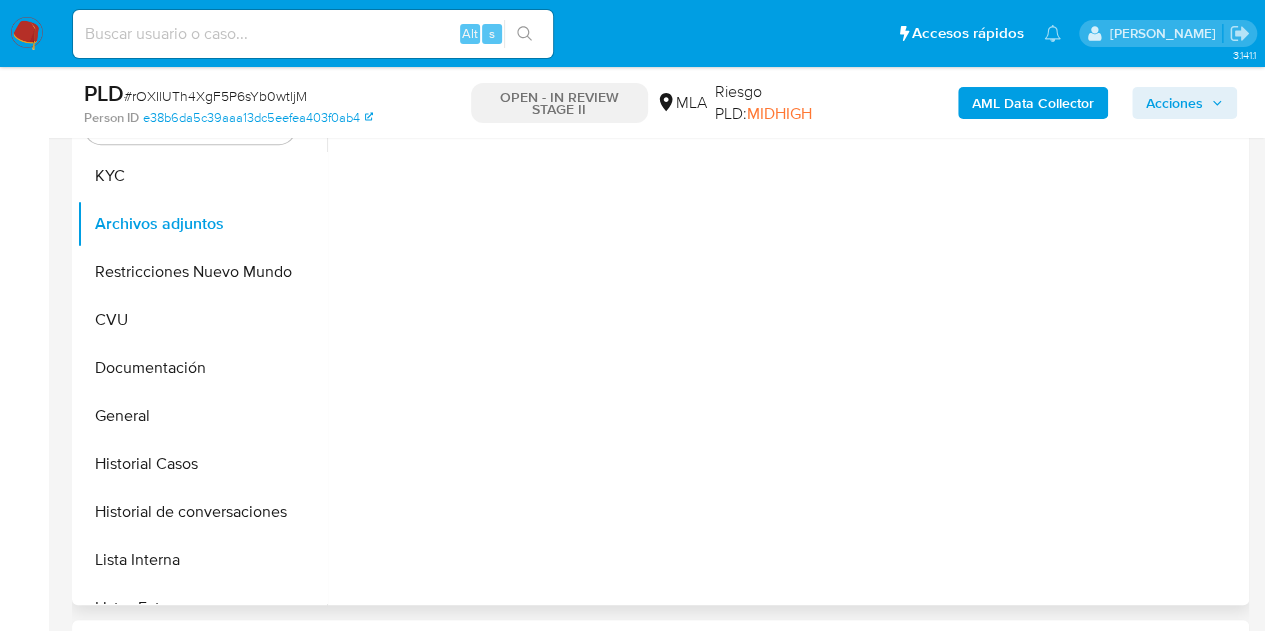 select on "10" 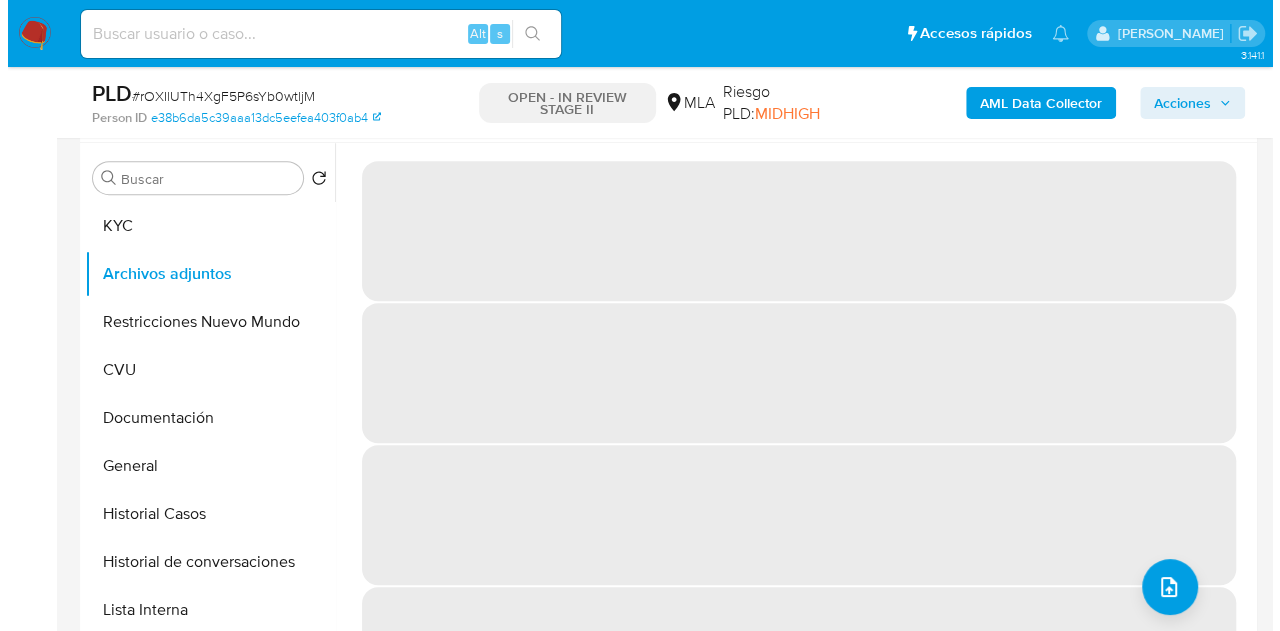 scroll, scrollTop: 391, scrollLeft: 0, axis: vertical 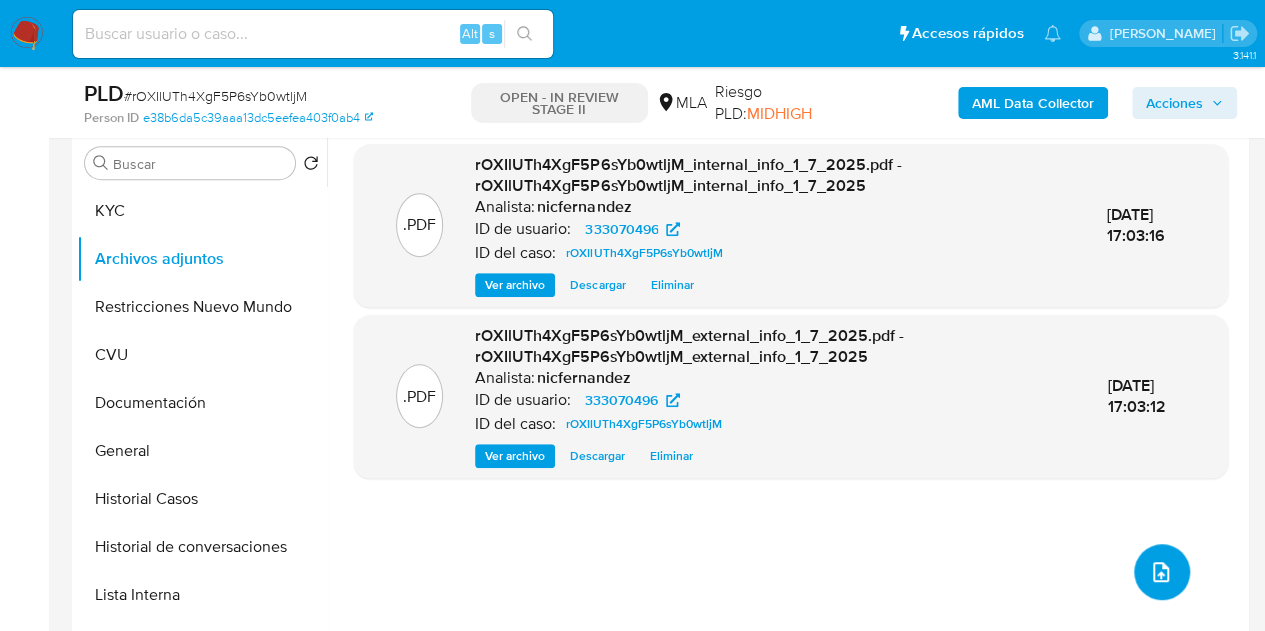 click 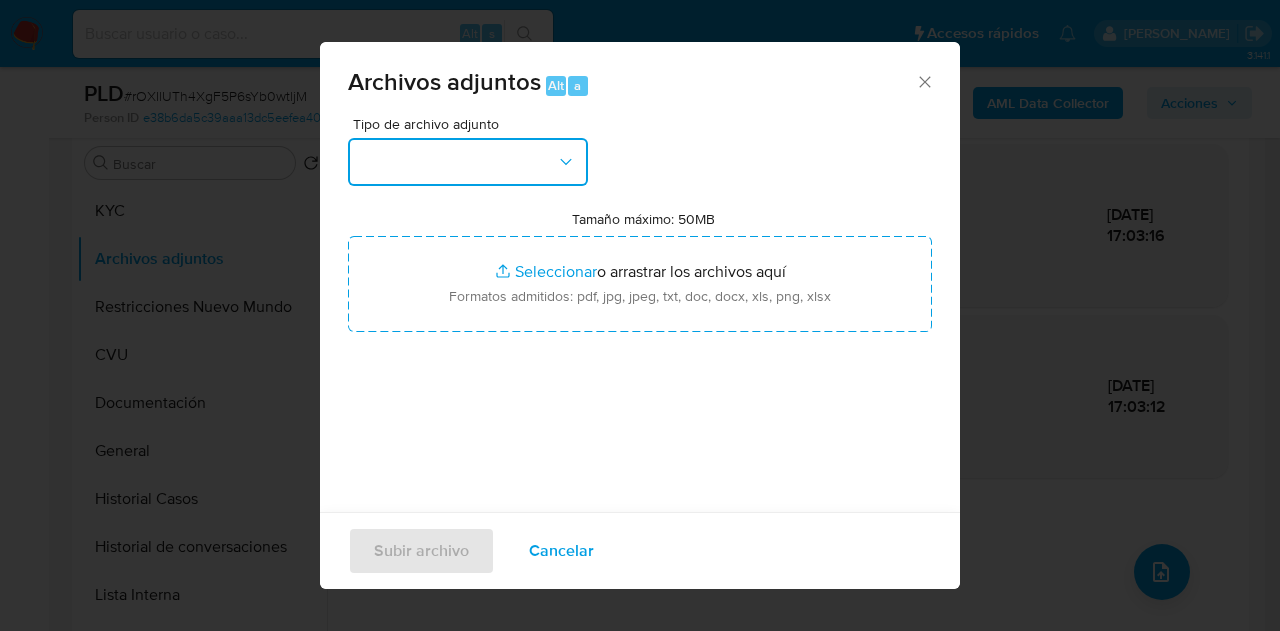 click at bounding box center (468, 162) 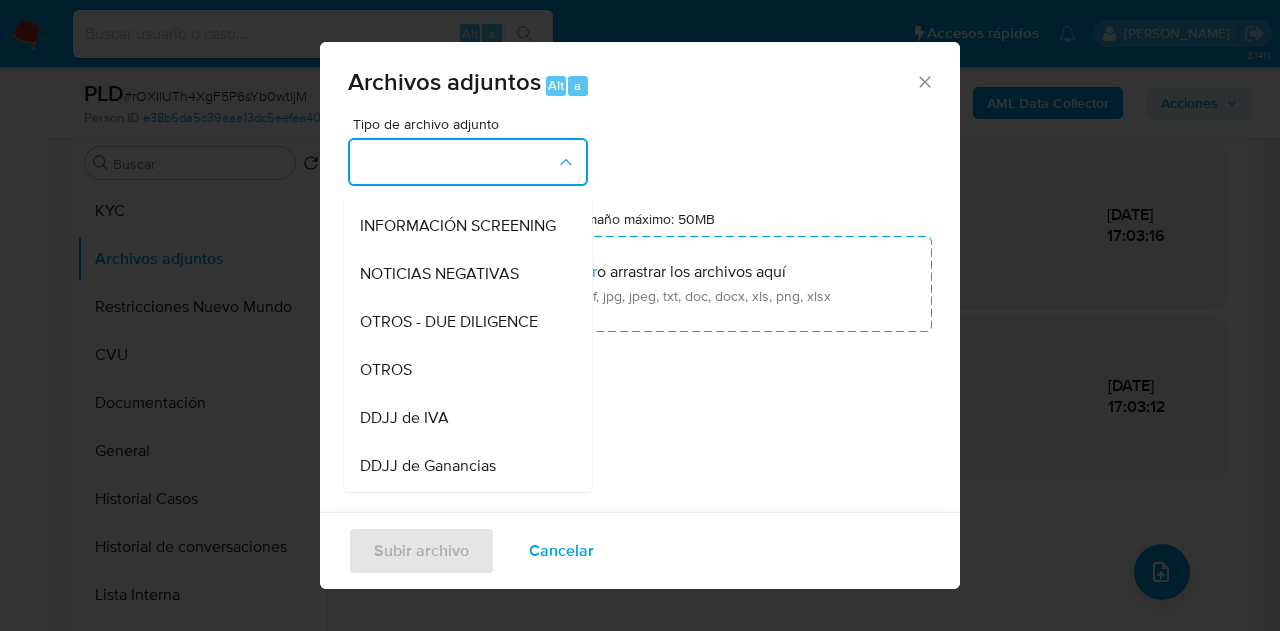 scroll, scrollTop: 350, scrollLeft: 0, axis: vertical 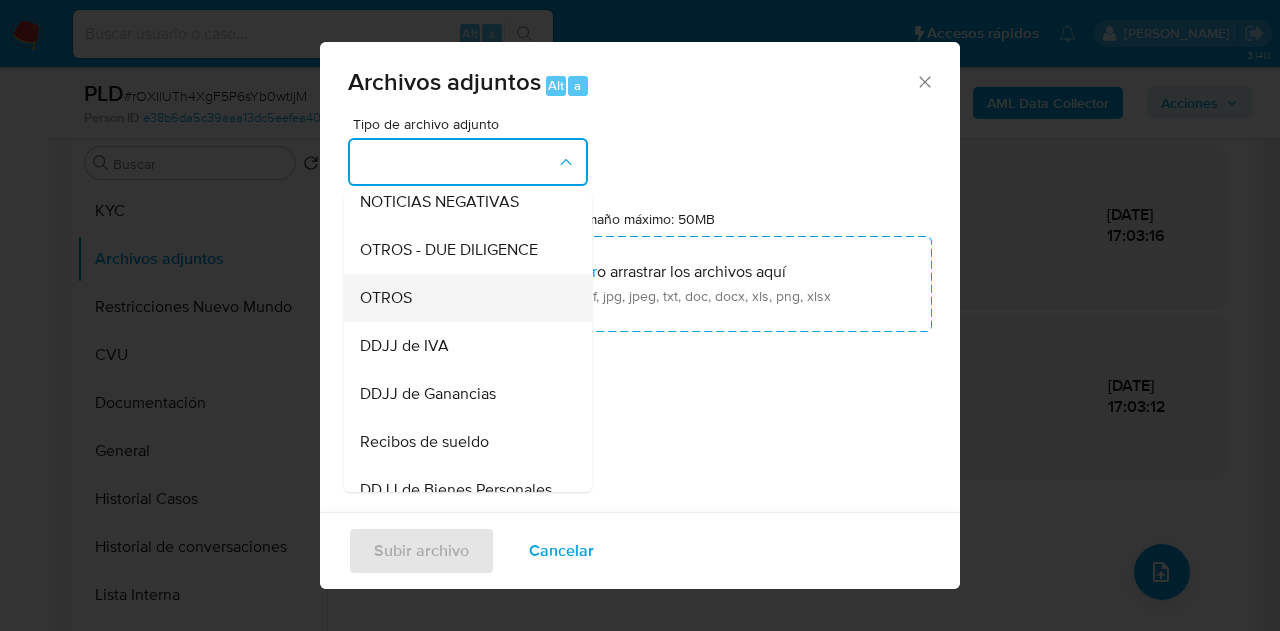 click on "OTROS" at bounding box center [462, 298] 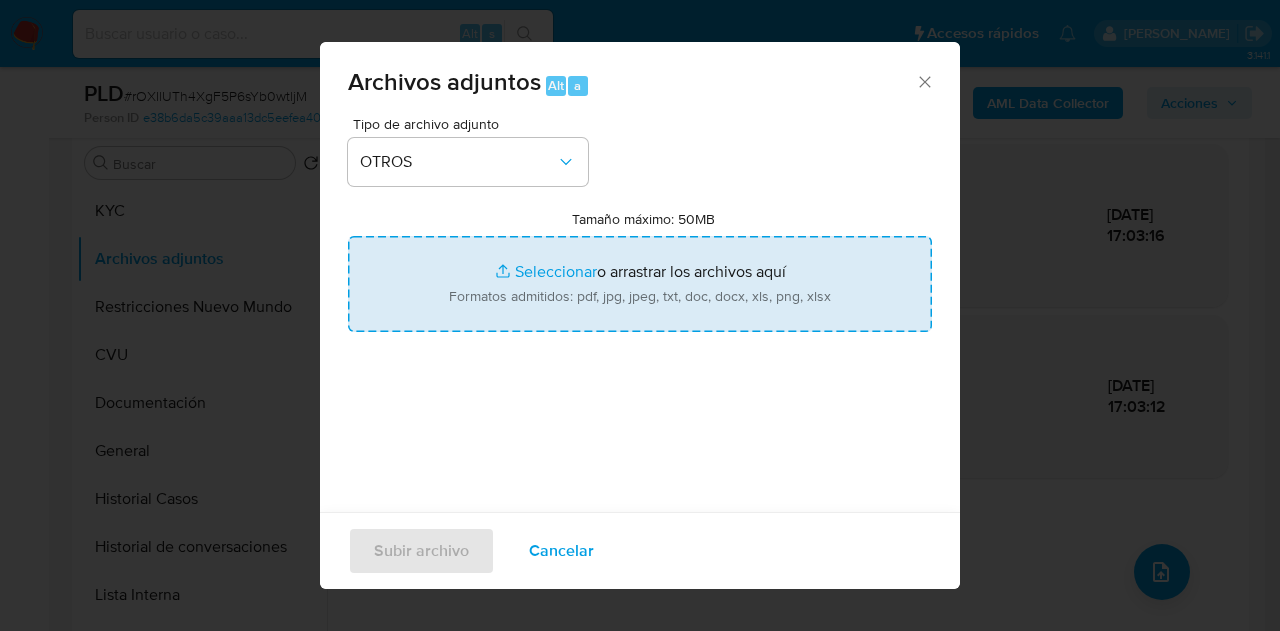 click on "Tamaño máximo: 50MB Seleccionar archivos" at bounding box center (640, 284) 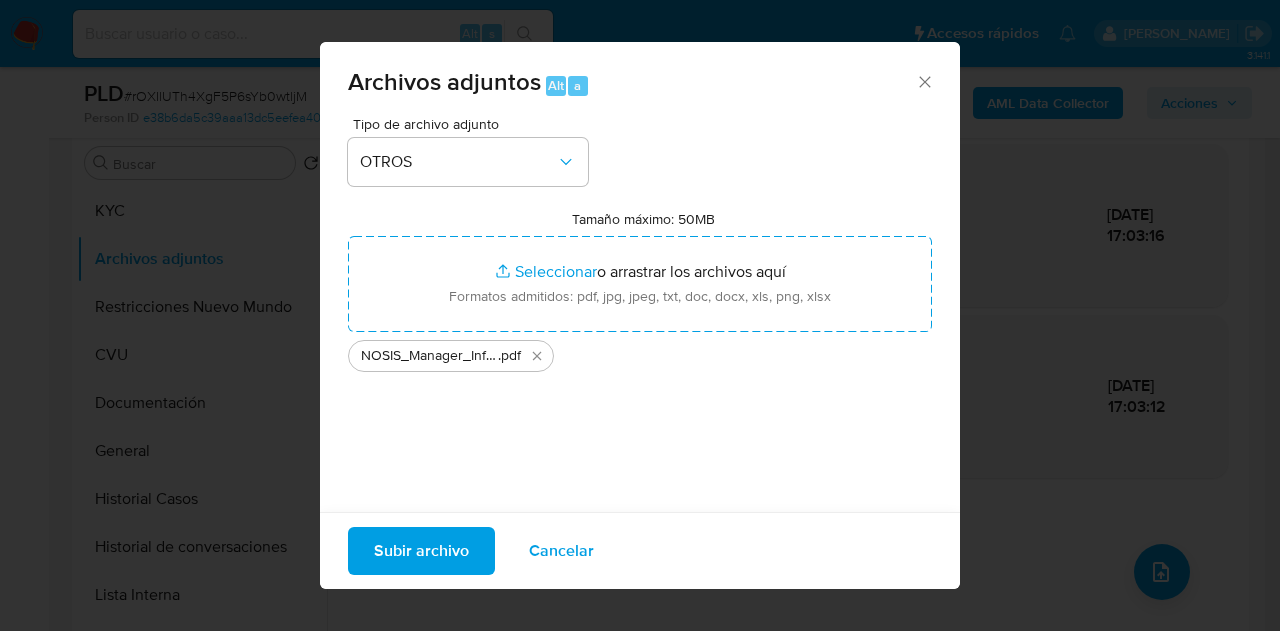 click on "Subir archivo" at bounding box center [421, 551] 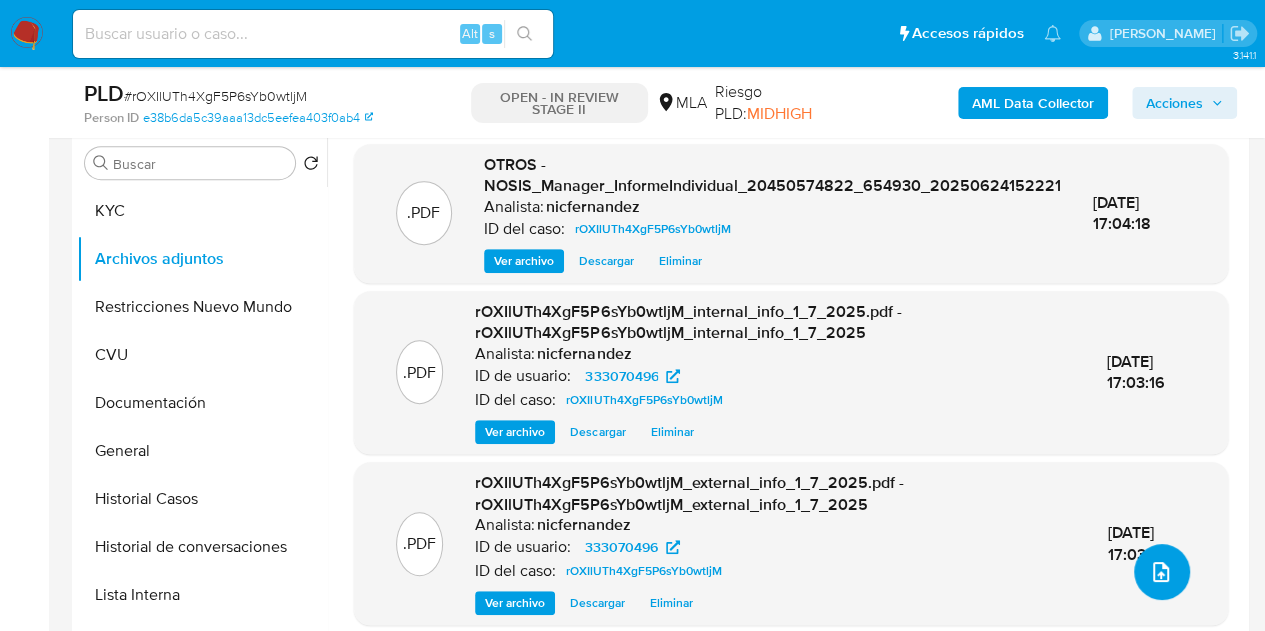 click 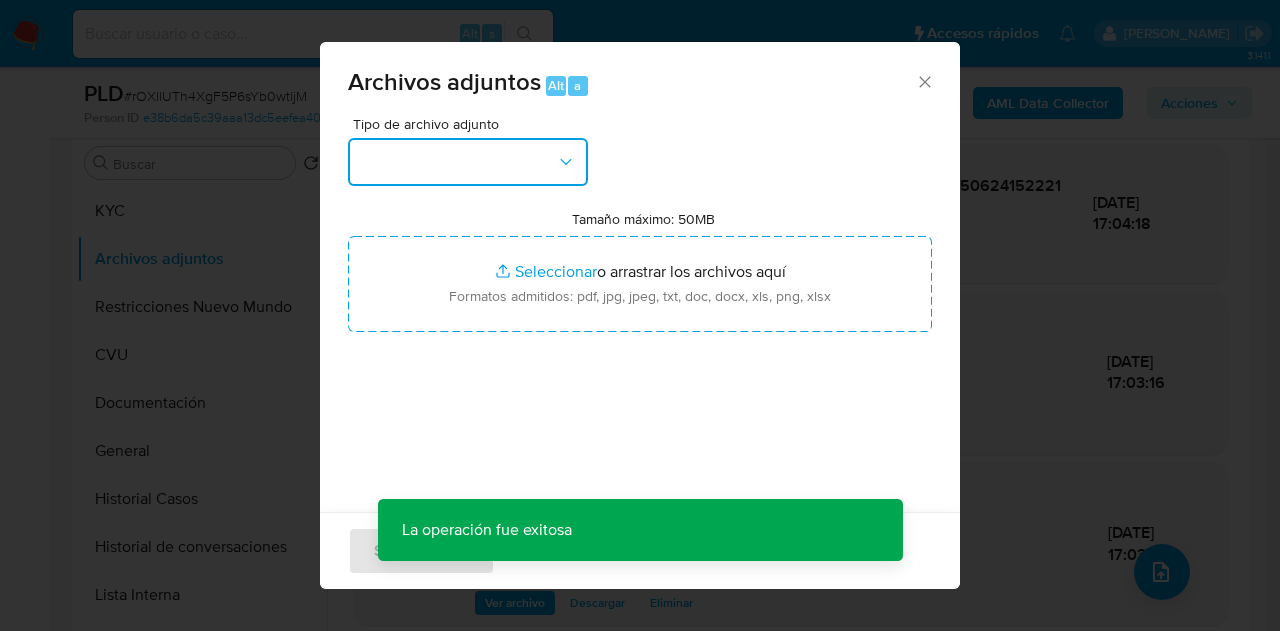 click at bounding box center [468, 162] 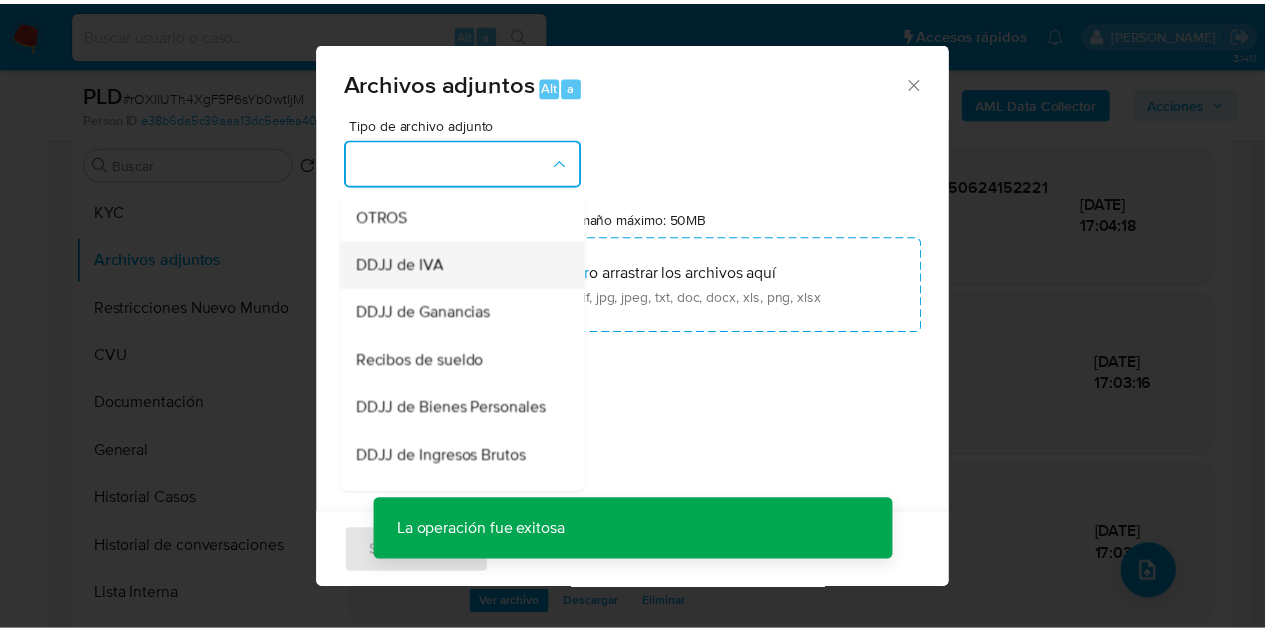 scroll, scrollTop: 426, scrollLeft: 0, axis: vertical 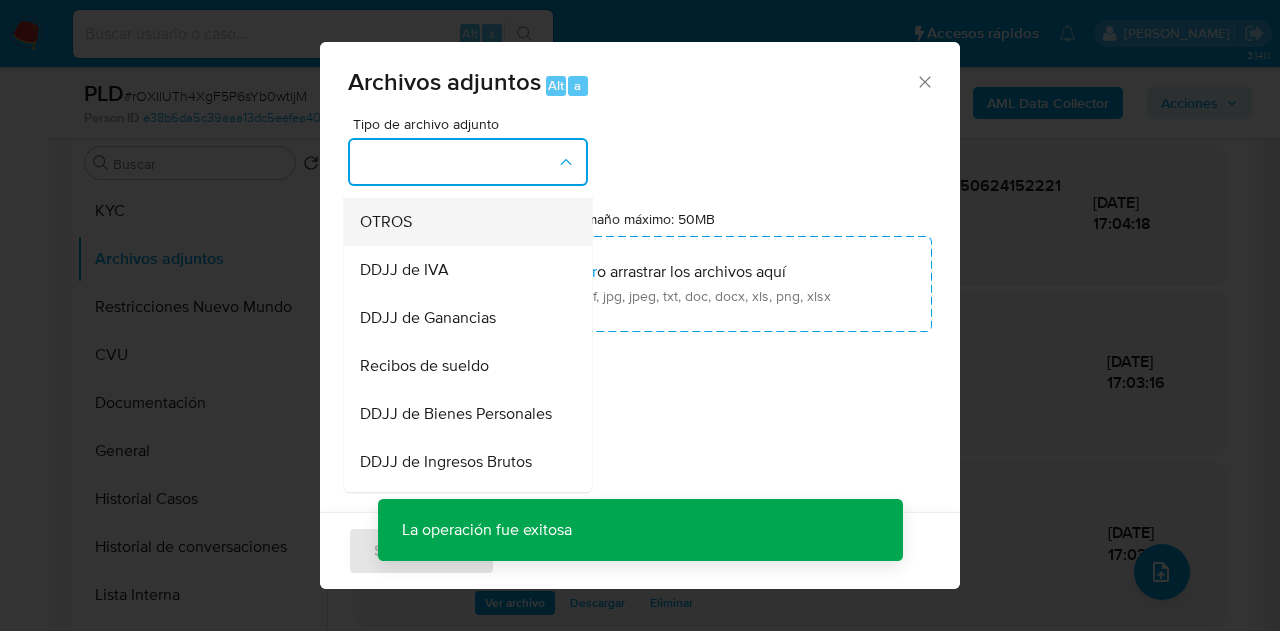 click on "OTROS" at bounding box center (462, 222) 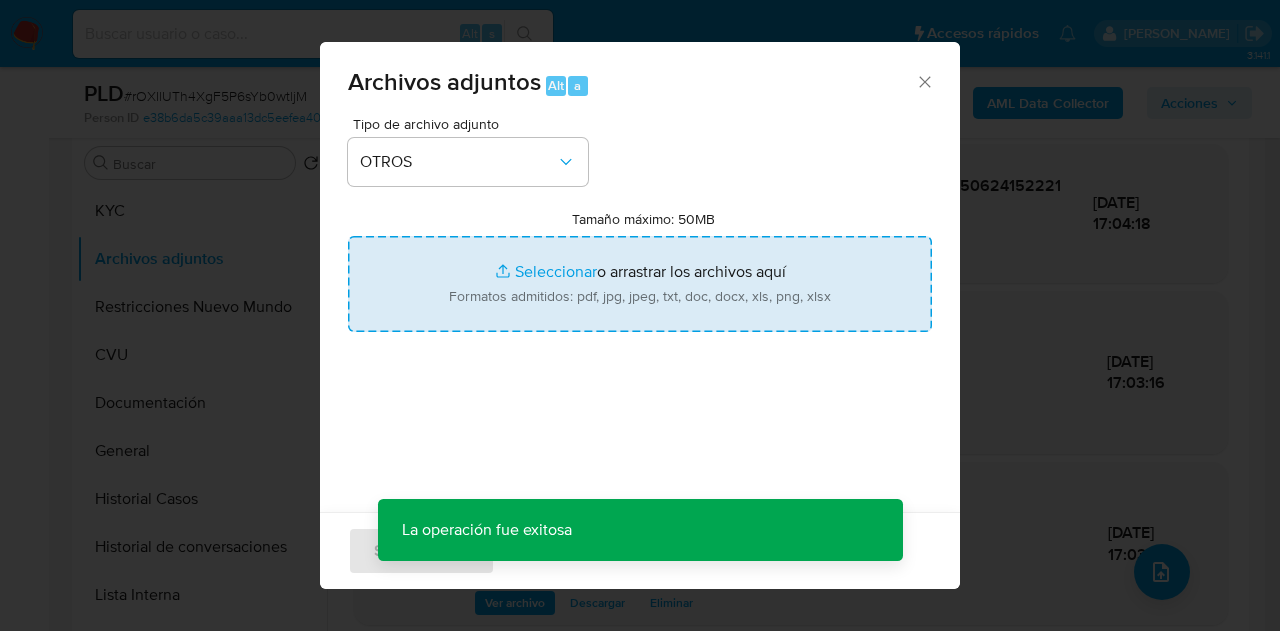 click on "Tamaño máximo: 50MB Seleccionar archivos" at bounding box center (640, 284) 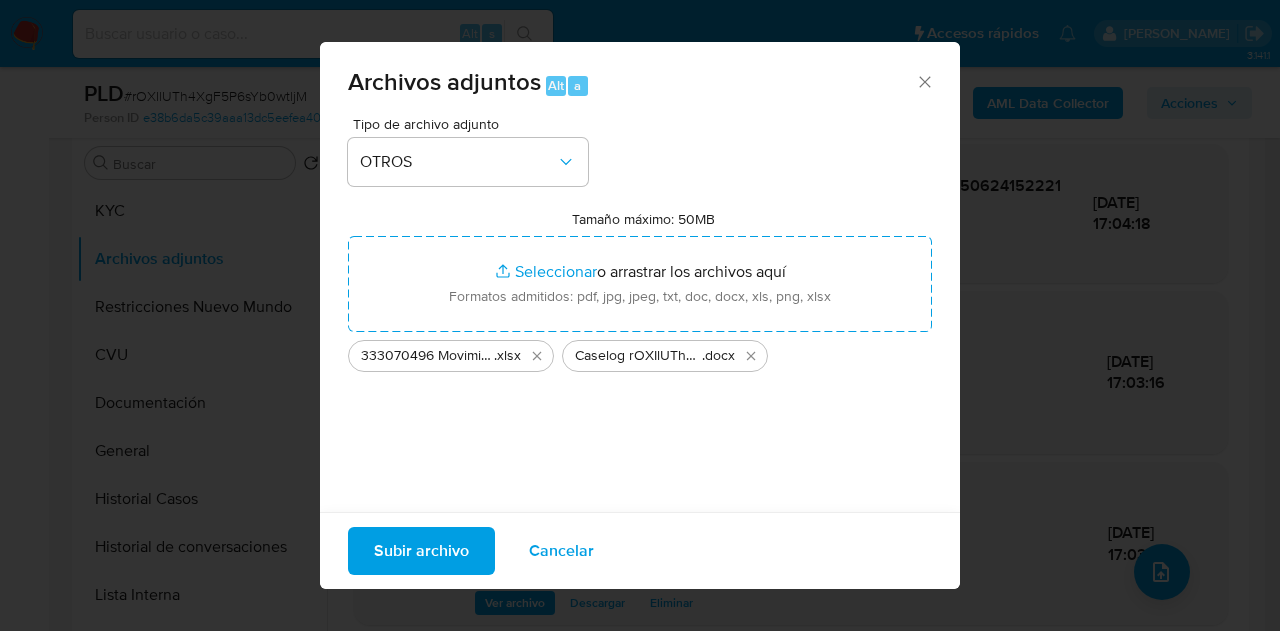 click on "Subir archivo" at bounding box center [421, 551] 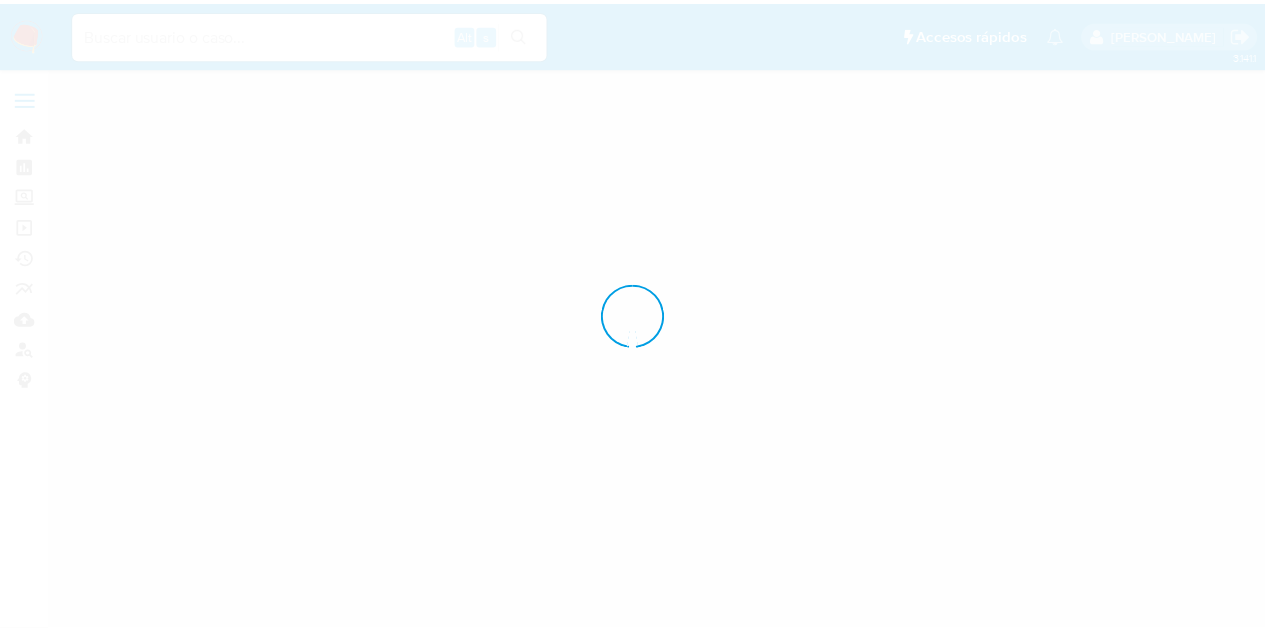 scroll, scrollTop: 0, scrollLeft: 0, axis: both 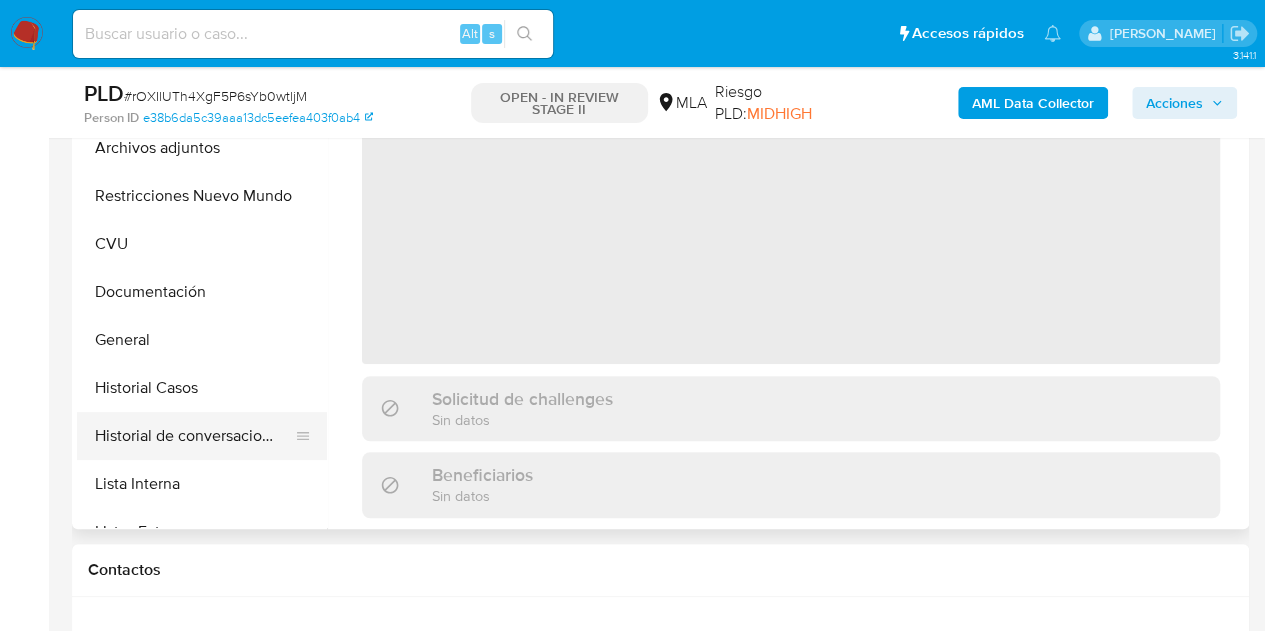 click on "Historial de conversaciones" at bounding box center [194, 436] 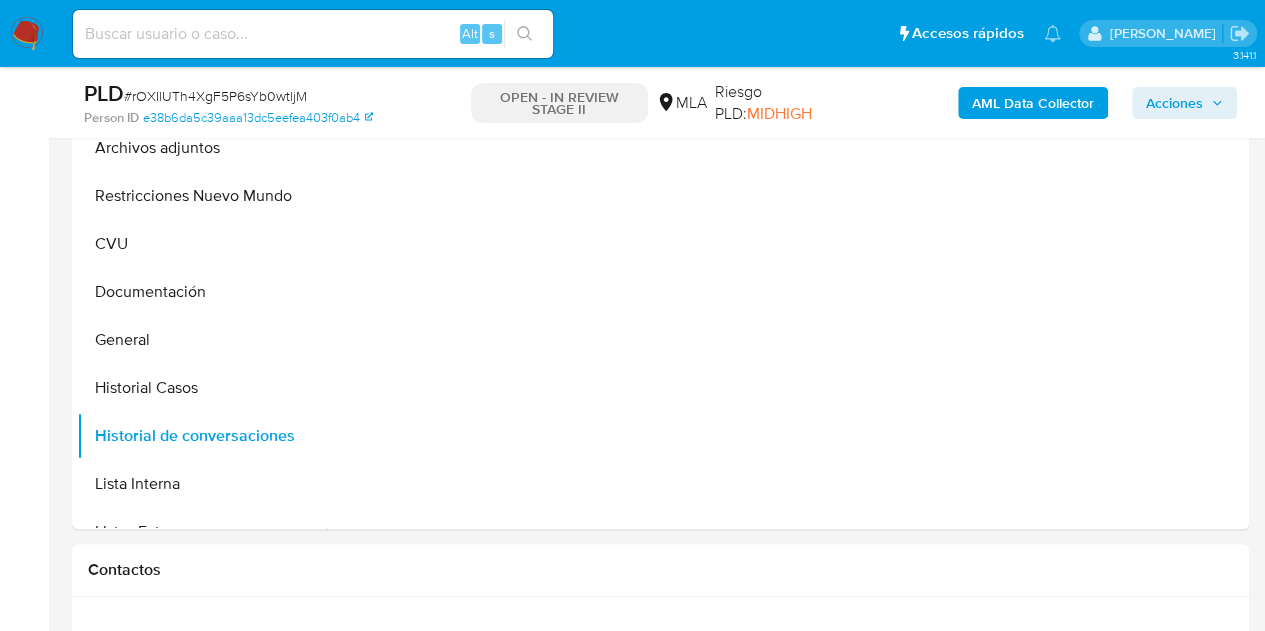 scroll, scrollTop: 352, scrollLeft: 0, axis: vertical 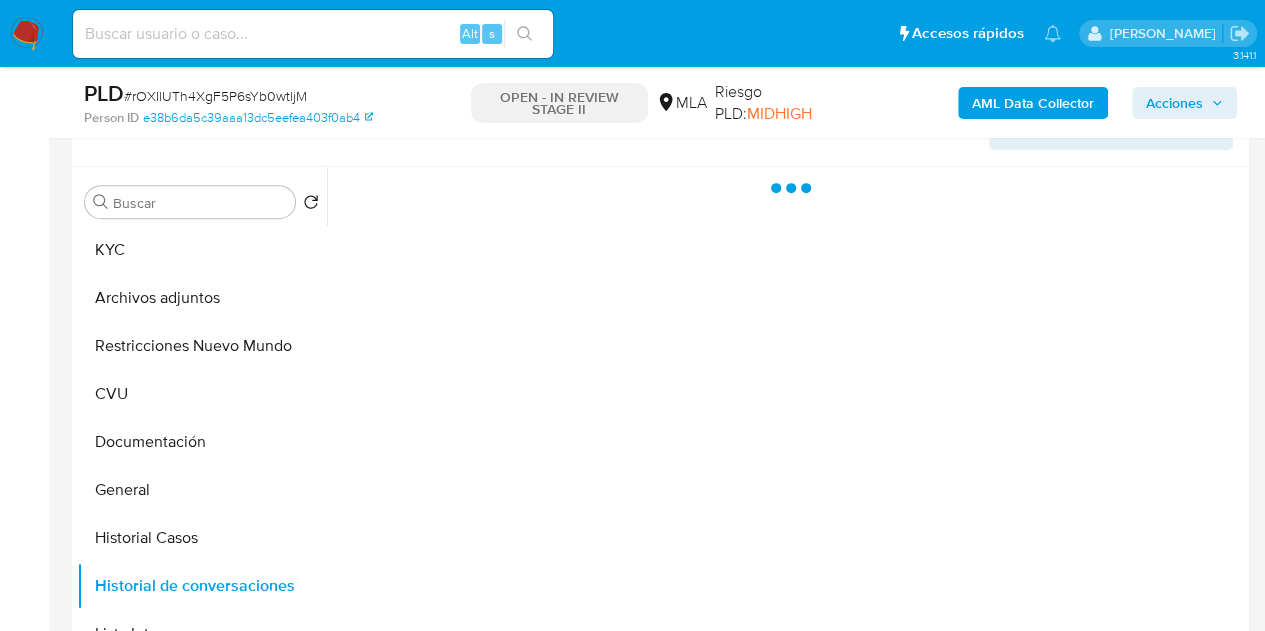 select on "10" 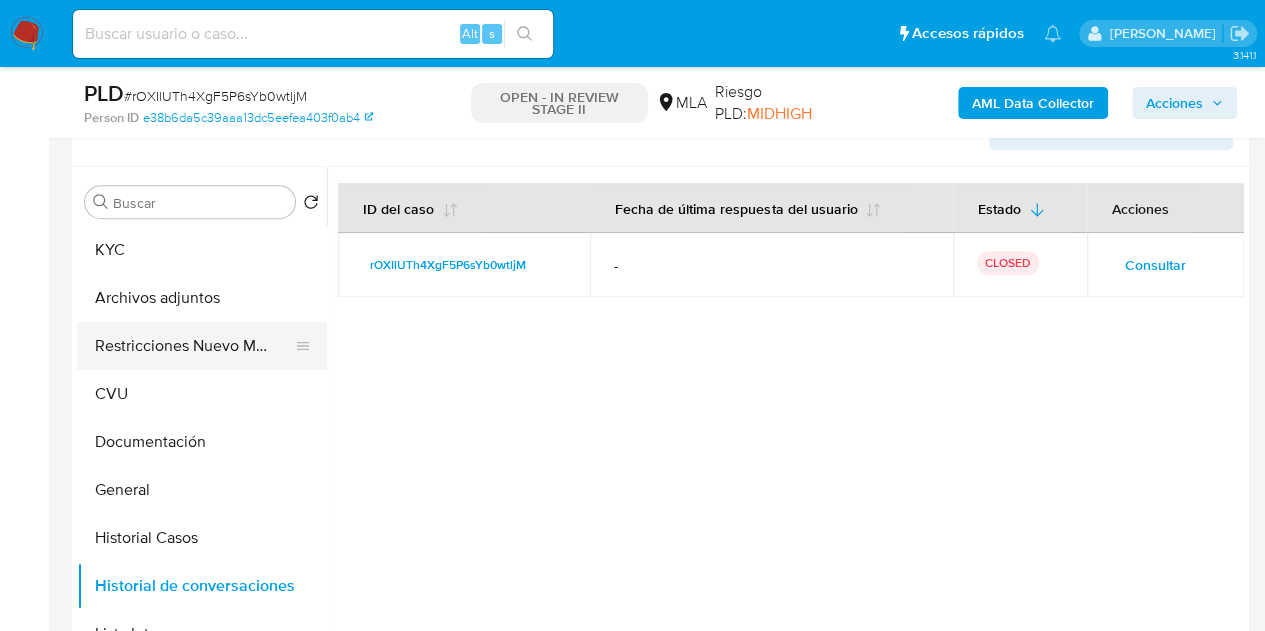 click on "Restricciones Nuevo Mundo" at bounding box center [194, 346] 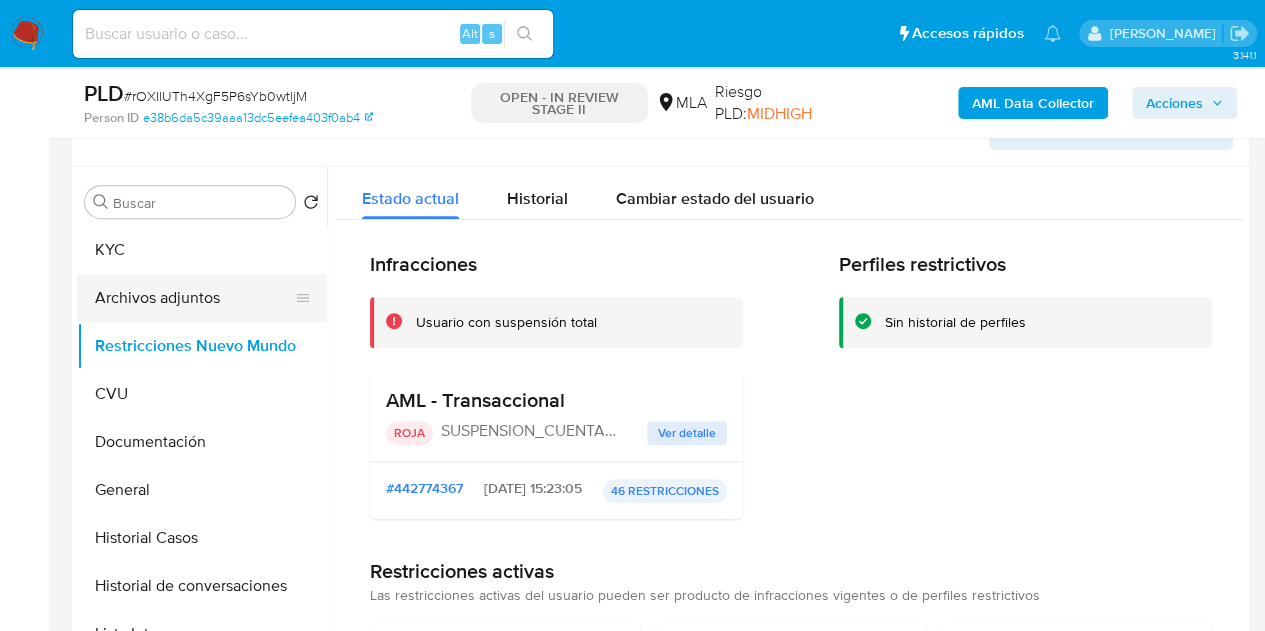 click on "Archivos adjuntos" at bounding box center (194, 298) 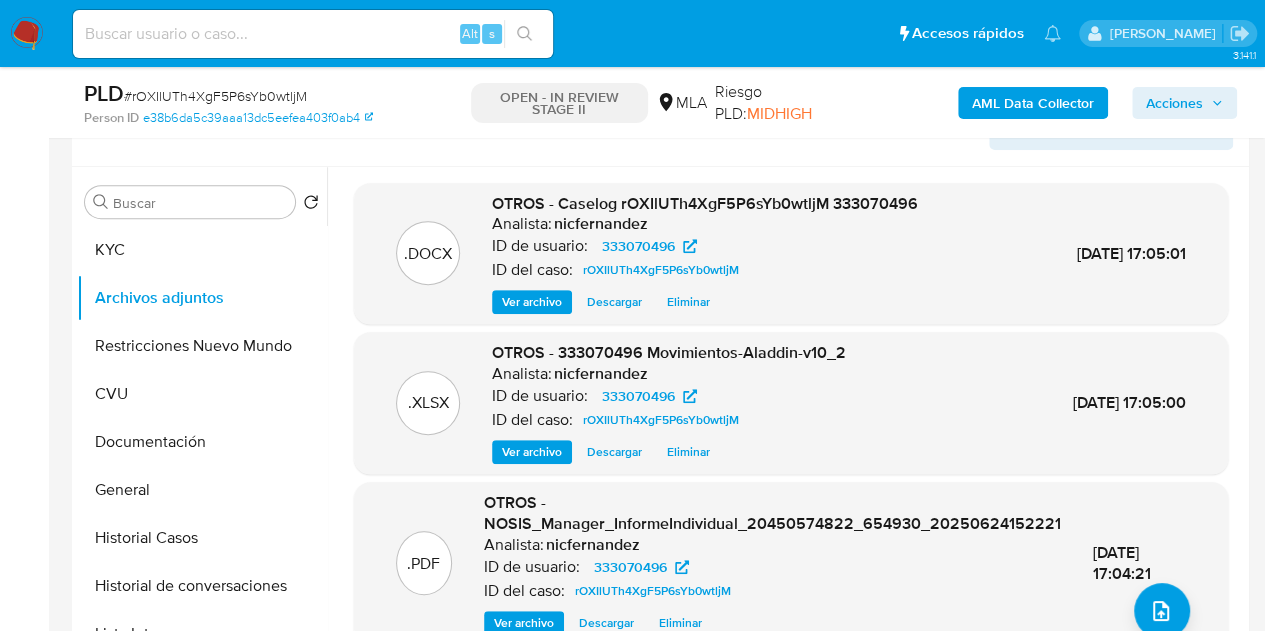 click on "OTROS - Caselog rOXIlUTh4XgF5P6sYb0wtljM 333070496" at bounding box center [705, 203] 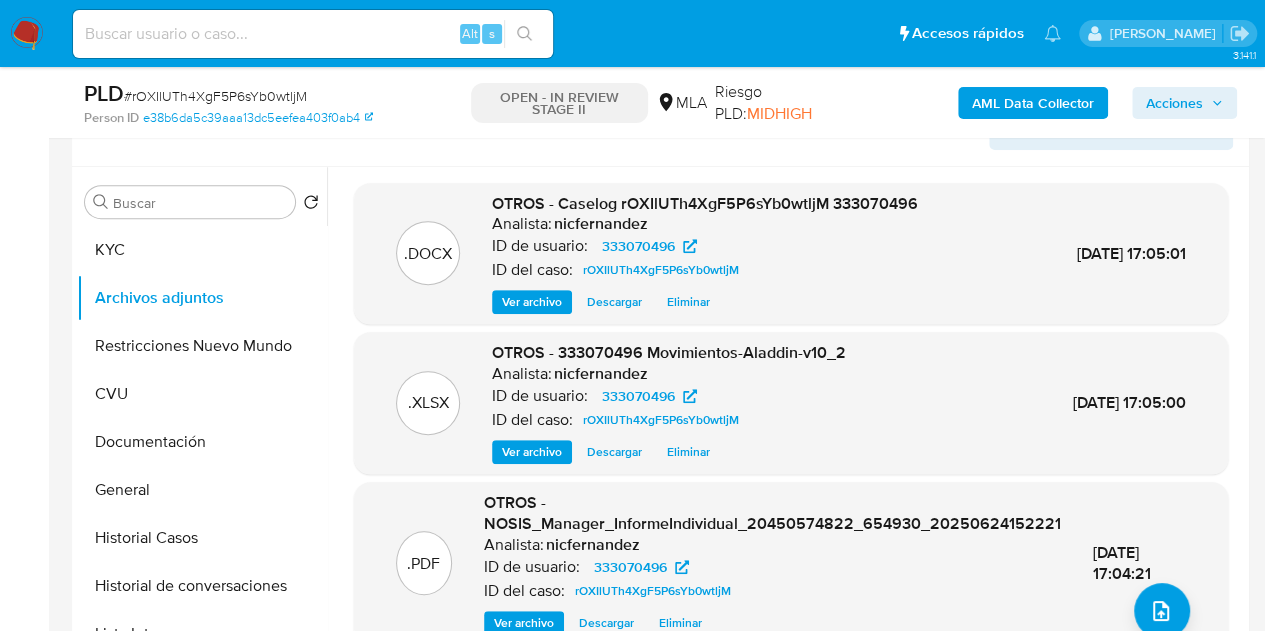 click on "Acciones" at bounding box center [1174, 103] 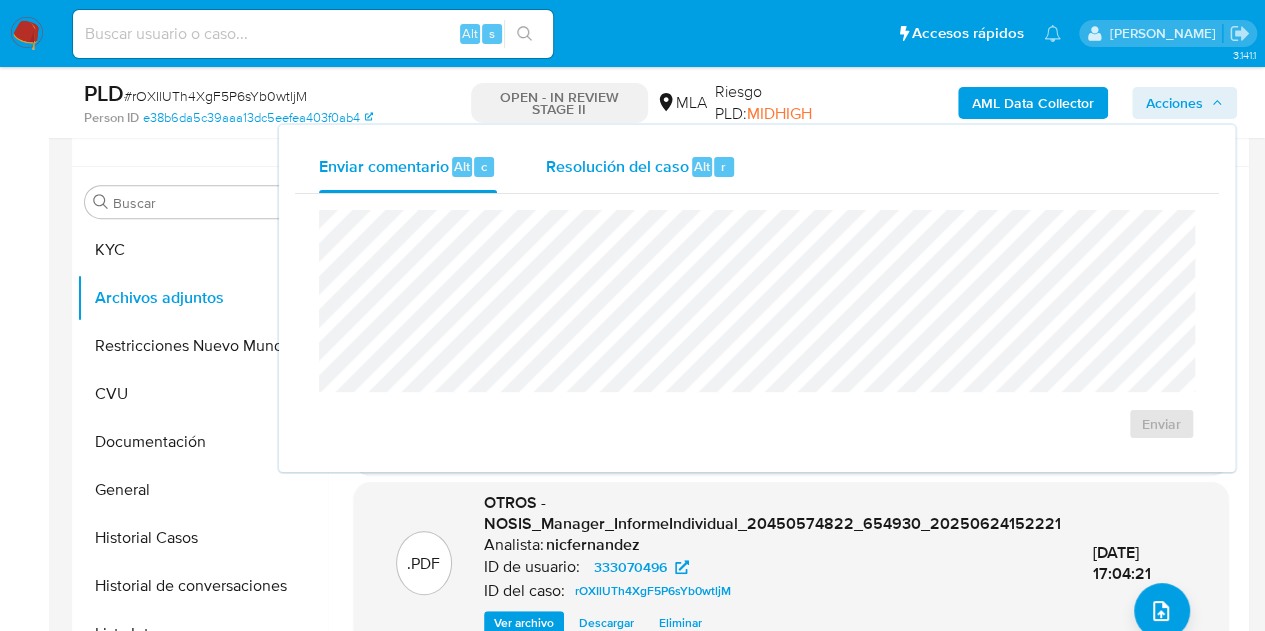 drag, startPoint x: 690, startPoint y: 175, endPoint x: 686, endPoint y: 189, distance: 14.56022 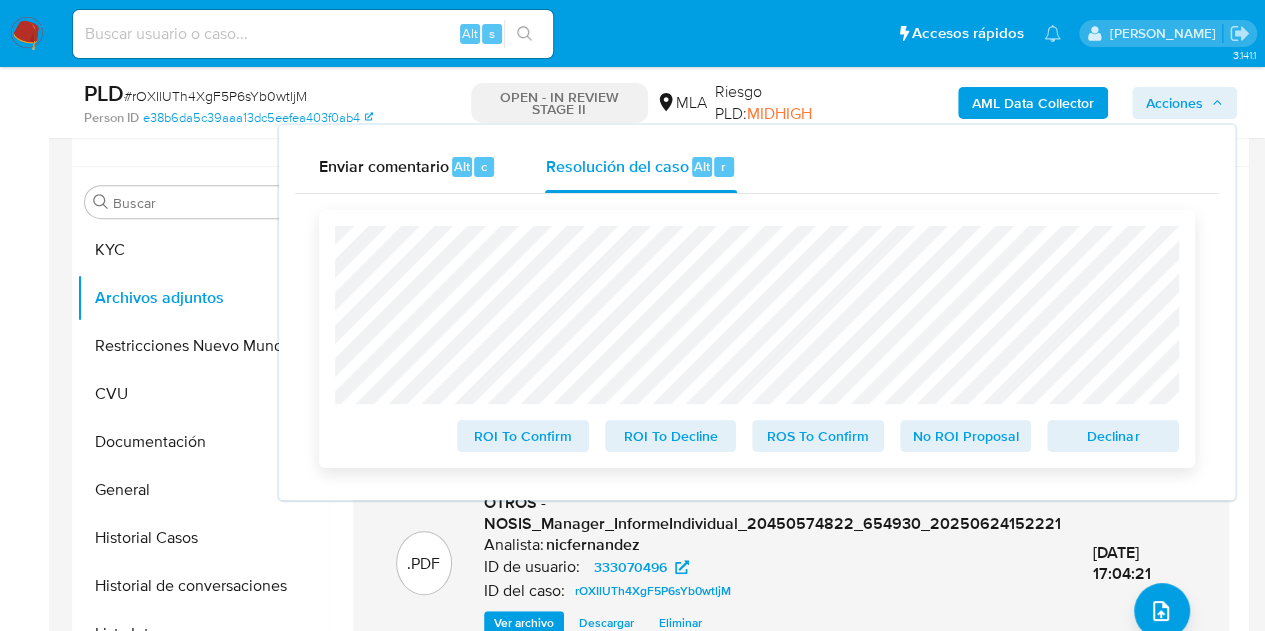click on "Declinar" at bounding box center [1113, 436] 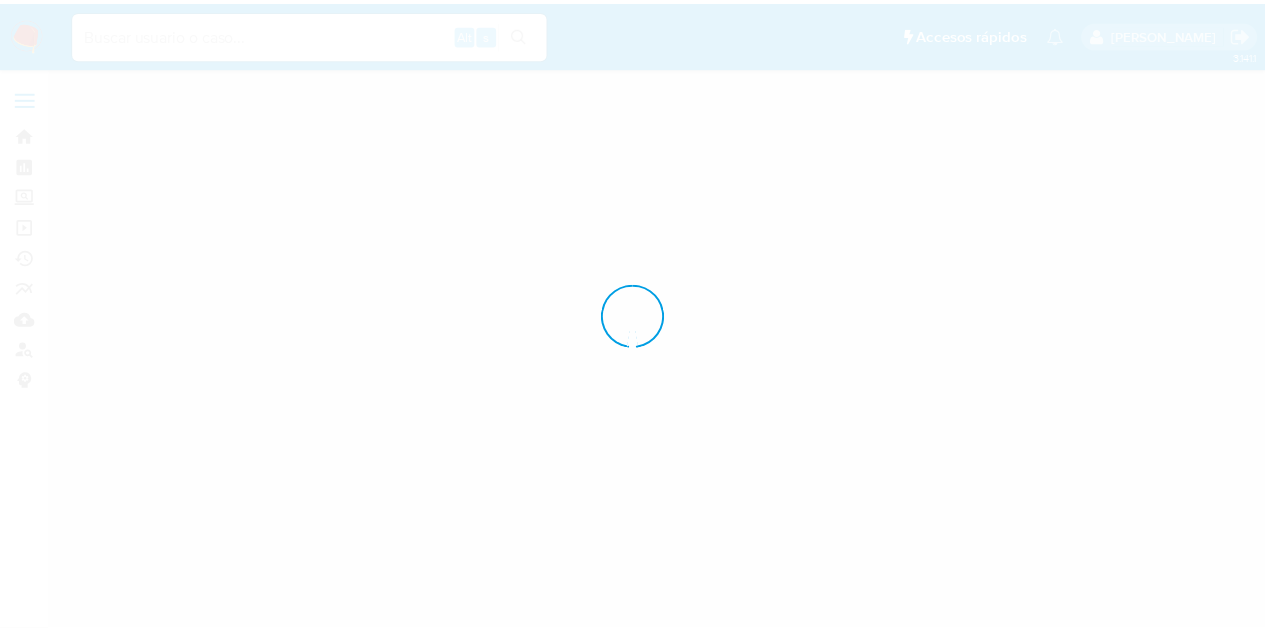 scroll, scrollTop: 0, scrollLeft: 0, axis: both 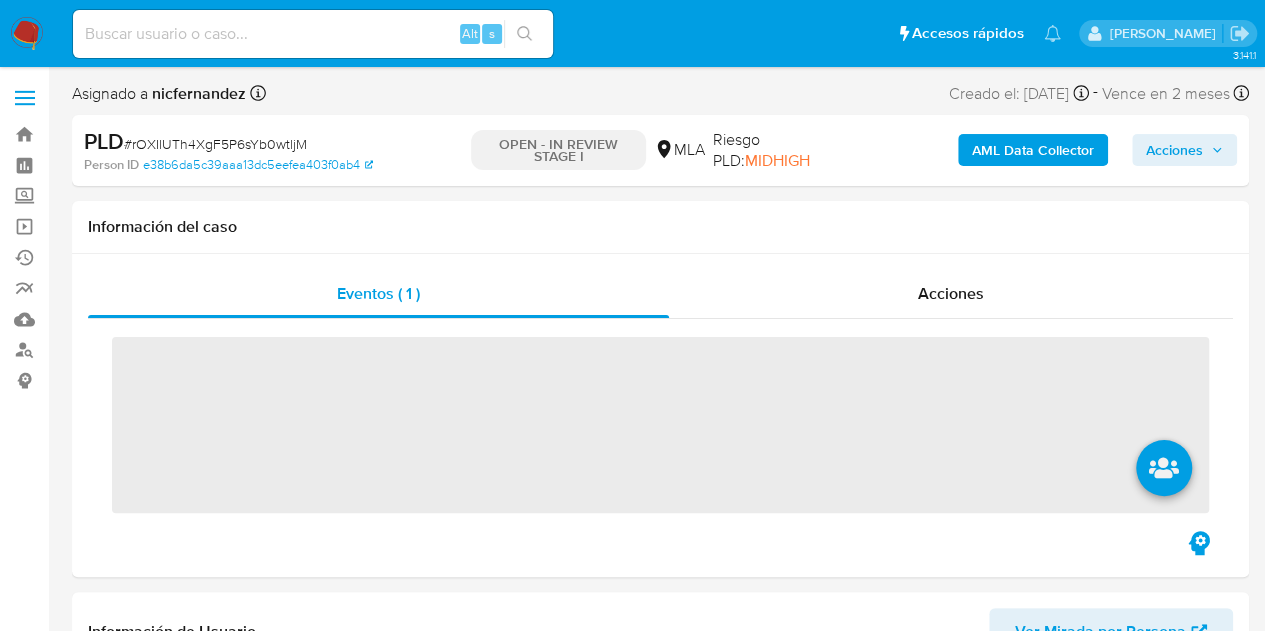 click on "Acciones" at bounding box center [1174, 150] 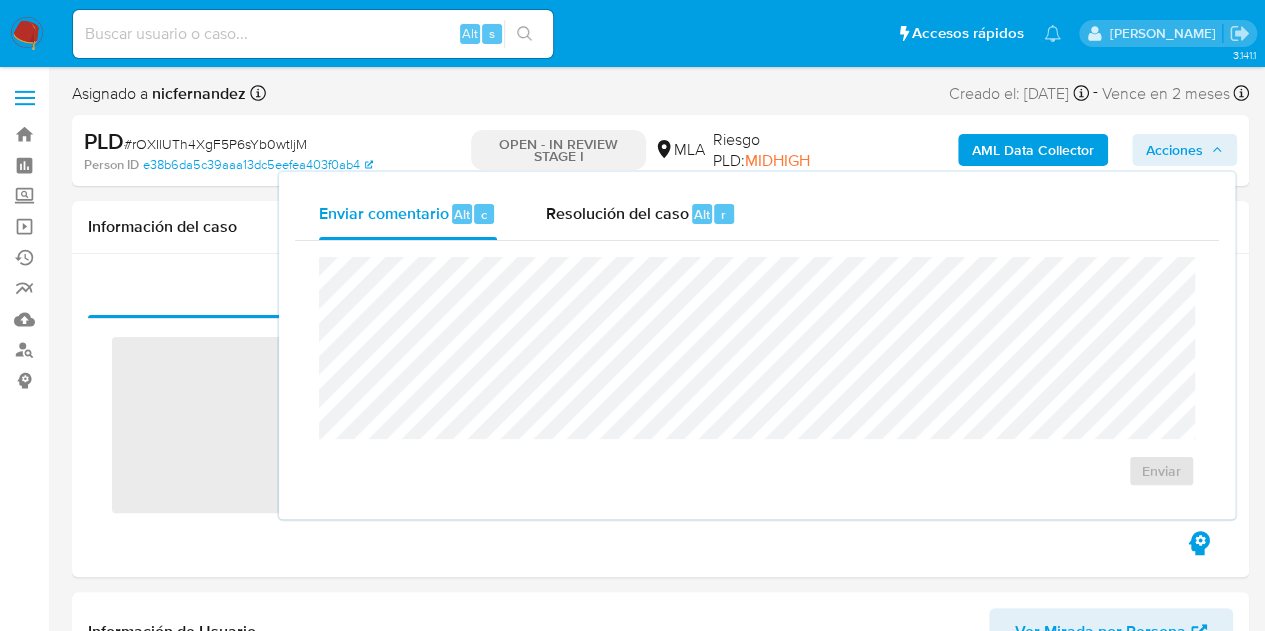 drag, startPoint x: 666, startPoint y: 215, endPoint x: 668, endPoint y: 254, distance: 39.051247 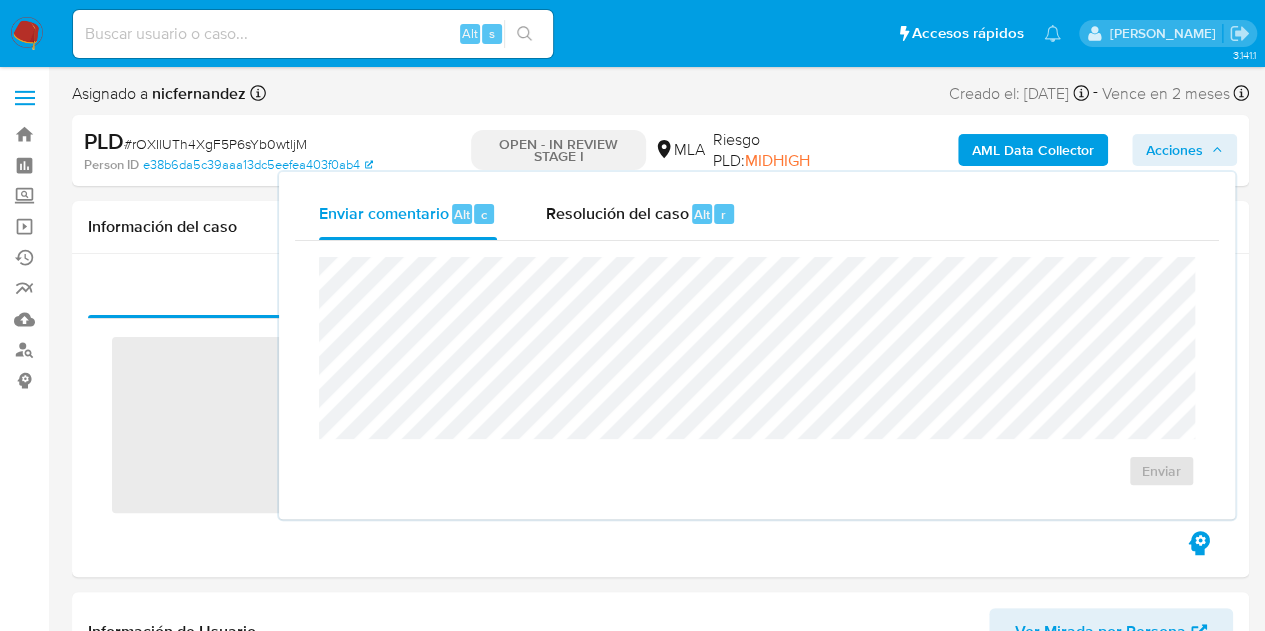 click on "Resolución del caso" at bounding box center [616, 213] 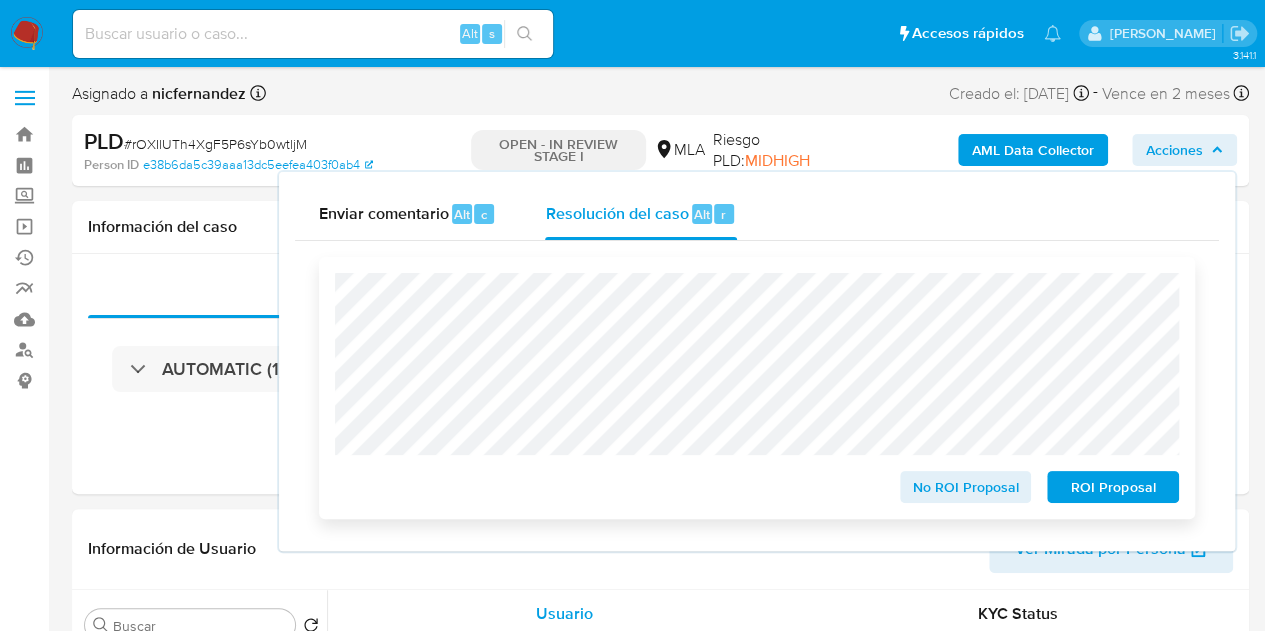 click on "ROI Proposal" at bounding box center (1113, 487) 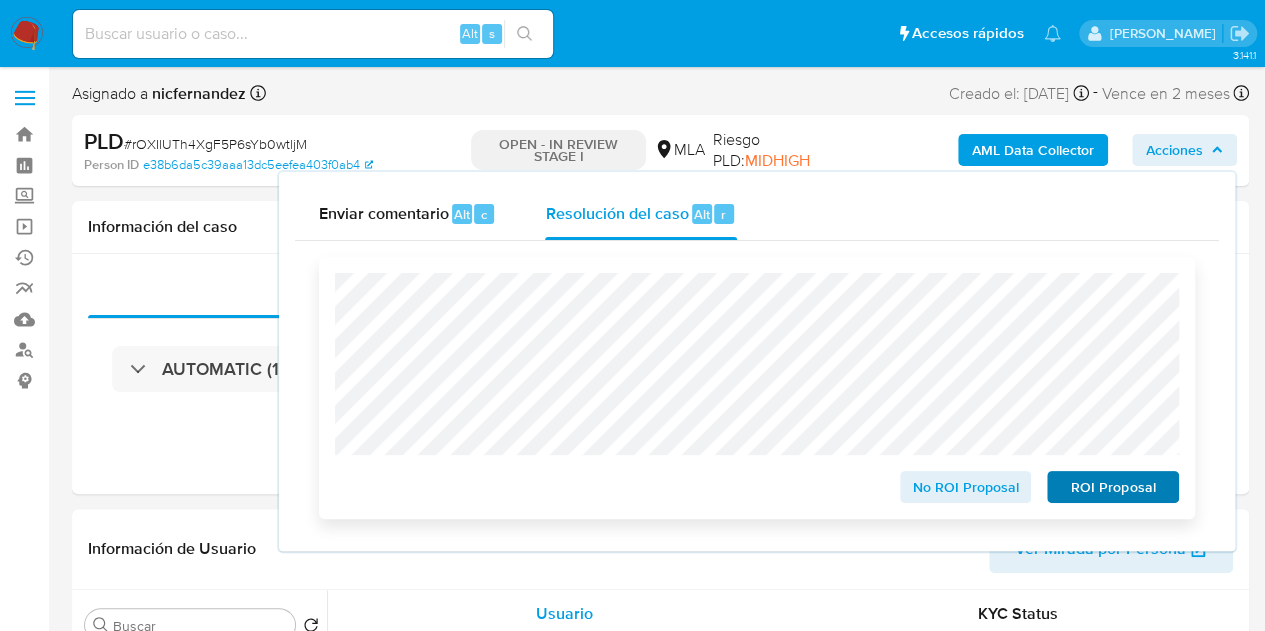 select on "10" 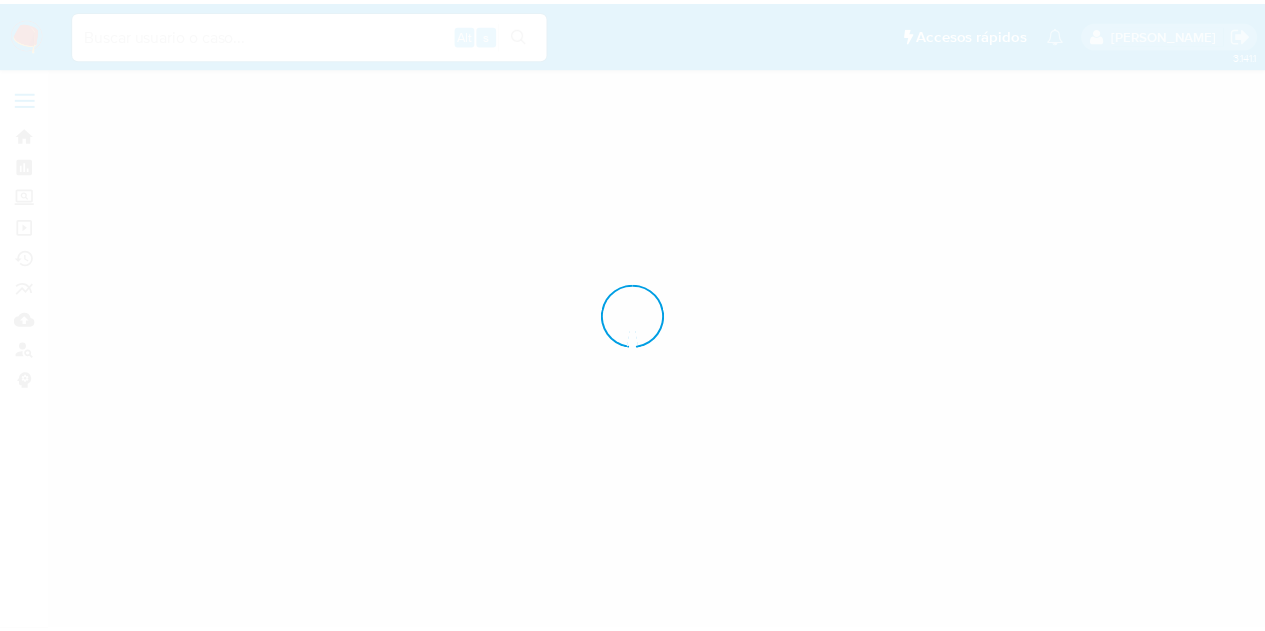 scroll, scrollTop: 0, scrollLeft: 0, axis: both 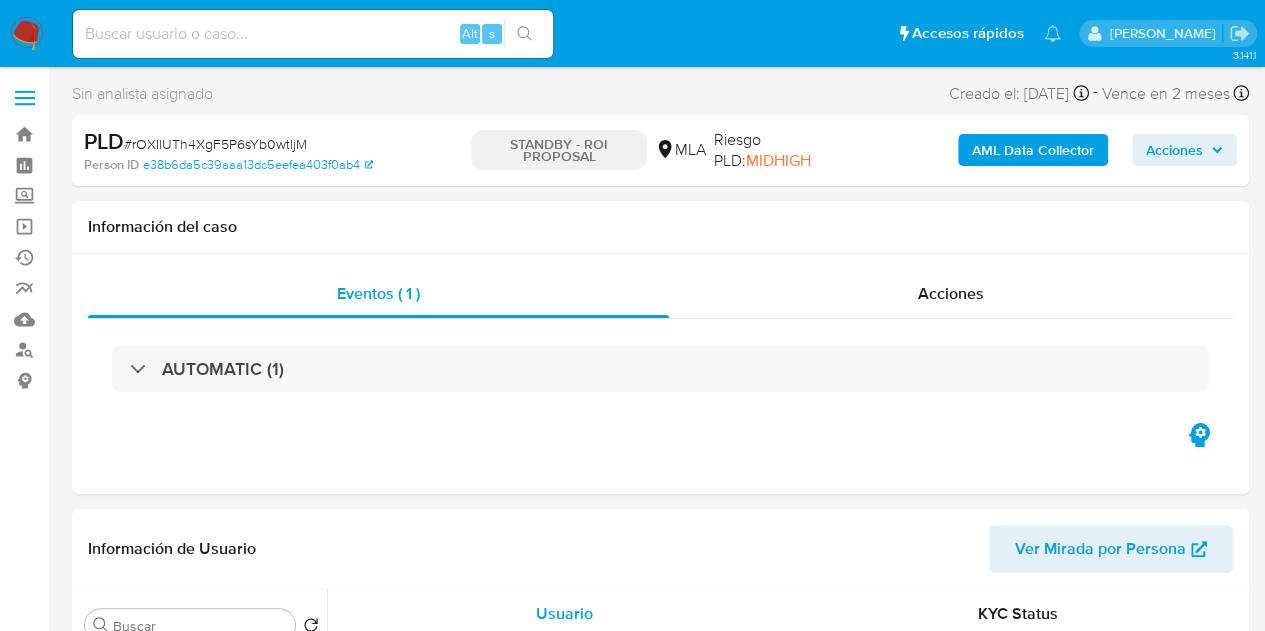 select on "10" 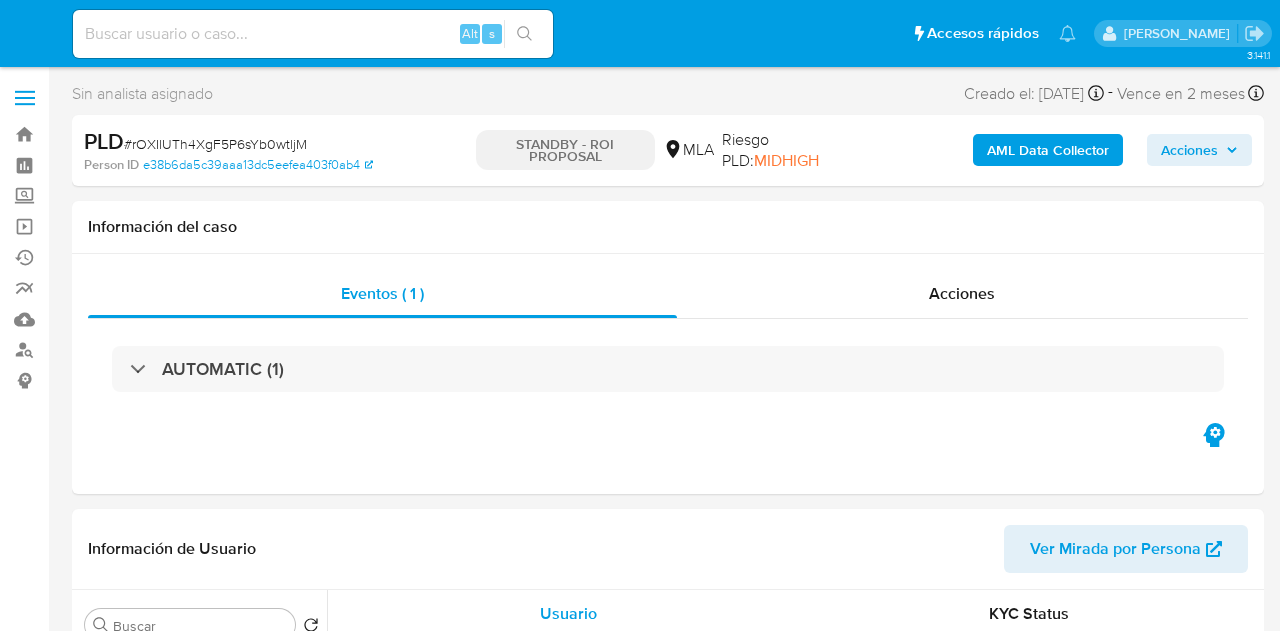 select on "10" 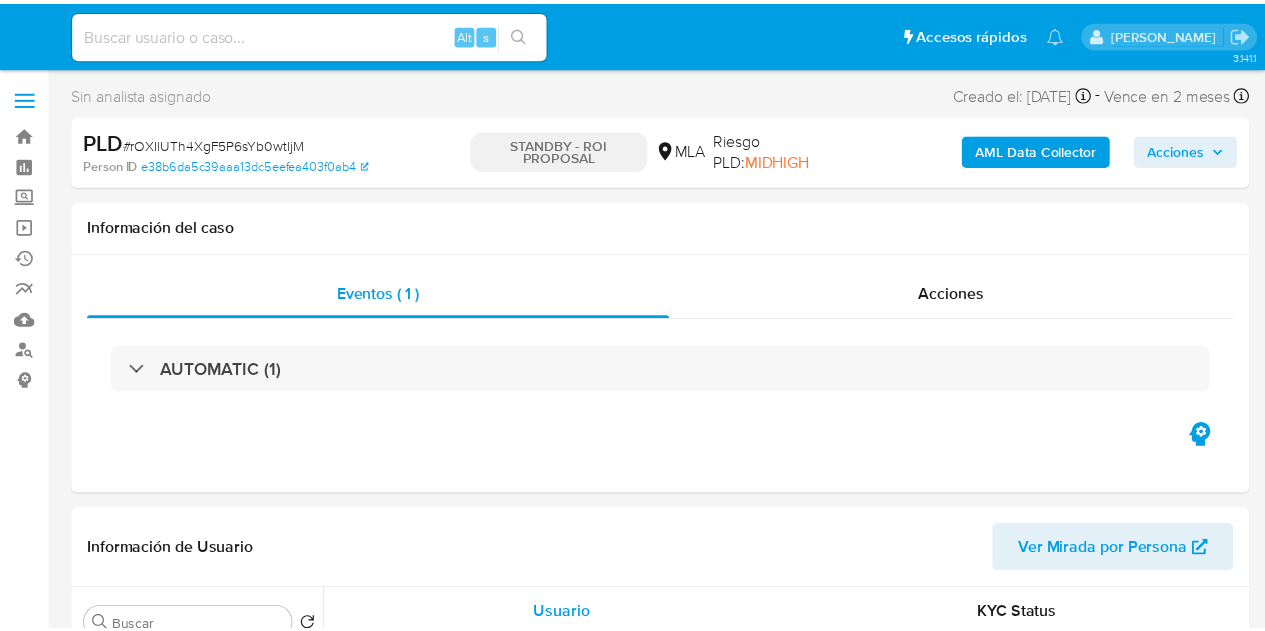 scroll, scrollTop: 0, scrollLeft: 0, axis: both 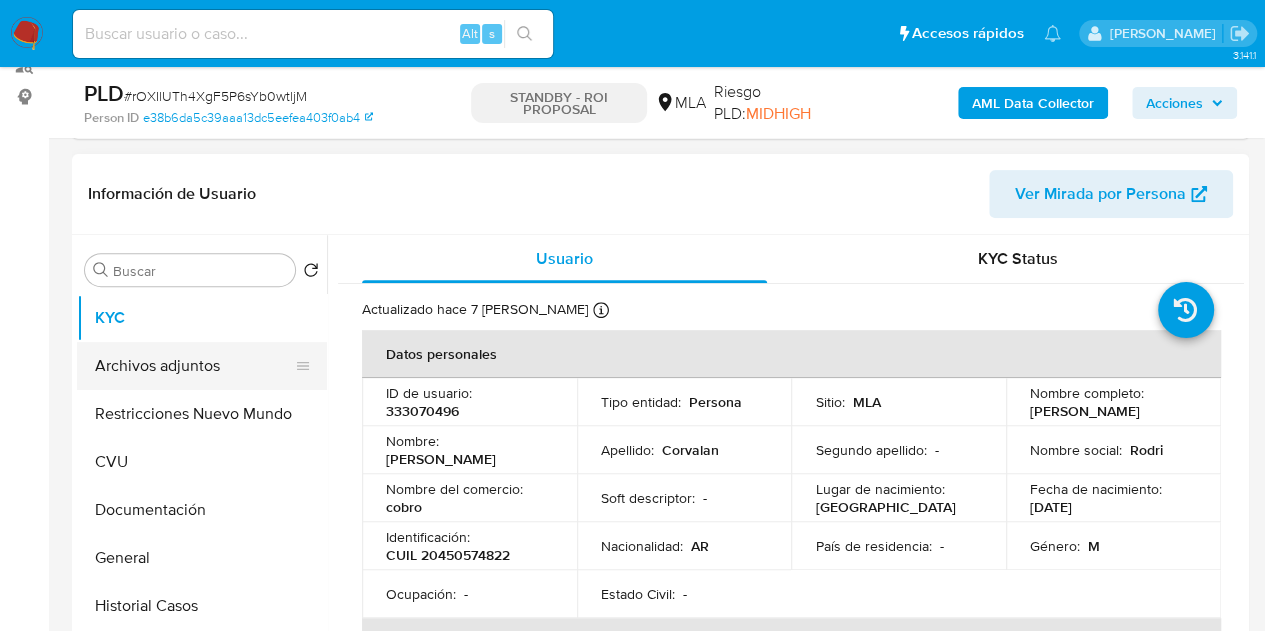 click on "Archivos adjuntos" at bounding box center [194, 366] 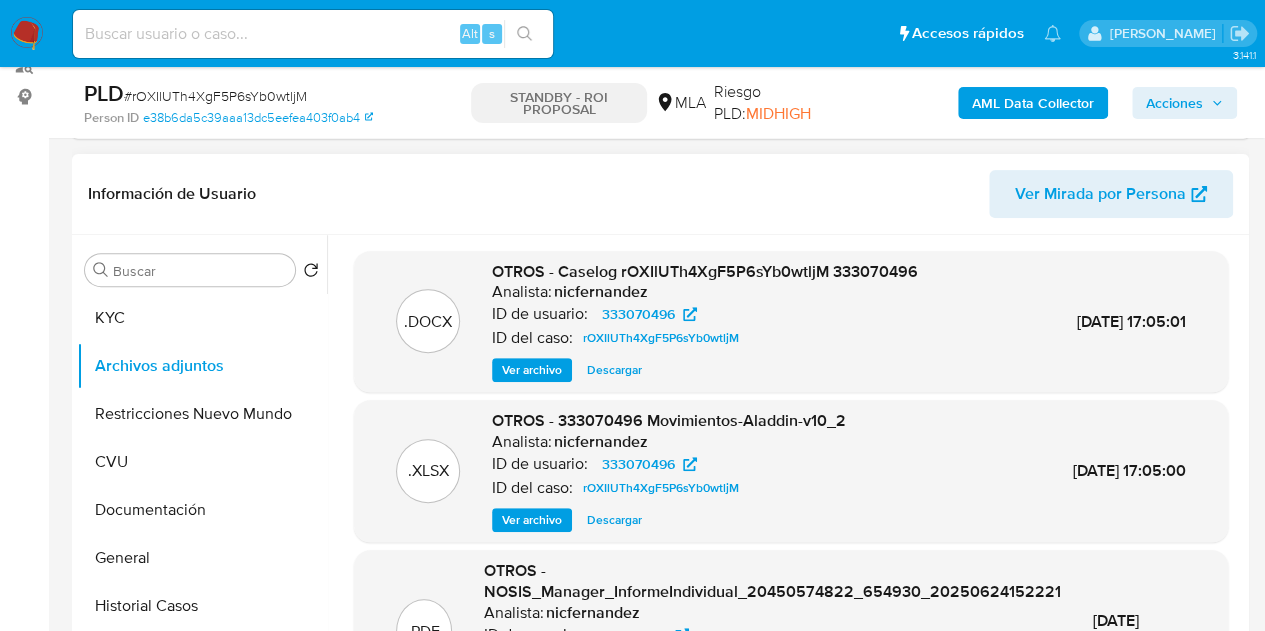 click on "Ver archivo" at bounding box center [532, 370] 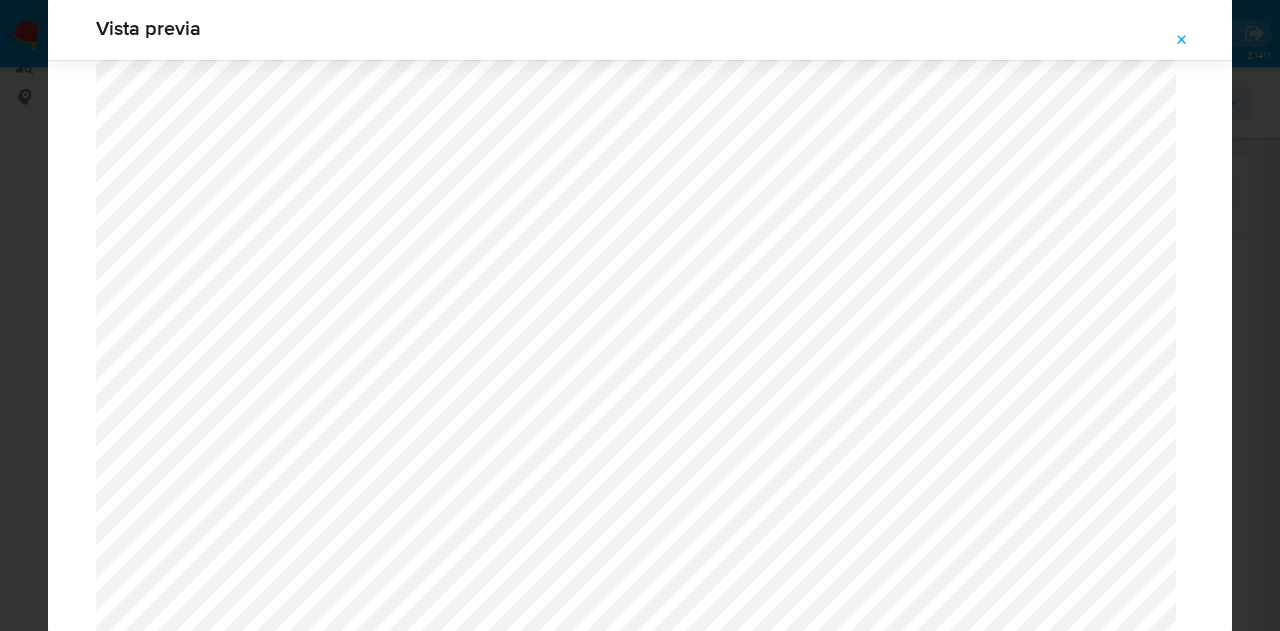 scroll, scrollTop: 2242, scrollLeft: 0, axis: vertical 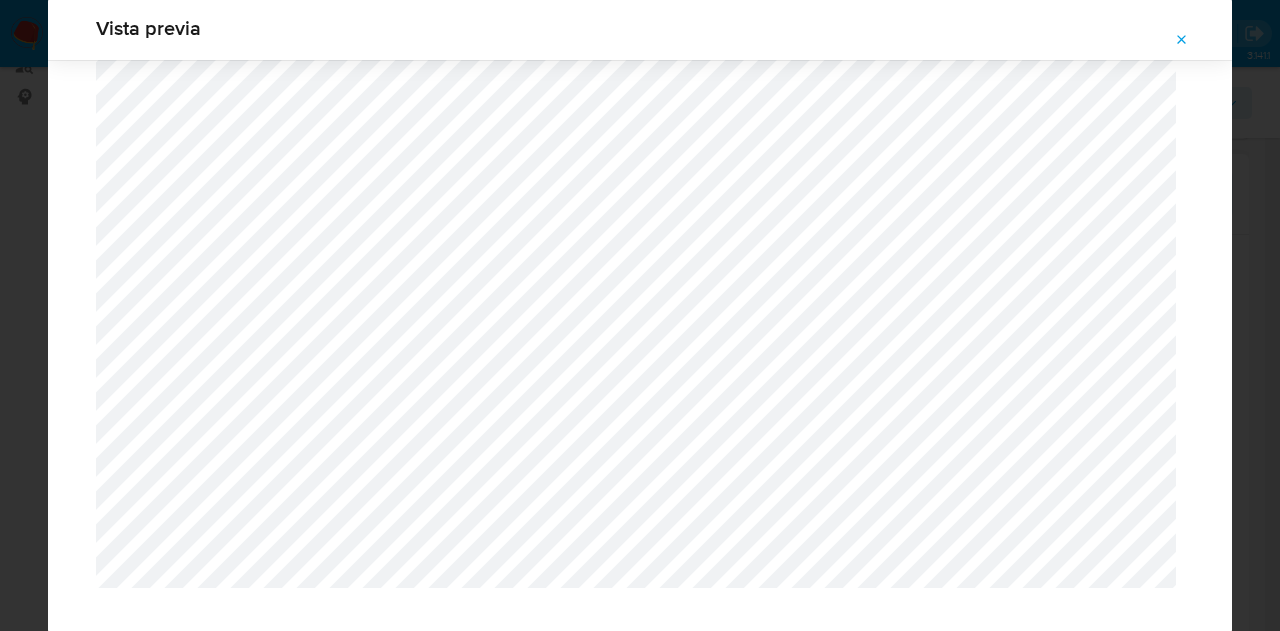 click 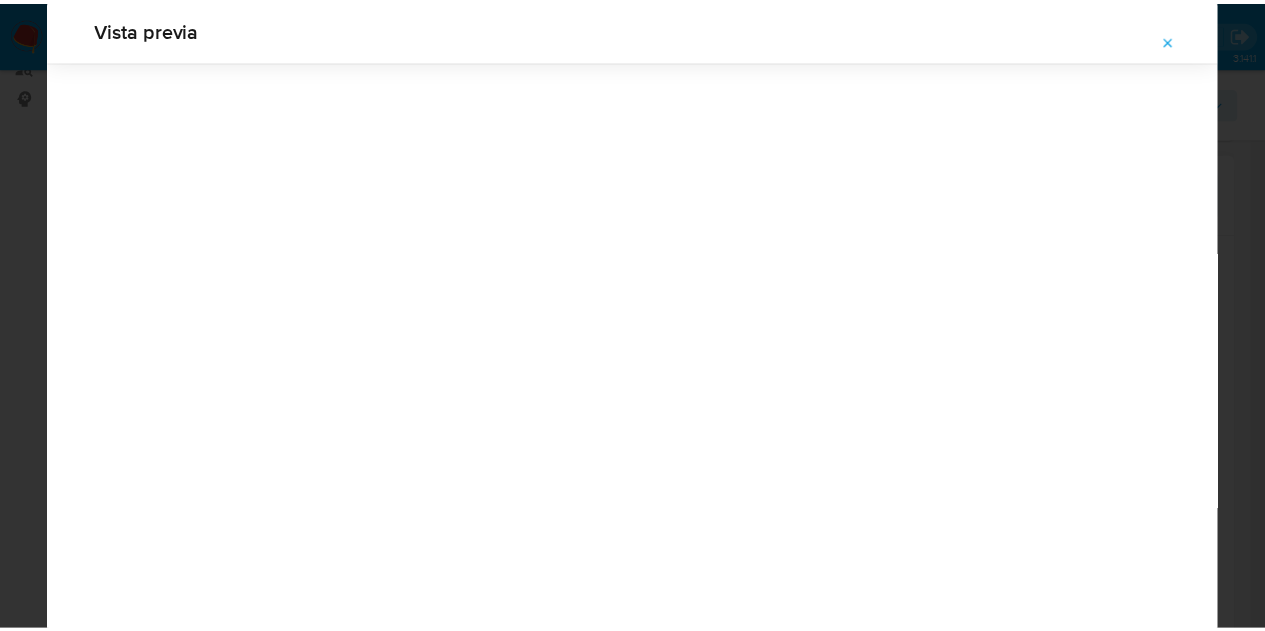 scroll, scrollTop: 64, scrollLeft: 0, axis: vertical 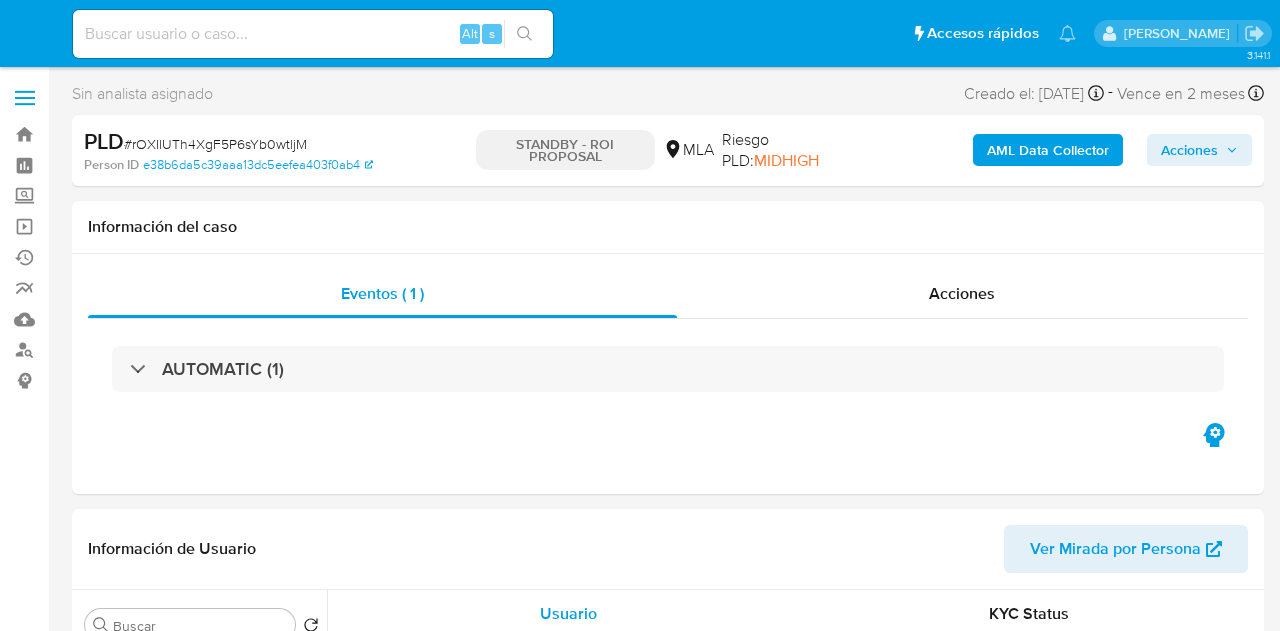 select on "10" 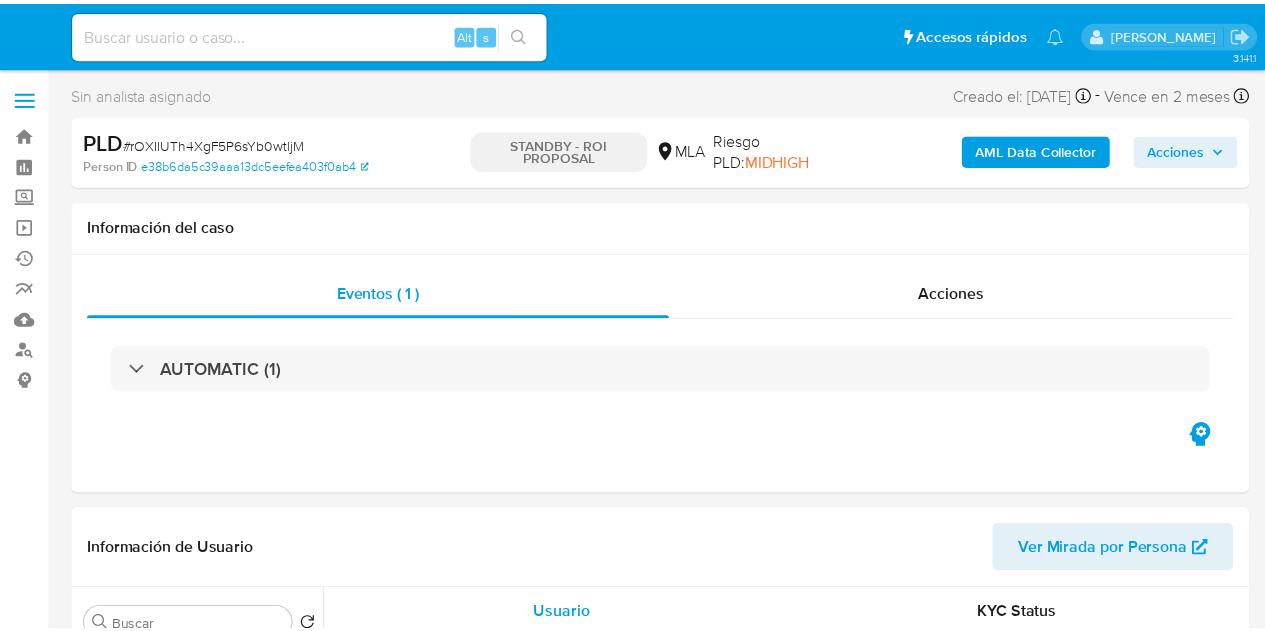 scroll, scrollTop: 0, scrollLeft: 0, axis: both 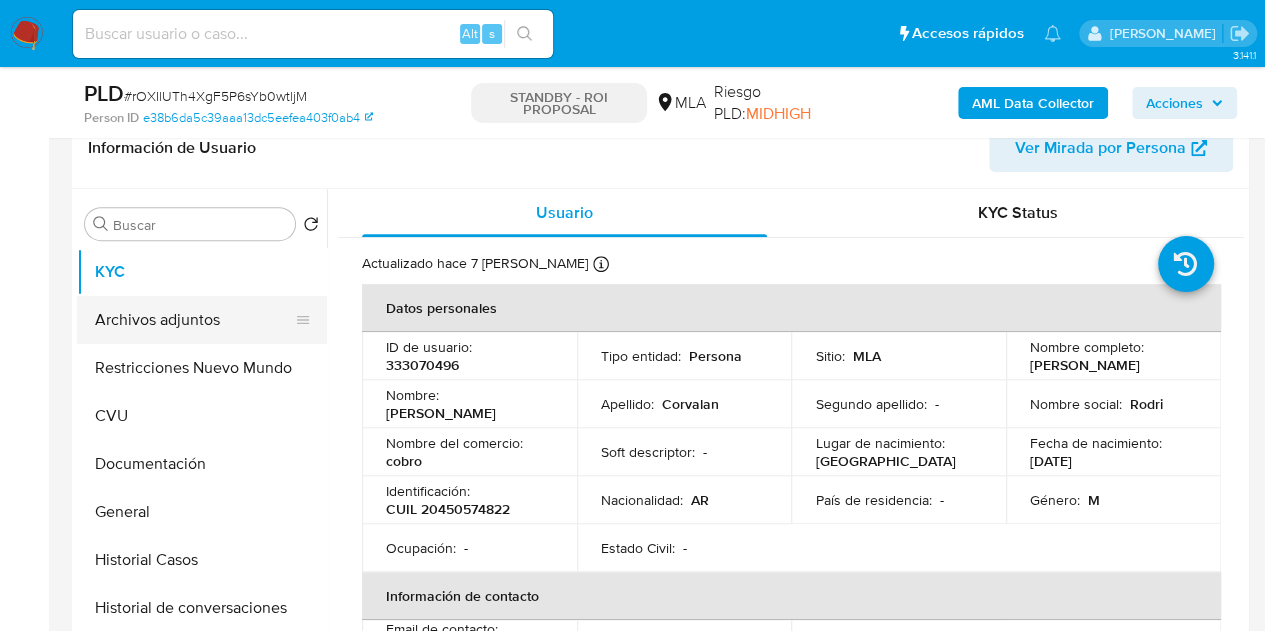 click on "Archivos adjuntos" at bounding box center (194, 320) 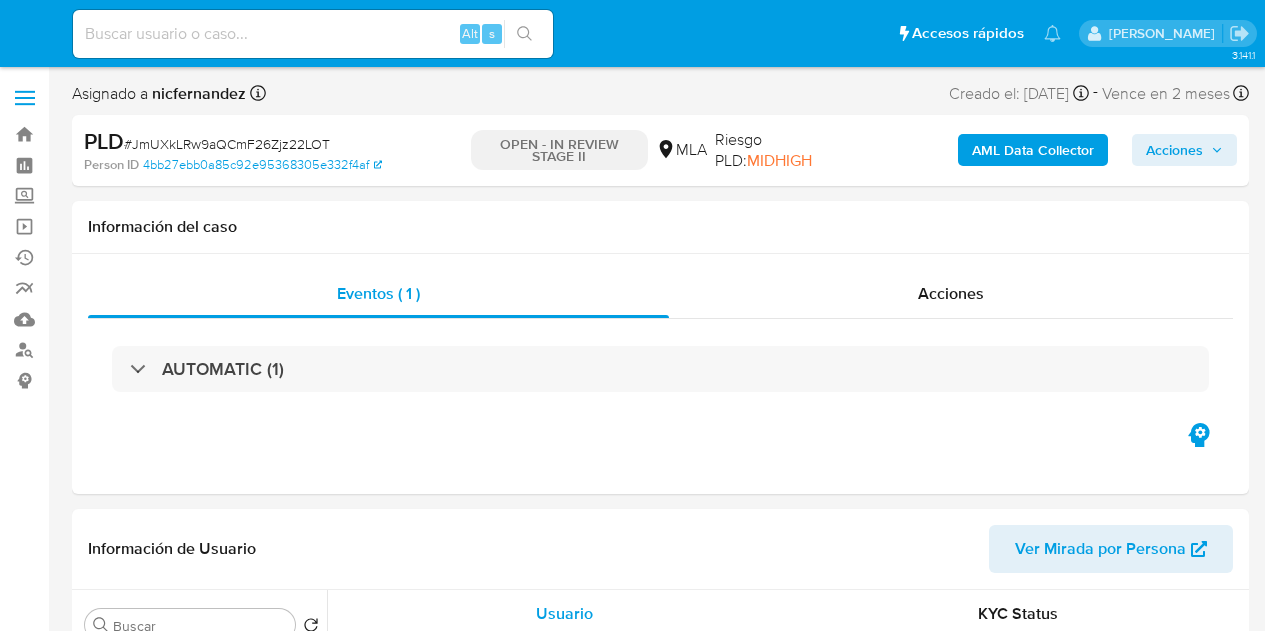 select on "10" 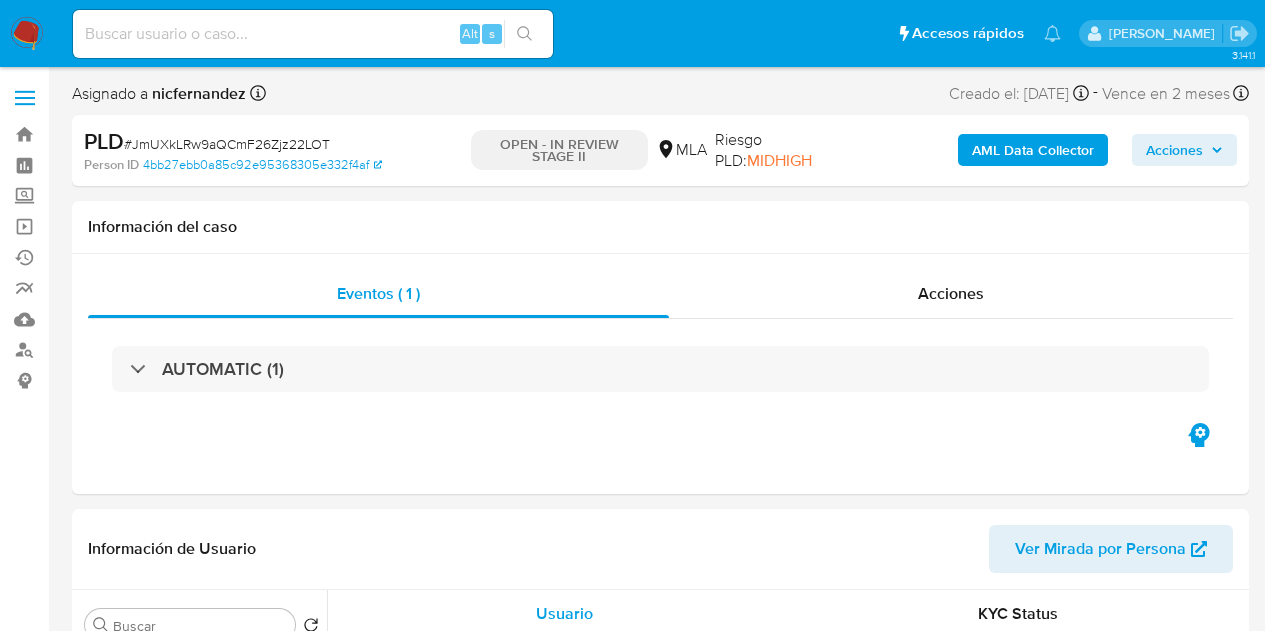 scroll, scrollTop: 0, scrollLeft: 0, axis: both 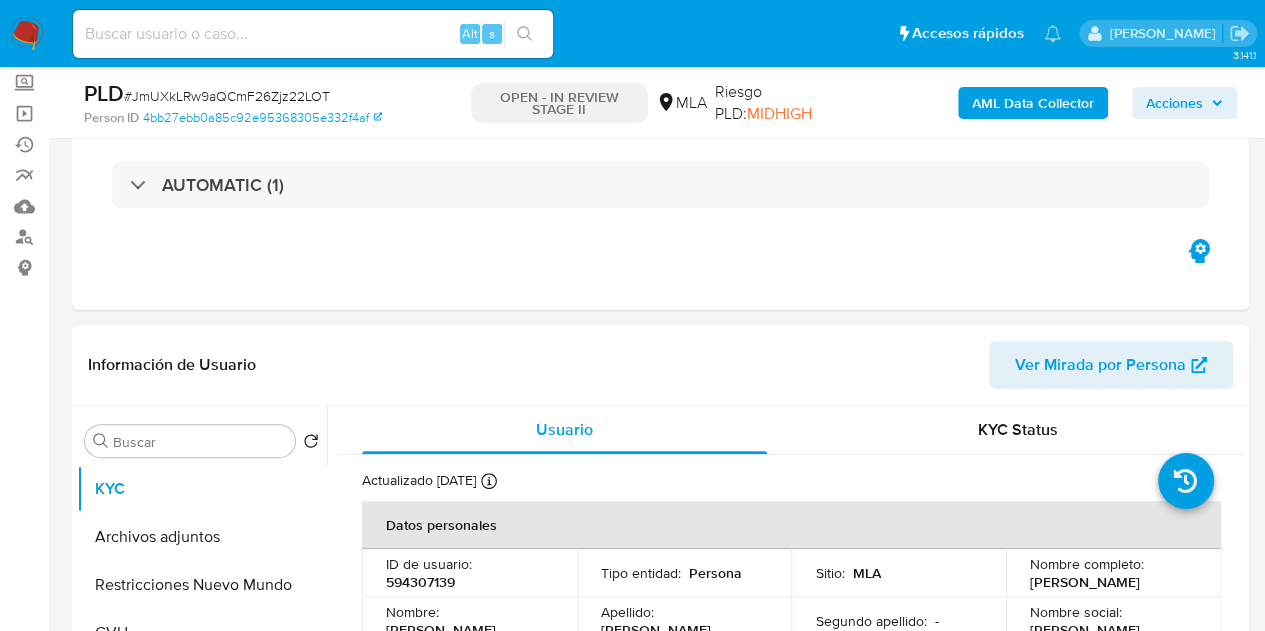 click on "Ver Mirada por Persona" at bounding box center (1100, 365) 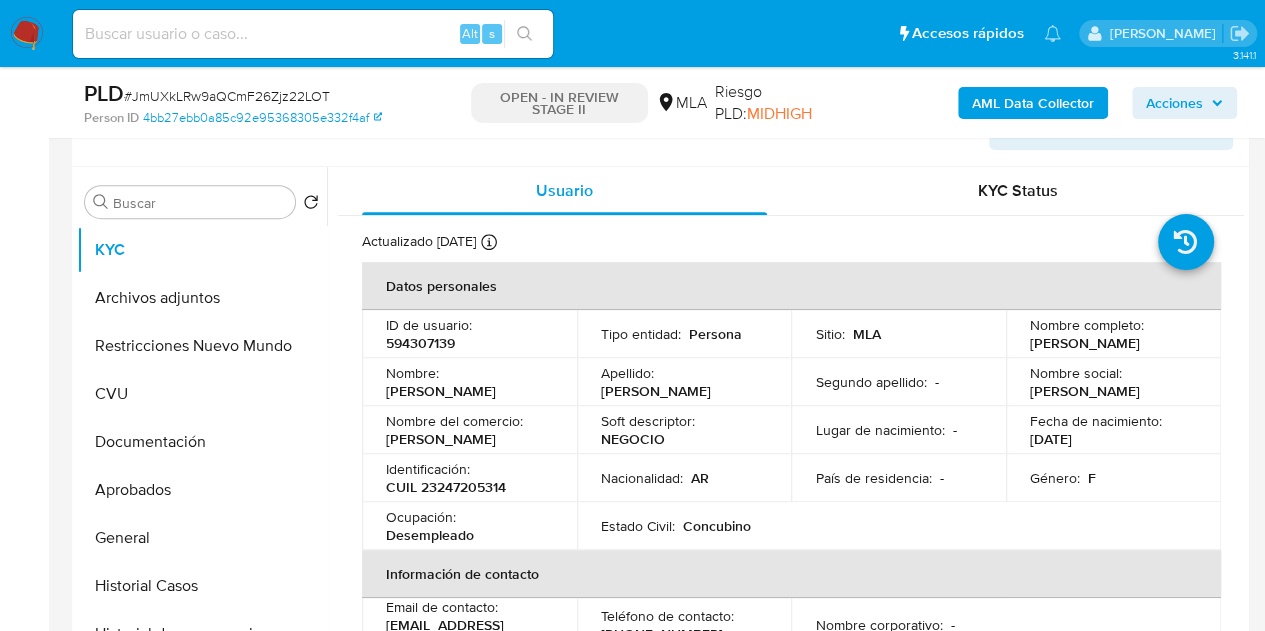 scroll, scrollTop: 316, scrollLeft: 0, axis: vertical 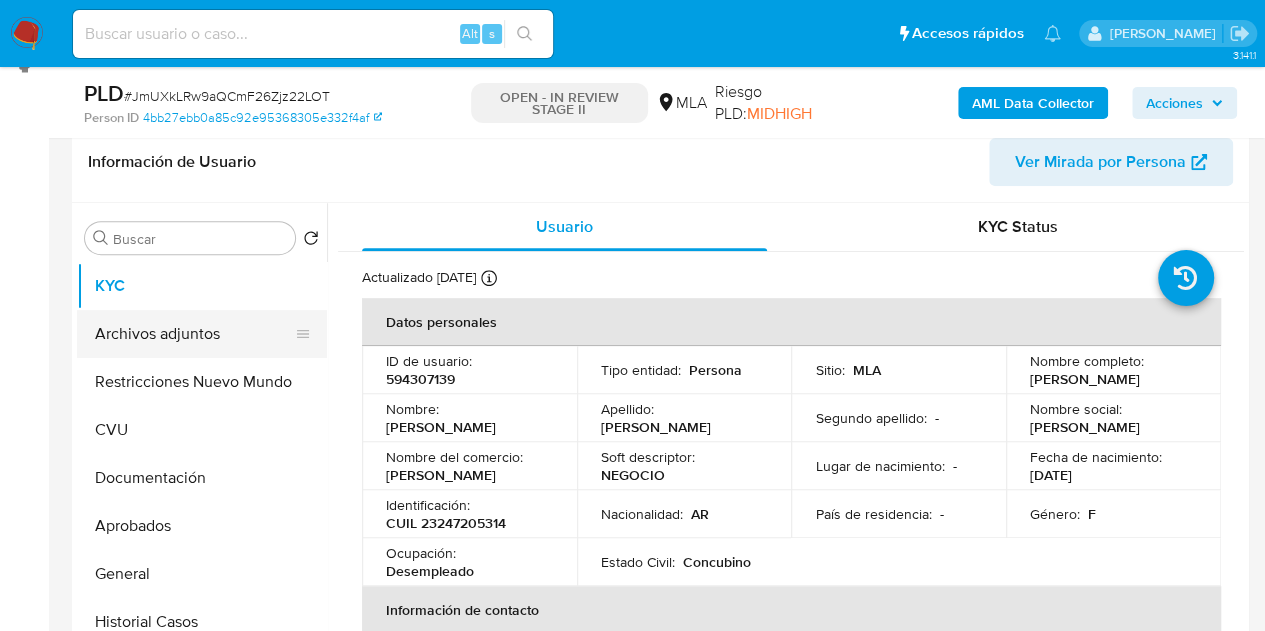 click on "Archivos adjuntos" at bounding box center [194, 334] 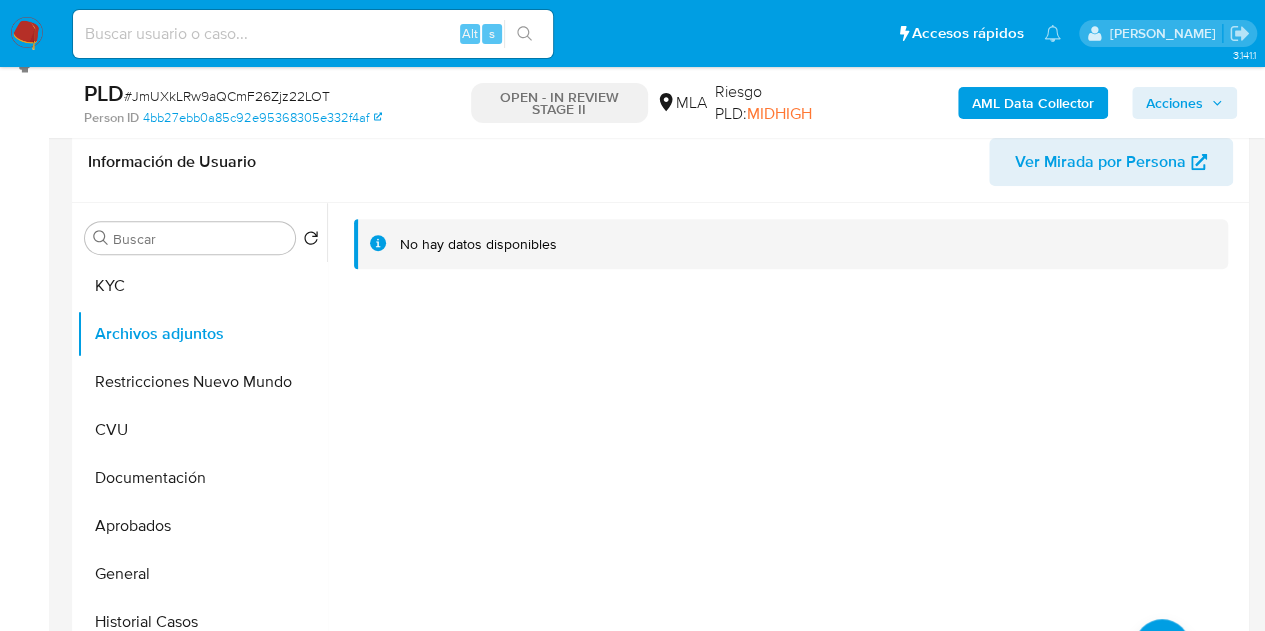 click on "AML Data Collector" at bounding box center [1033, 103] 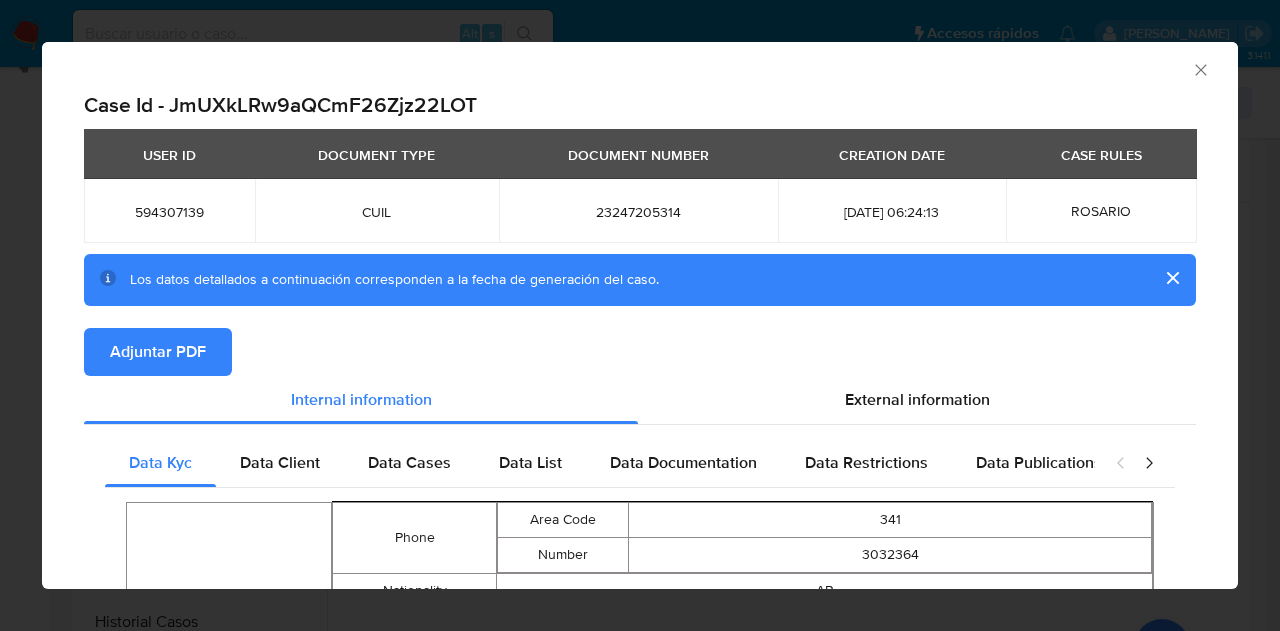click on "Adjuntar PDF" at bounding box center (158, 352) 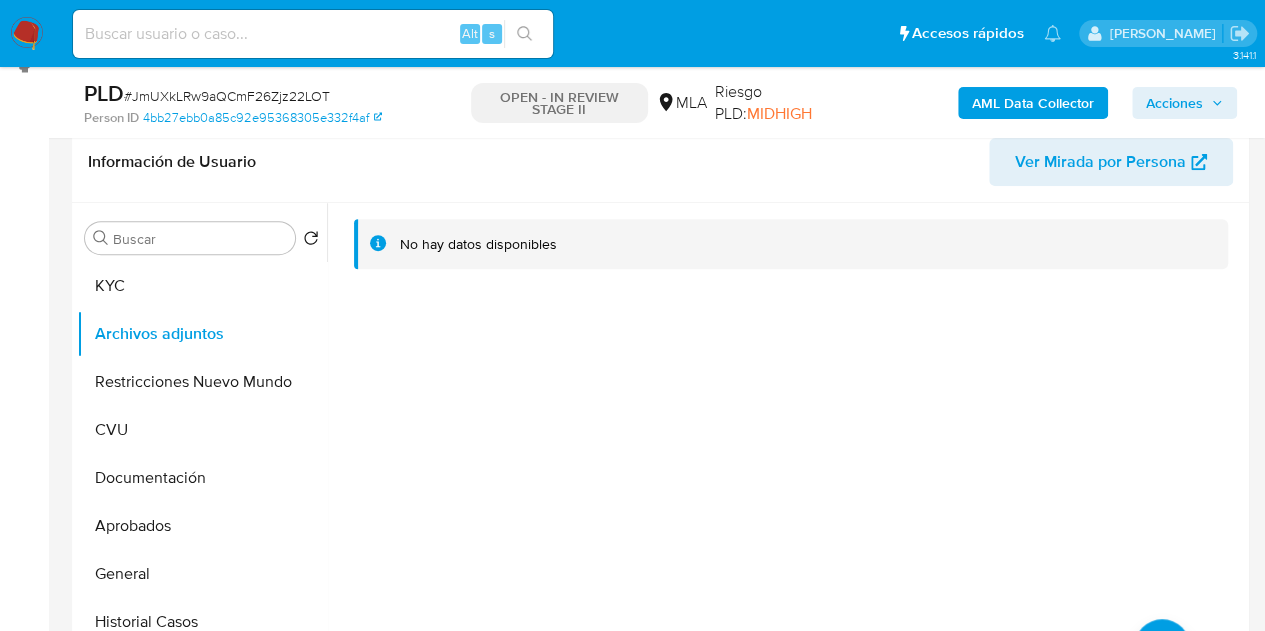 scroll, scrollTop: 340, scrollLeft: 0, axis: vertical 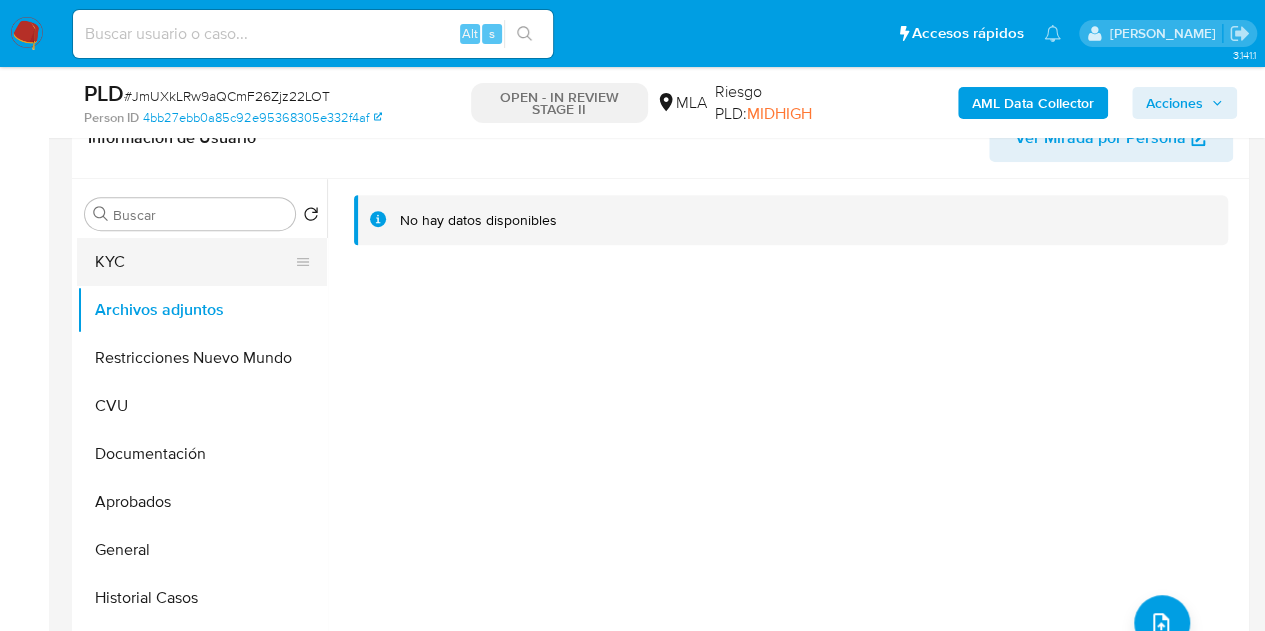 click on "KYC" at bounding box center (194, 262) 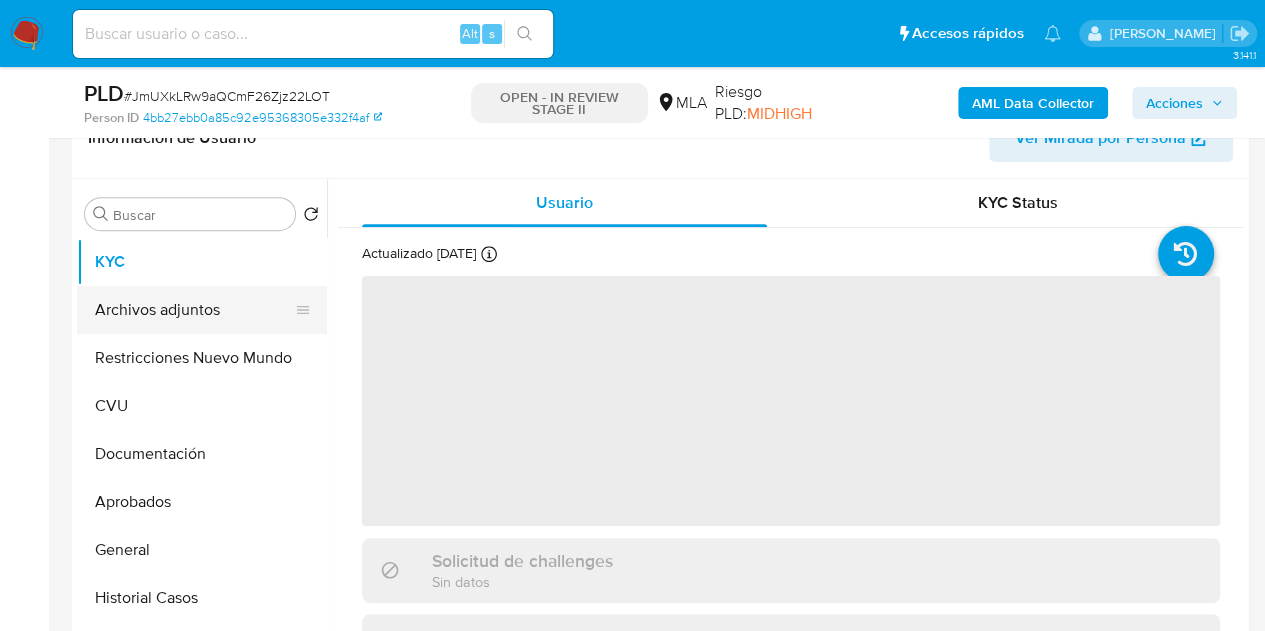 click on "Archivos adjuntos" at bounding box center (194, 310) 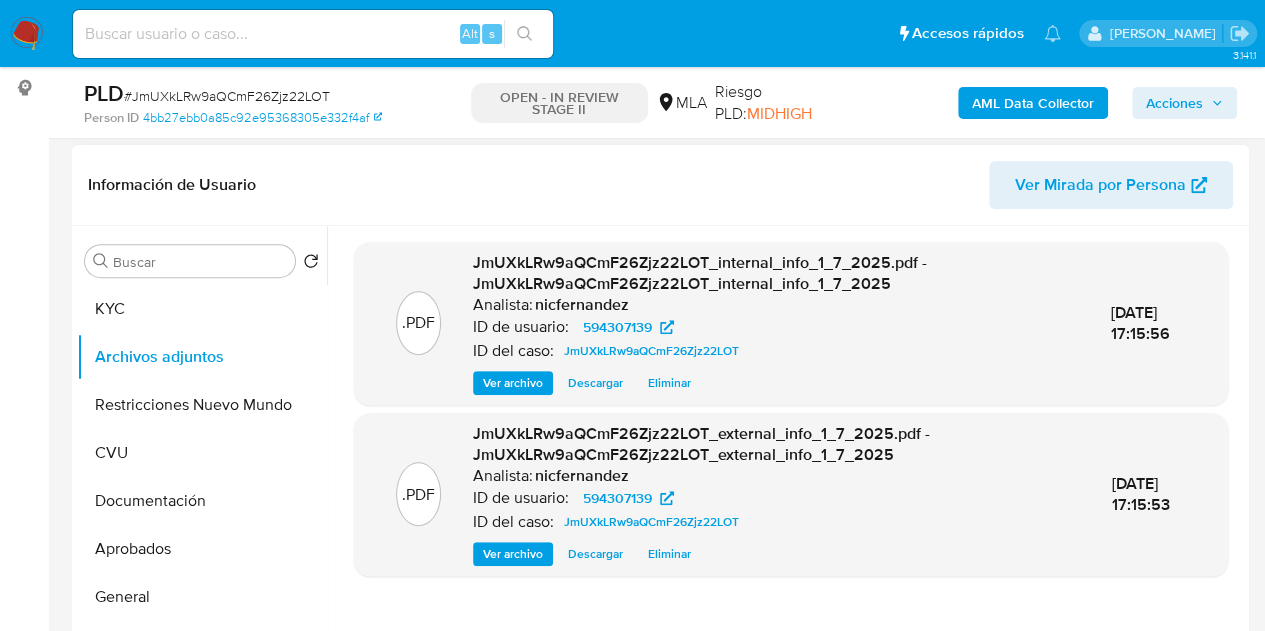 scroll, scrollTop: 302, scrollLeft: 0, axis: vertical 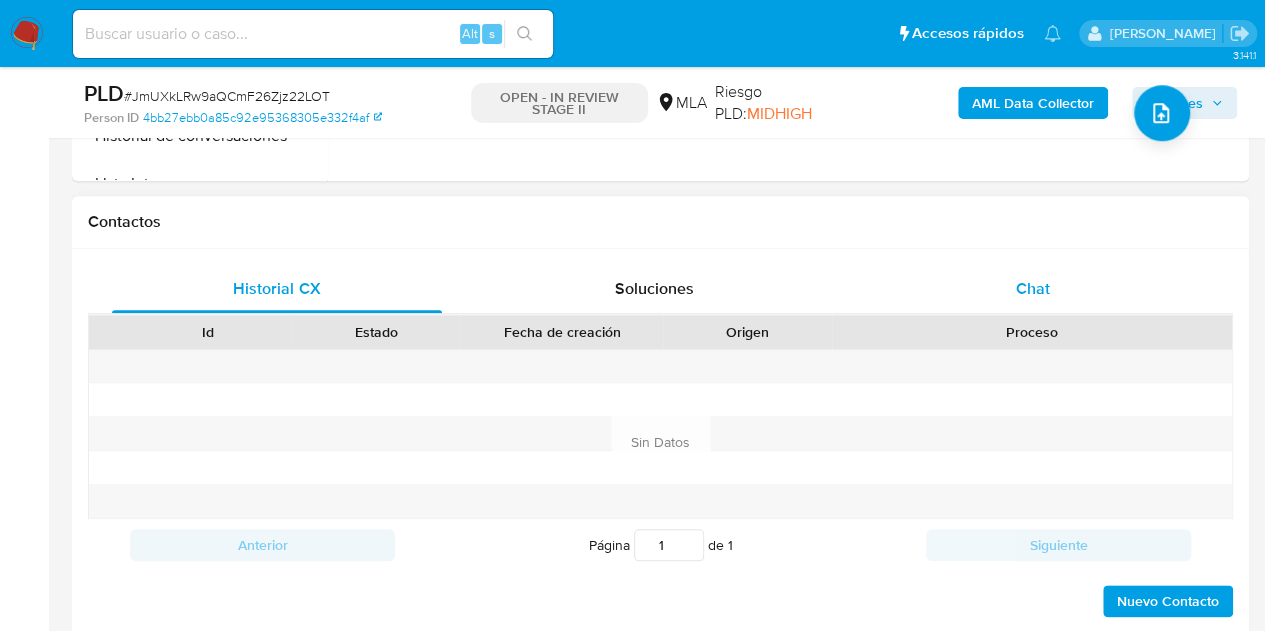 click on "Chat" at bounding box center [1033, 289] 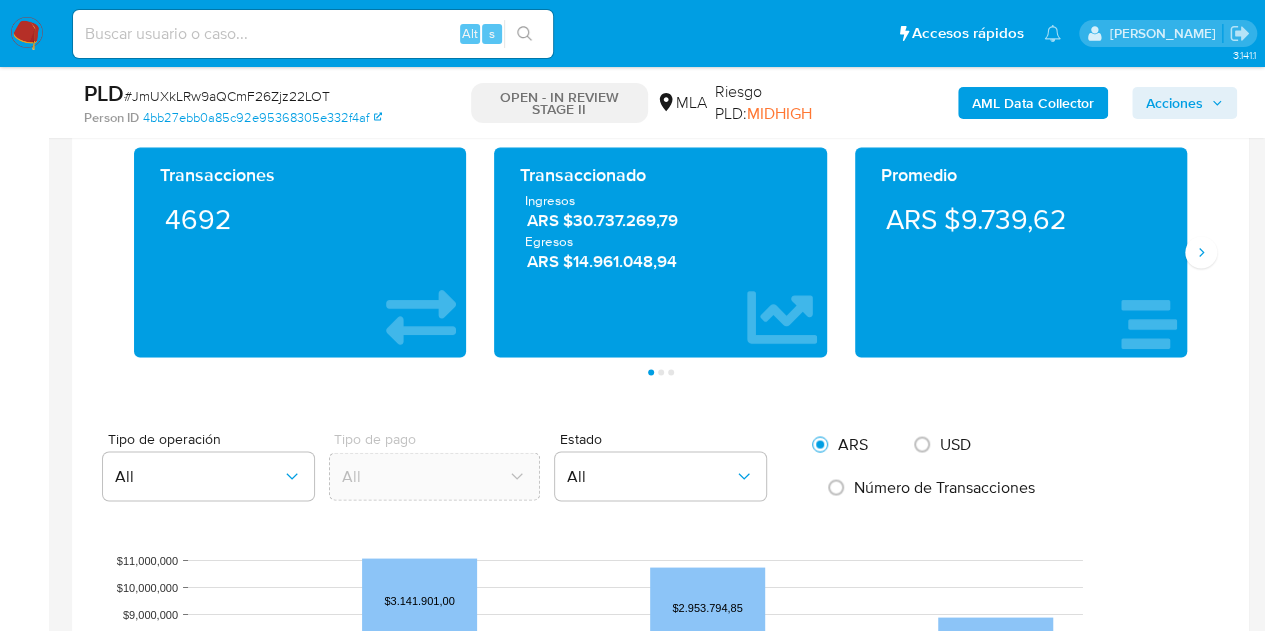 scroll, scrollTop: 1685, scrollLeft: 0, axis: vertical 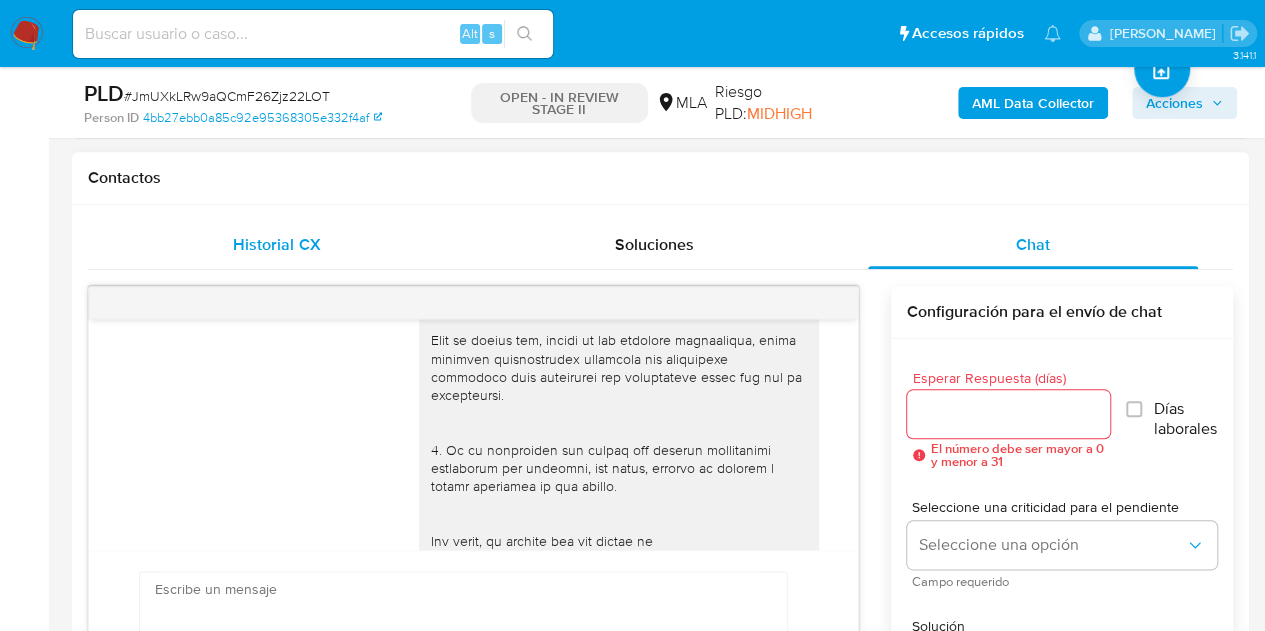 click on "Historial CX" at bounding box center [277, 245] 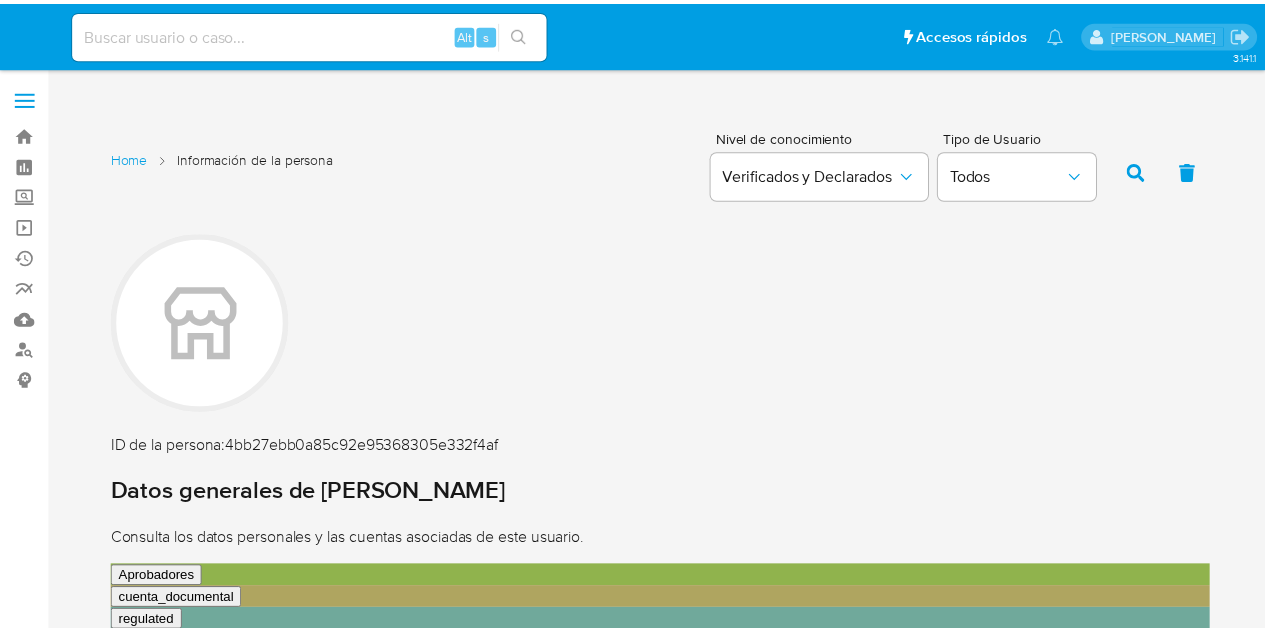 scroll, scrollTop: 0, scrollLeft: 0, axis: both 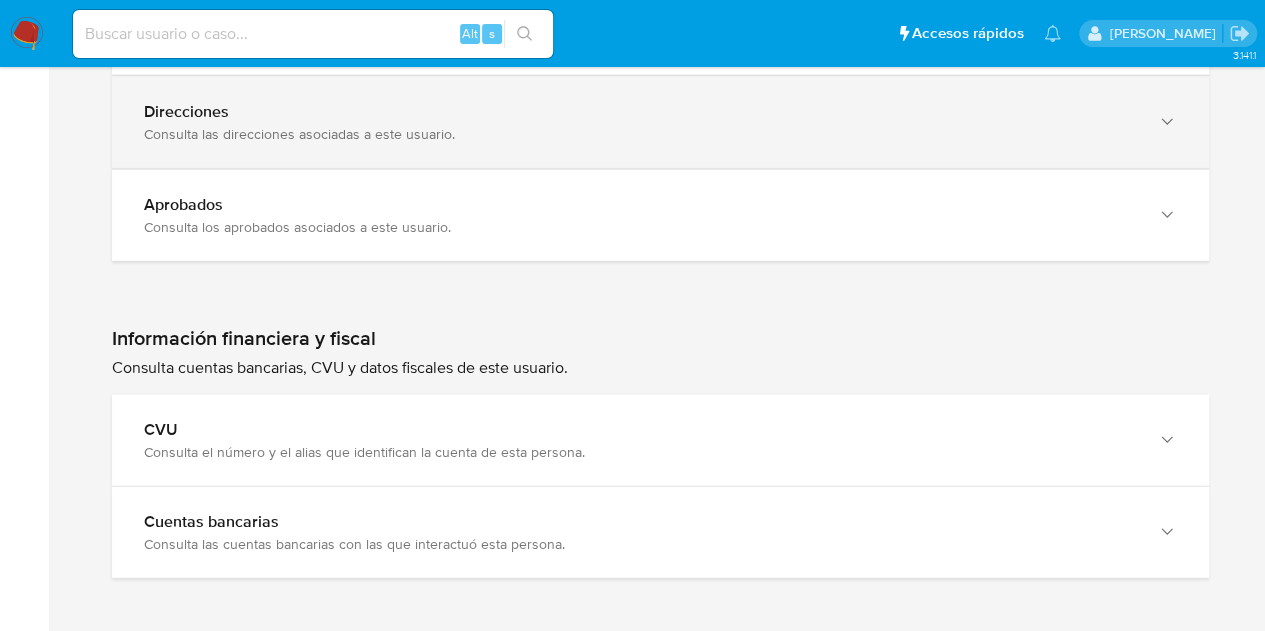 click on "Direcciones Consulta las direcciones asociadas a este usuario." at bounding box center (660, 122) 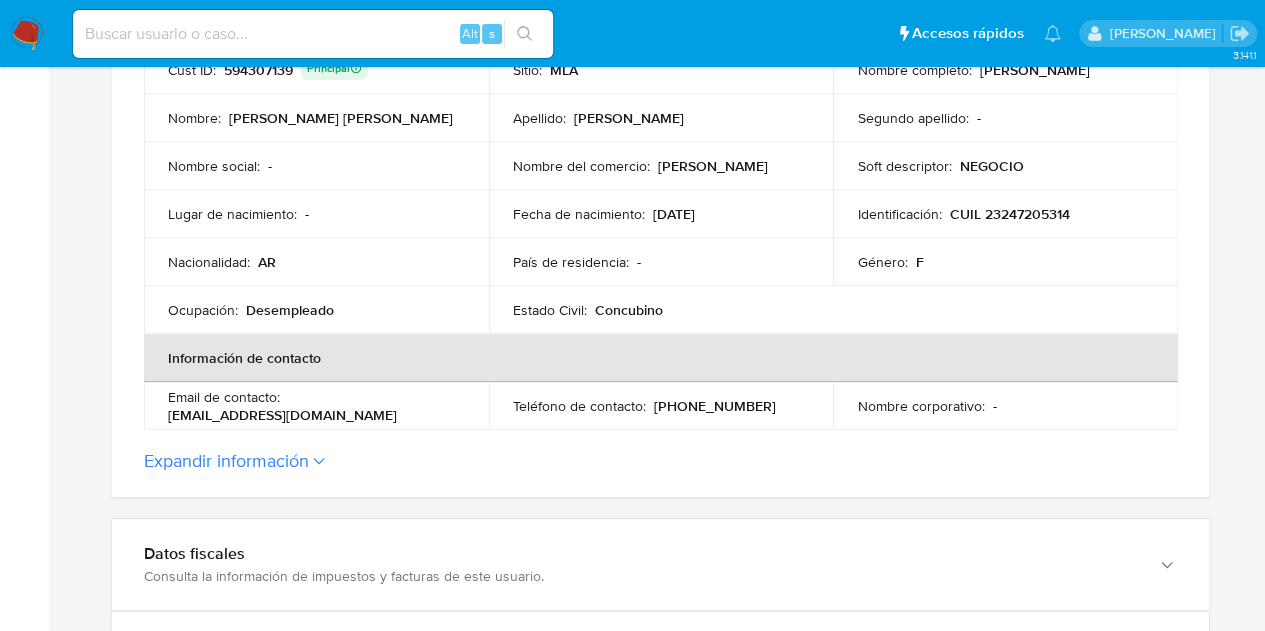 scroll, scrollTop: 316, scrollLeft: 0, axis: vertical 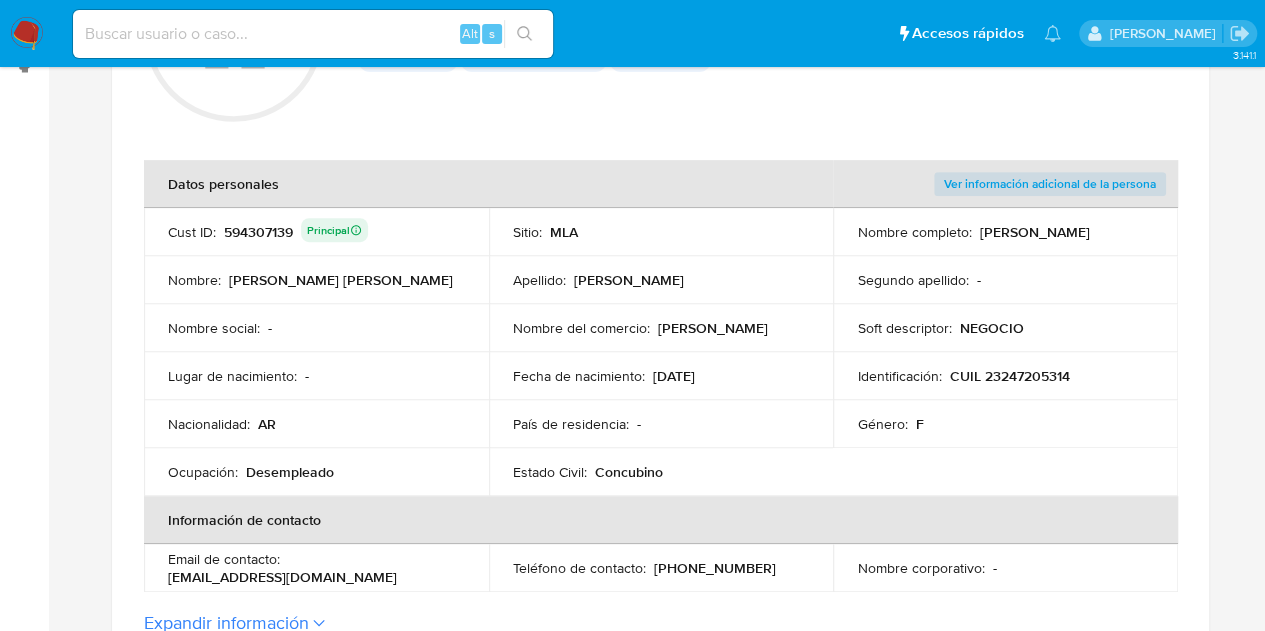 drag, startPoint x: 655, startPoint y: 327, endPoint x: 732, endPoint y: 339, distance: 77.92946 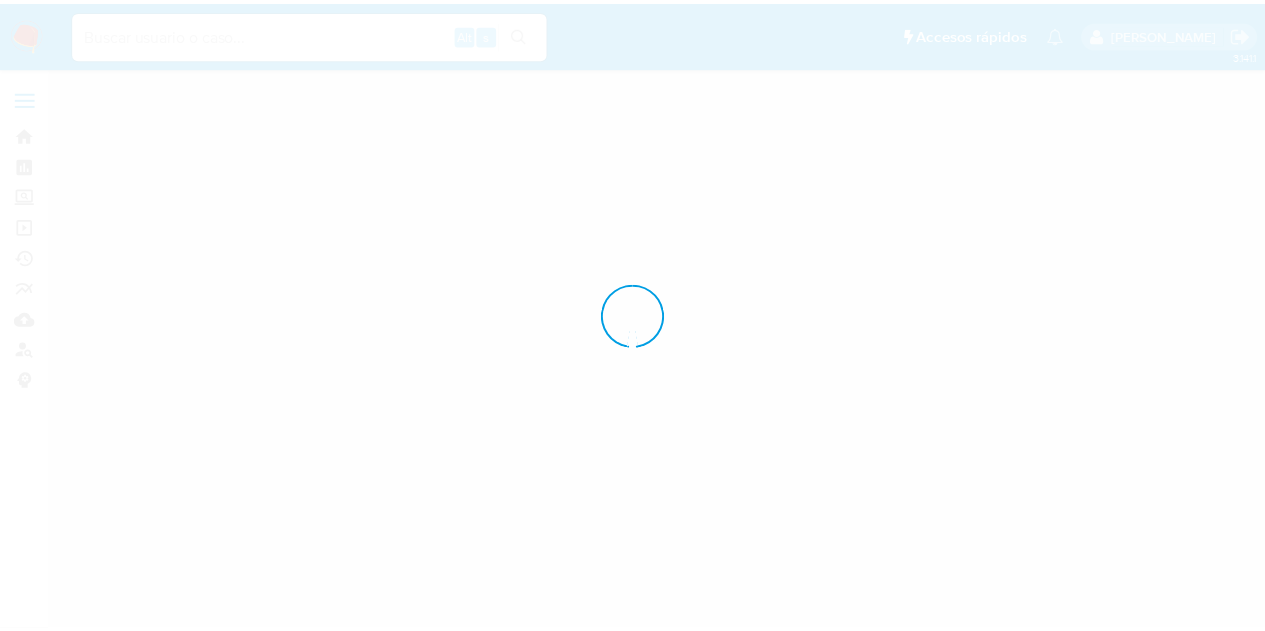 scroll, scrollTop: 0, scrollLeft: 0, axis: both 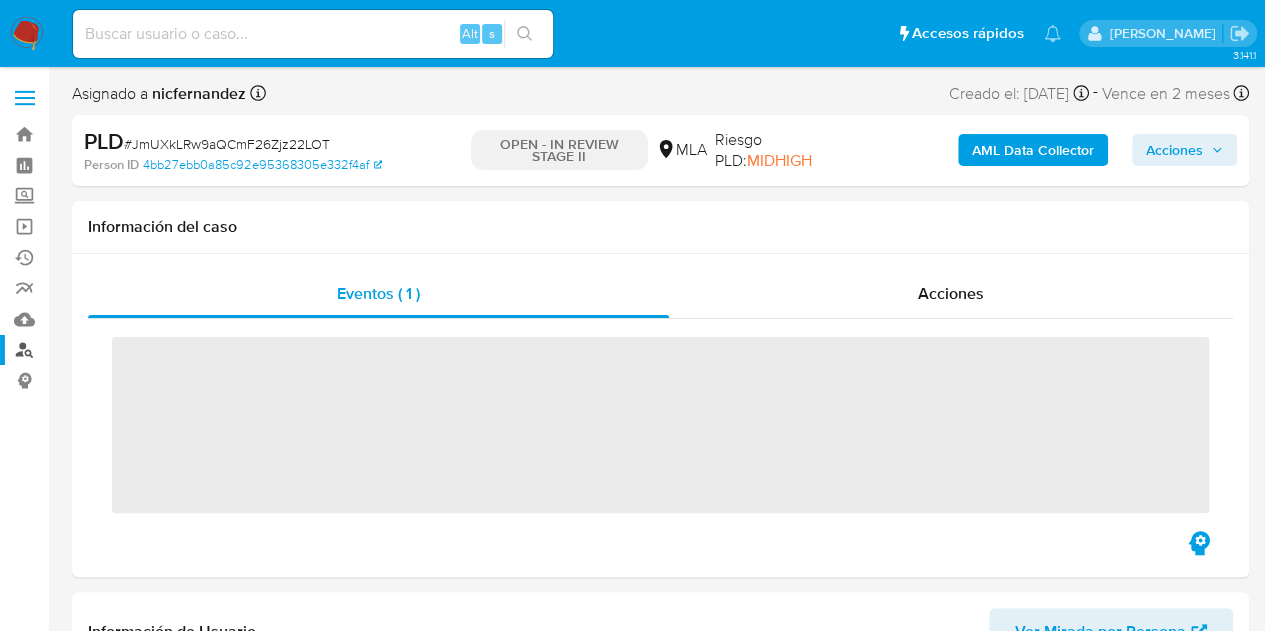 click on "Buscador de personas" at bounding box center [119, 350] 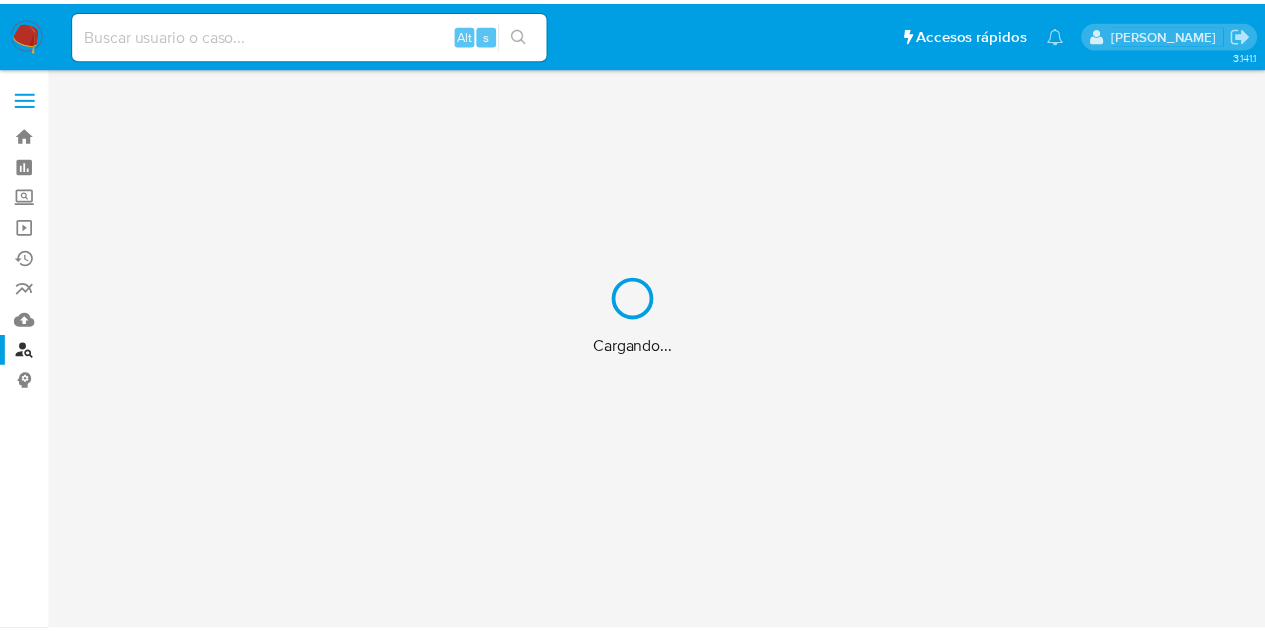 scroll, scrollTop: 0, scrollLeft: 0, axis: both 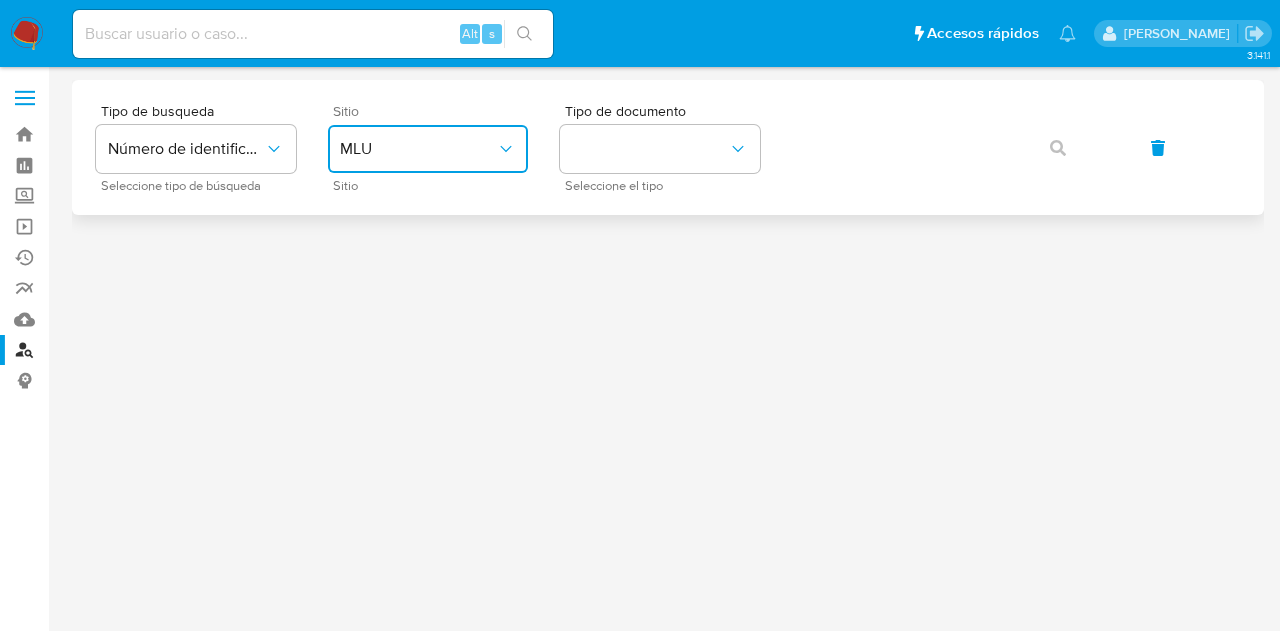 click on "MLU" at bounding box center (418, 149) 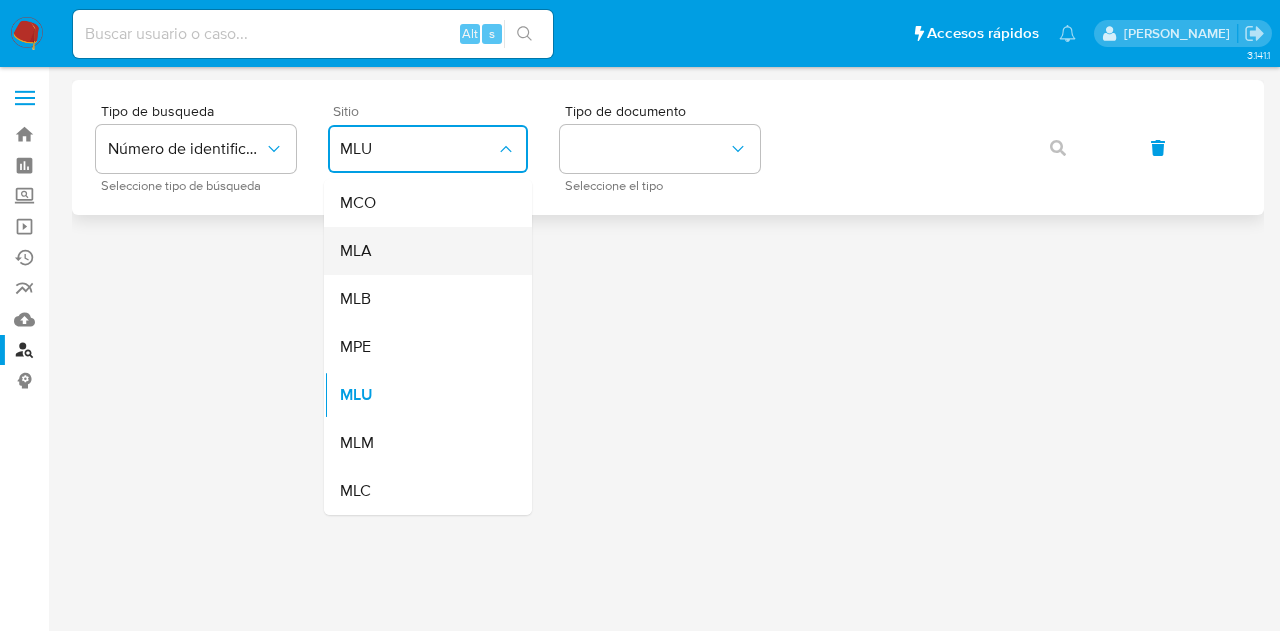 click on "MLA" at bounding box center [422, 251] 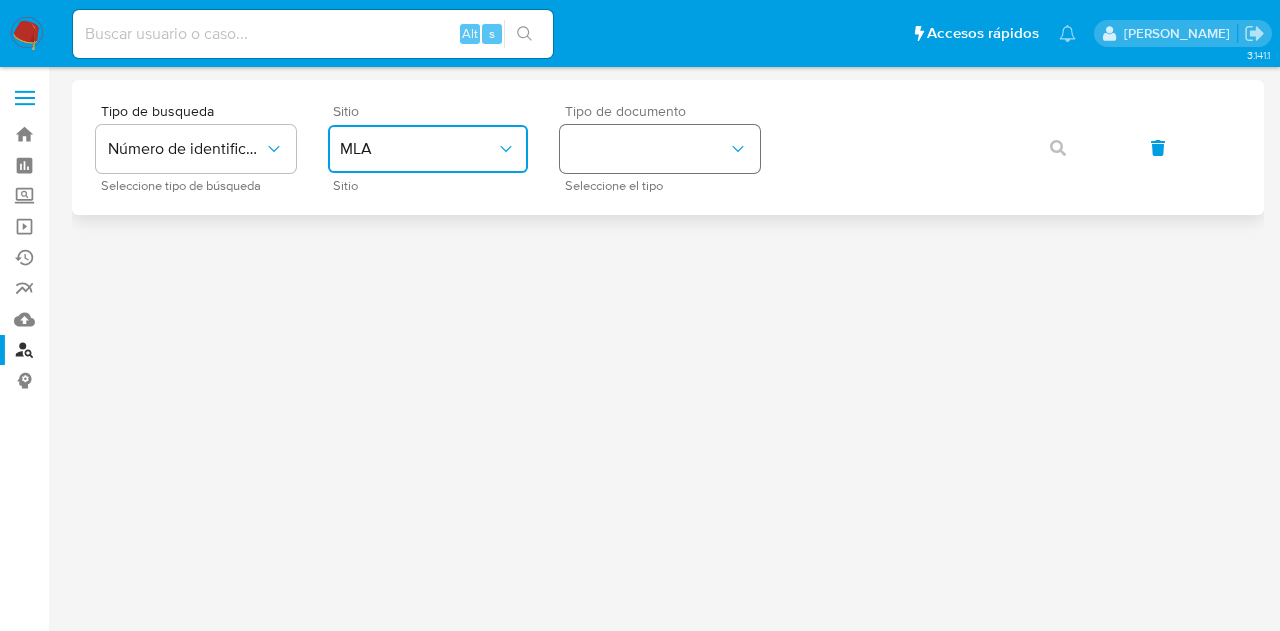 click at bounding box center (660, 149) 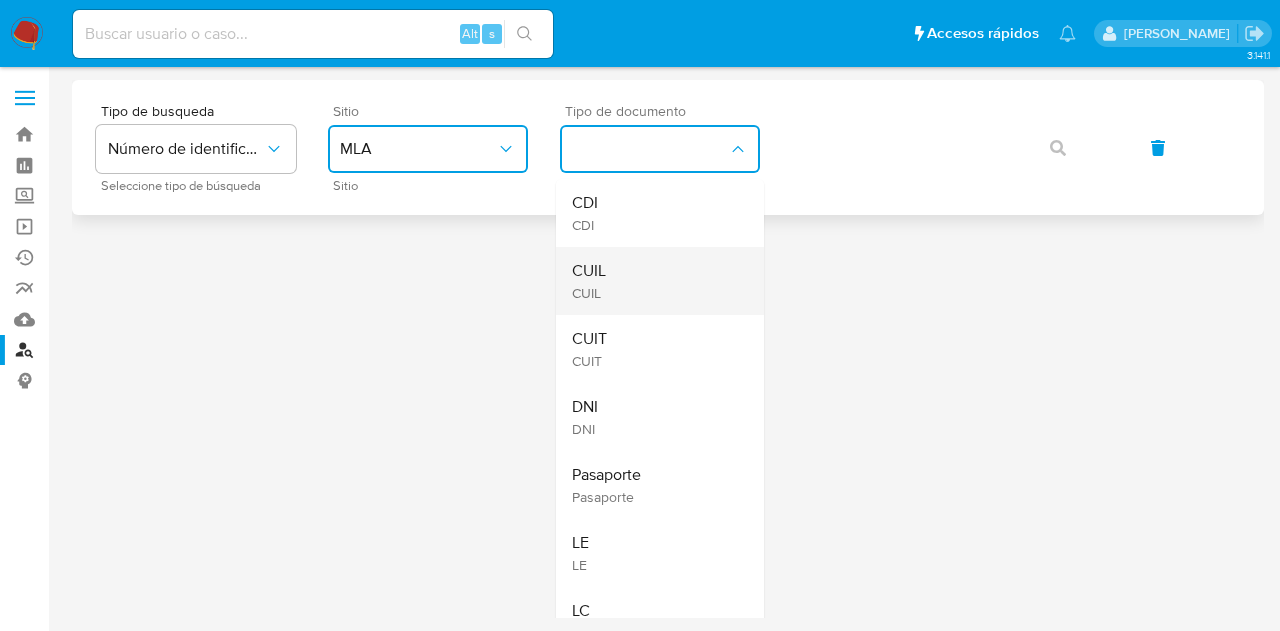 click on "CUIL CUIL" at bounding box center (654, 281) 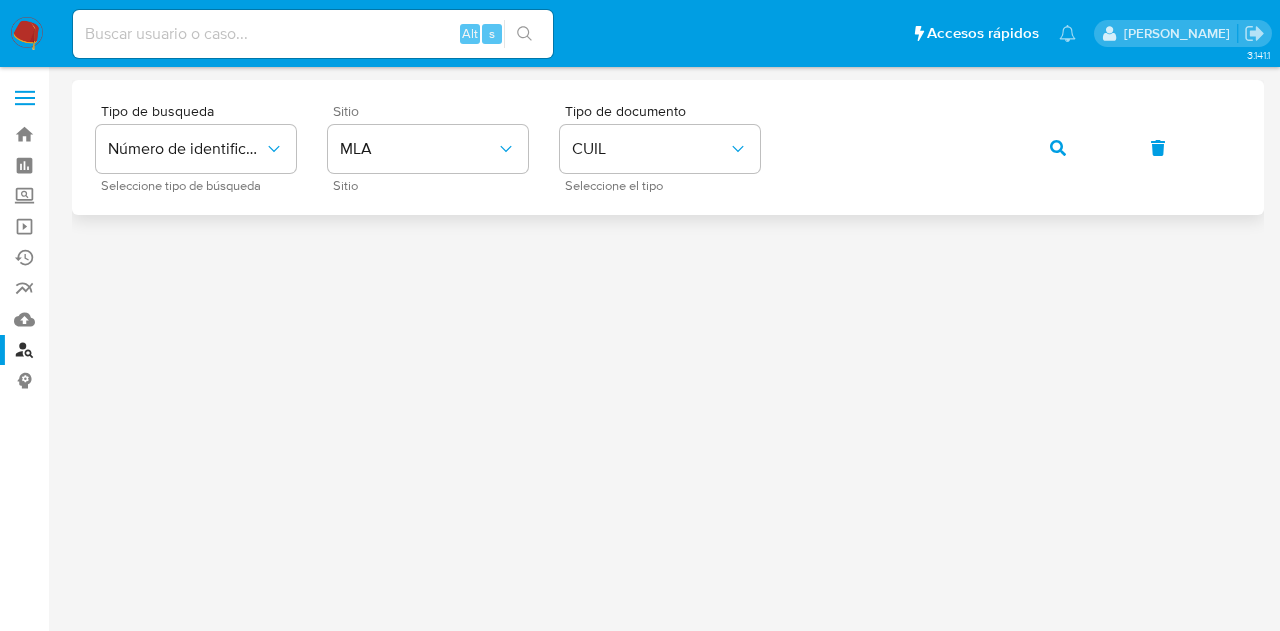 click 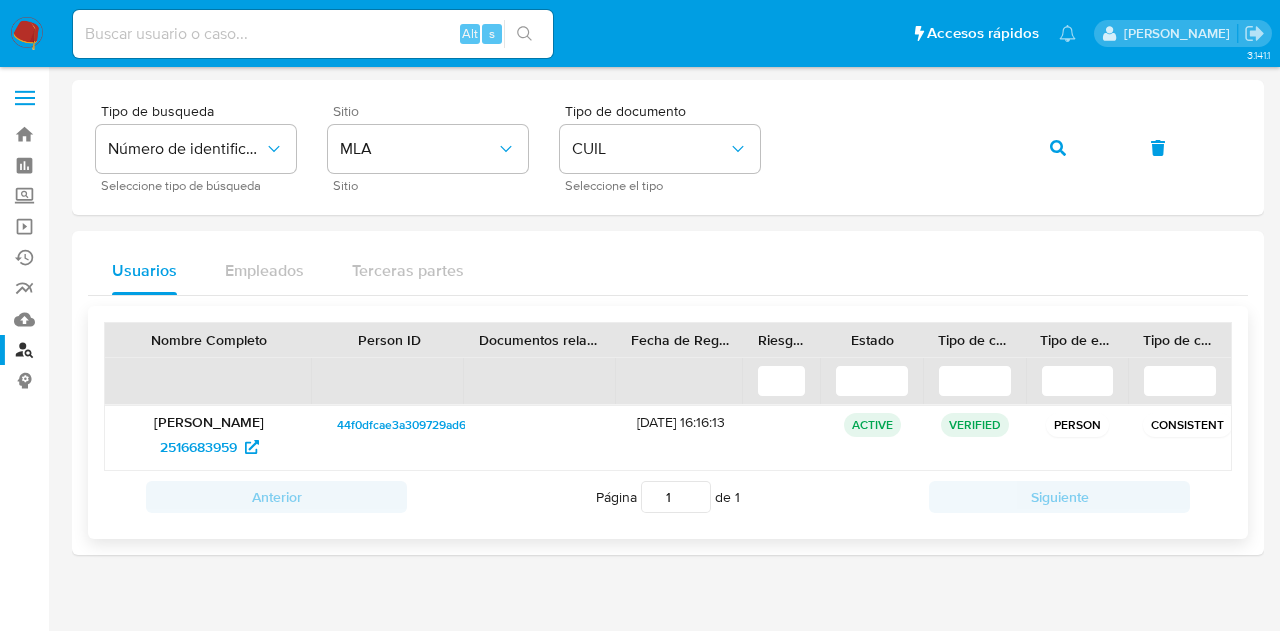 click on "44f0dfcae3a309729ad6066b24d0a985" at bounding box center [443, 425] 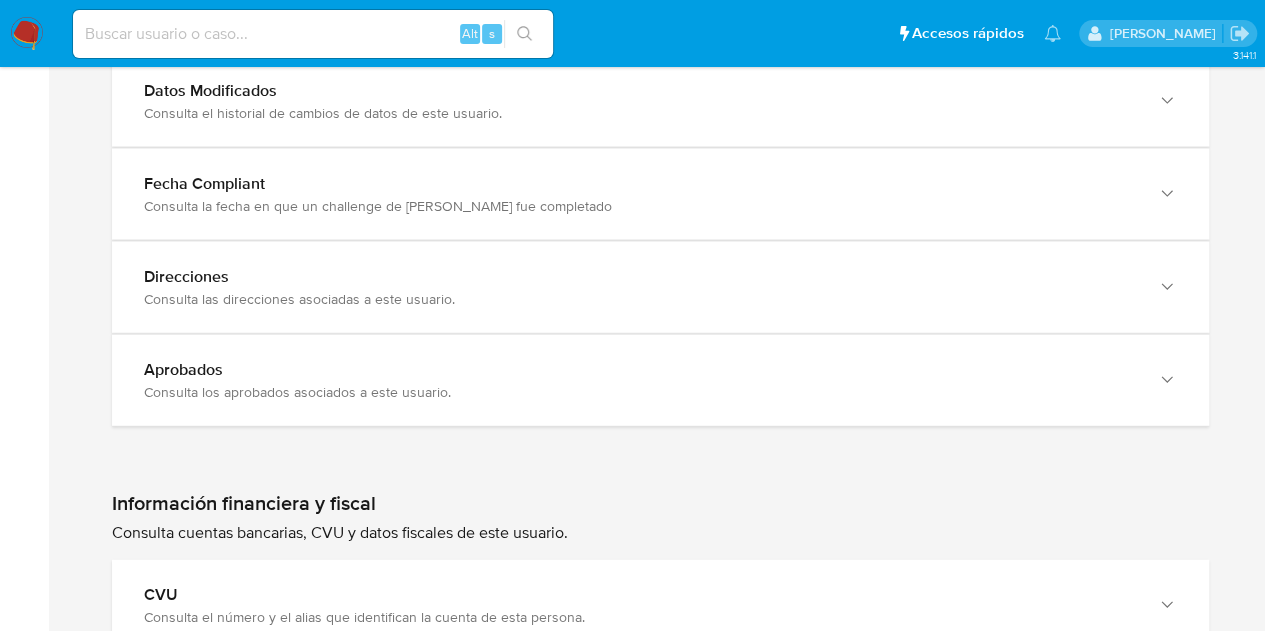 scroll, scrollTop: 2162, scrollLeft: 0, axis: vertical 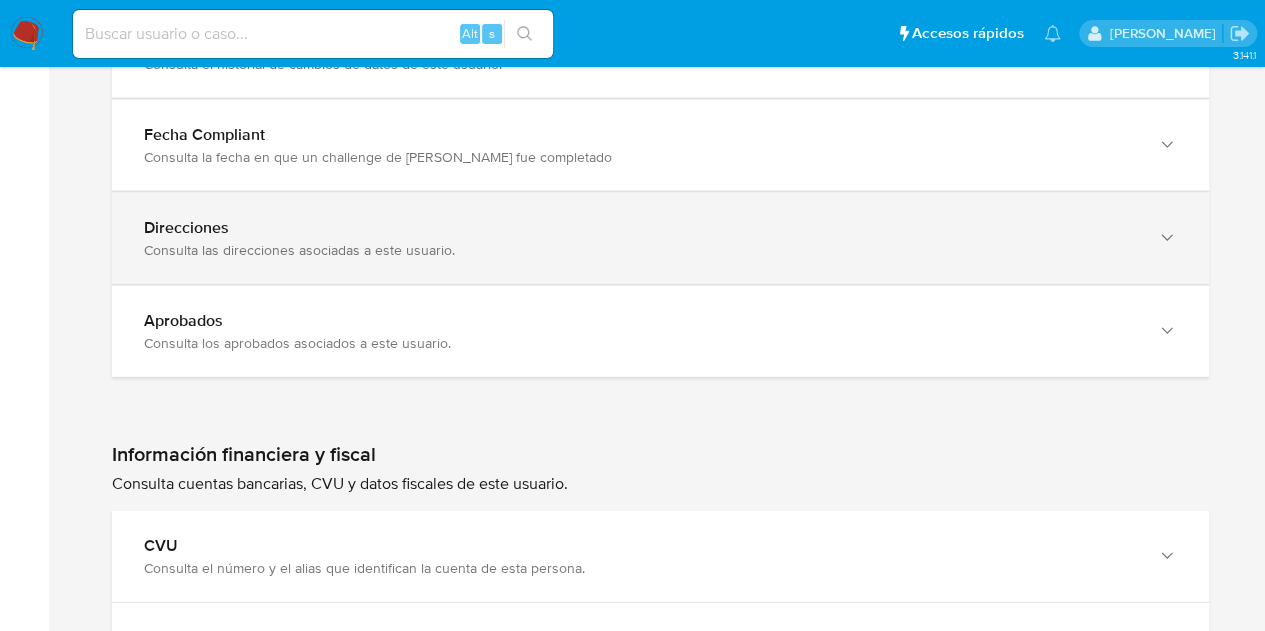 click on "Direcciones Consulta las direcciones asociadas a este usuario." at bounding box center [660, 238] 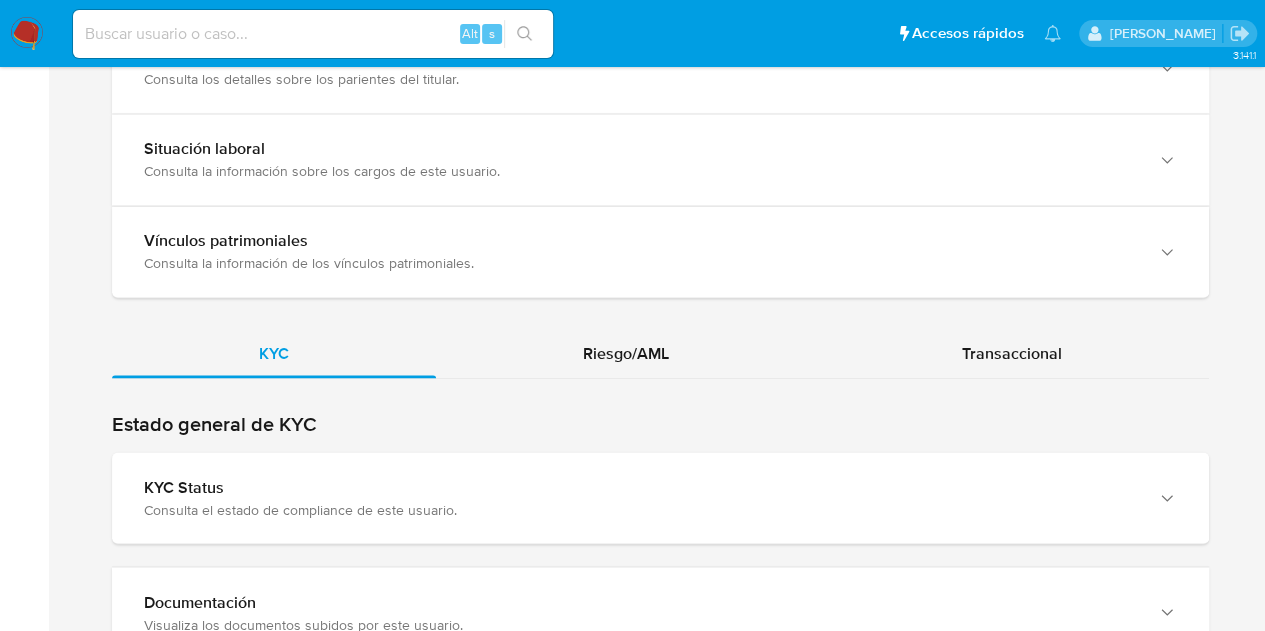 scroll, scrollTop: 1570, scrollLeft: 0, axis: vertical 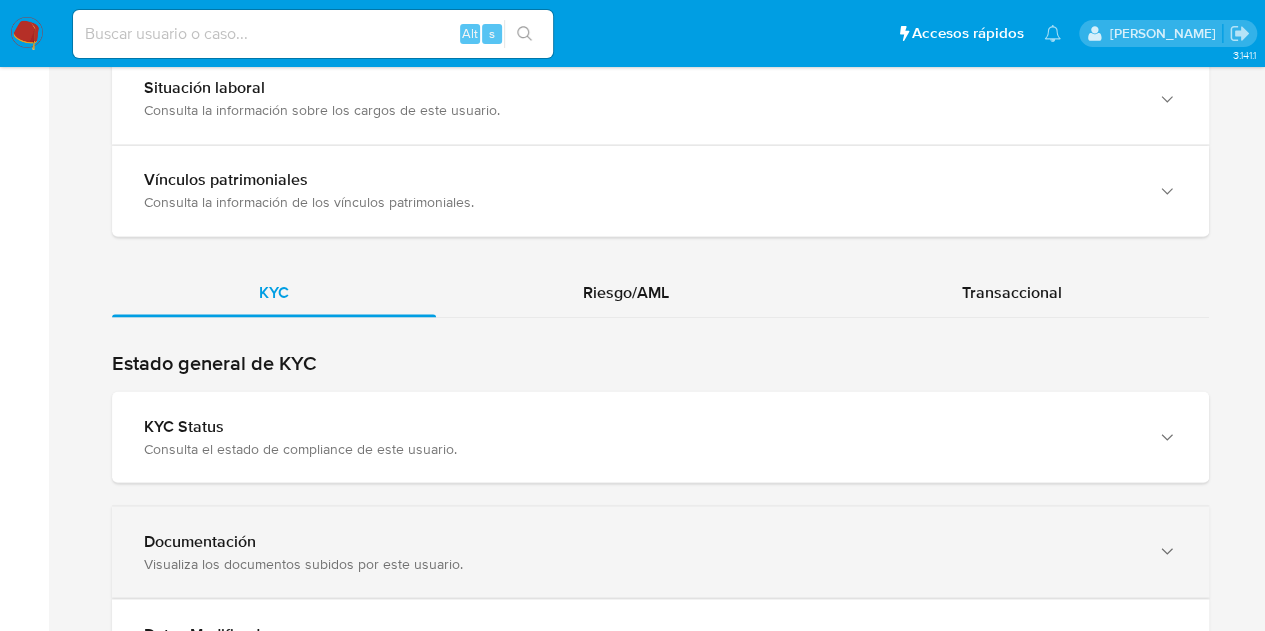 drag, startPoint x: 628, startPoint y: 534, endPoint x: 672, endPoint y: 524, distance: 45.122055 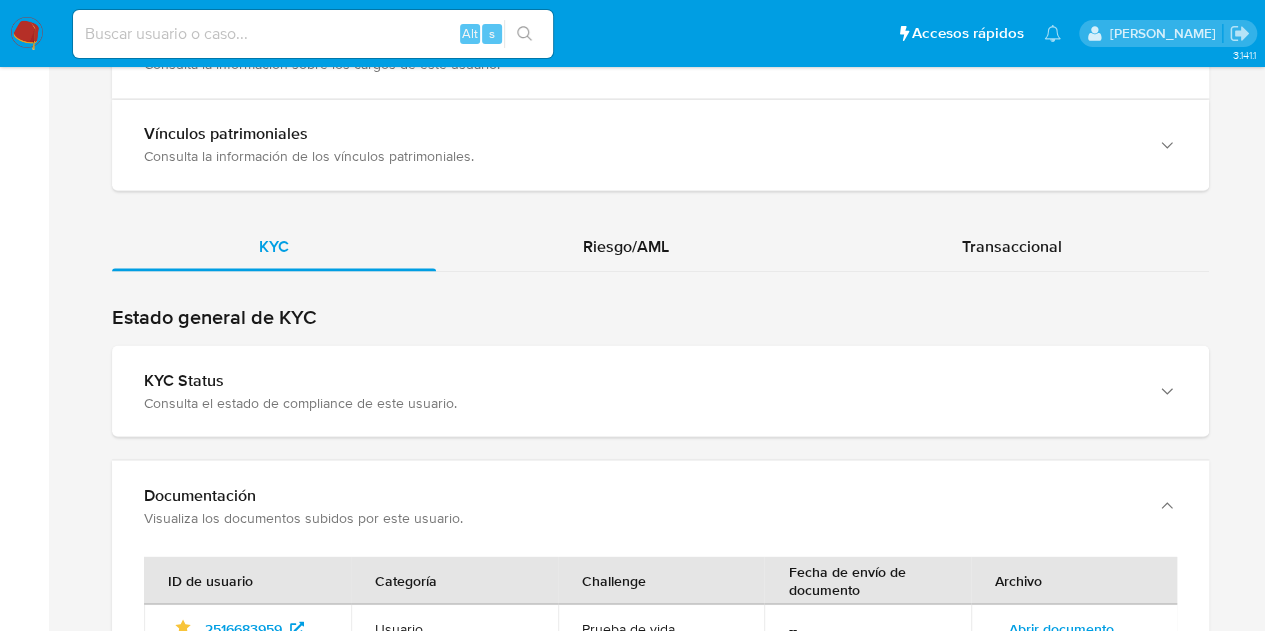 scroll, scrollTop: 1590, scrollLeft: 0, axis: vertical 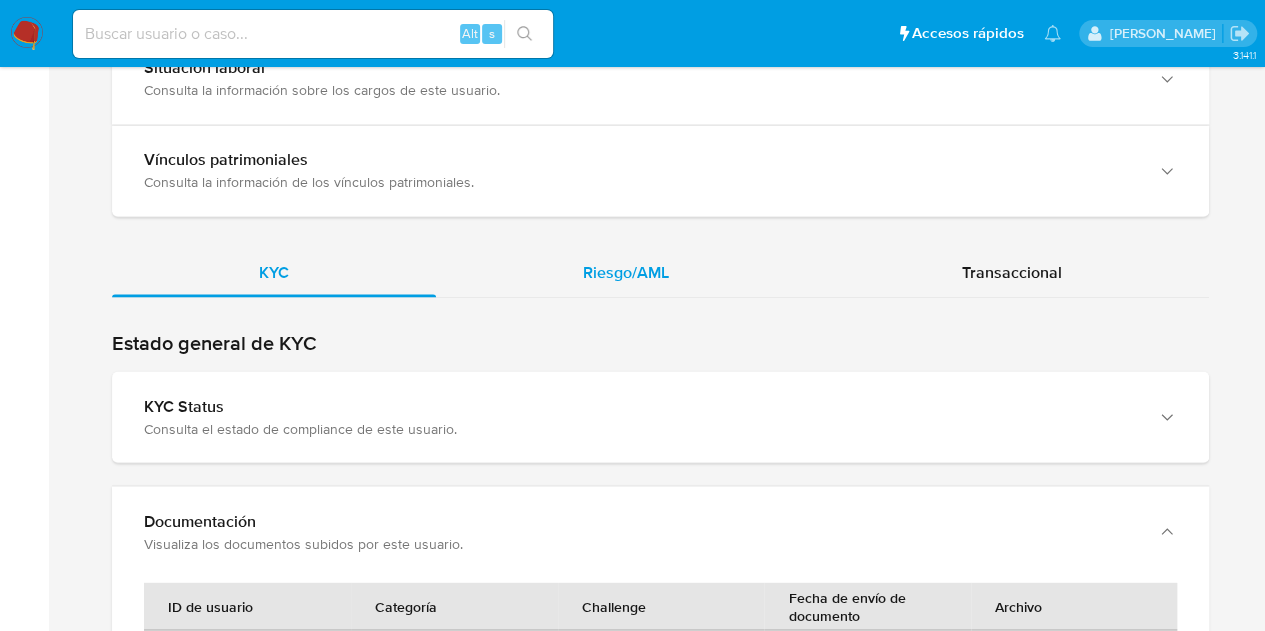 click on "Riesgo/AML" at bounding box center [626, 272] 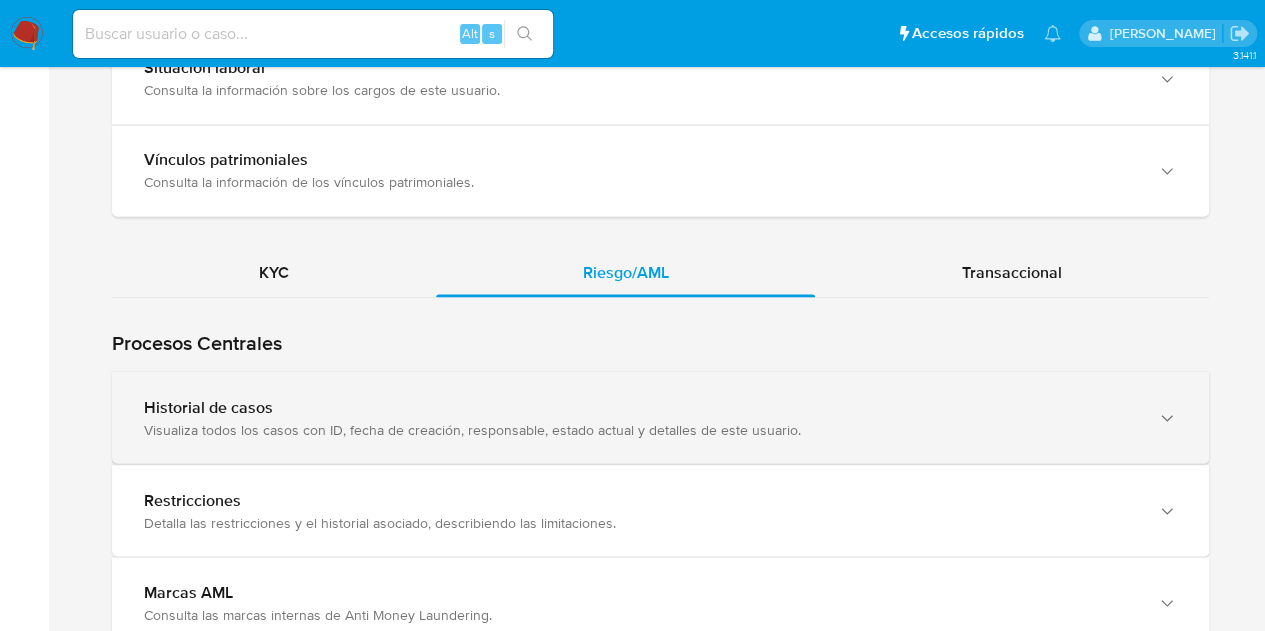 click on "Historial de casos" at bounding box center (640, 407) 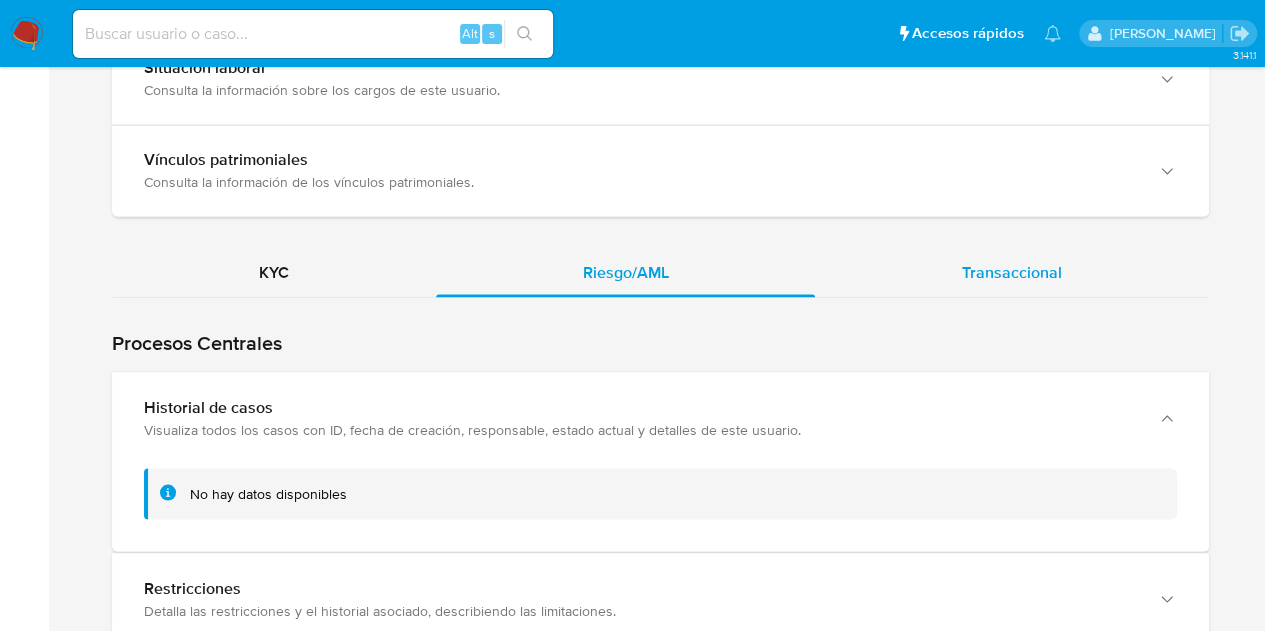 click on "Transaccional" at bounding box center [1012, 273] 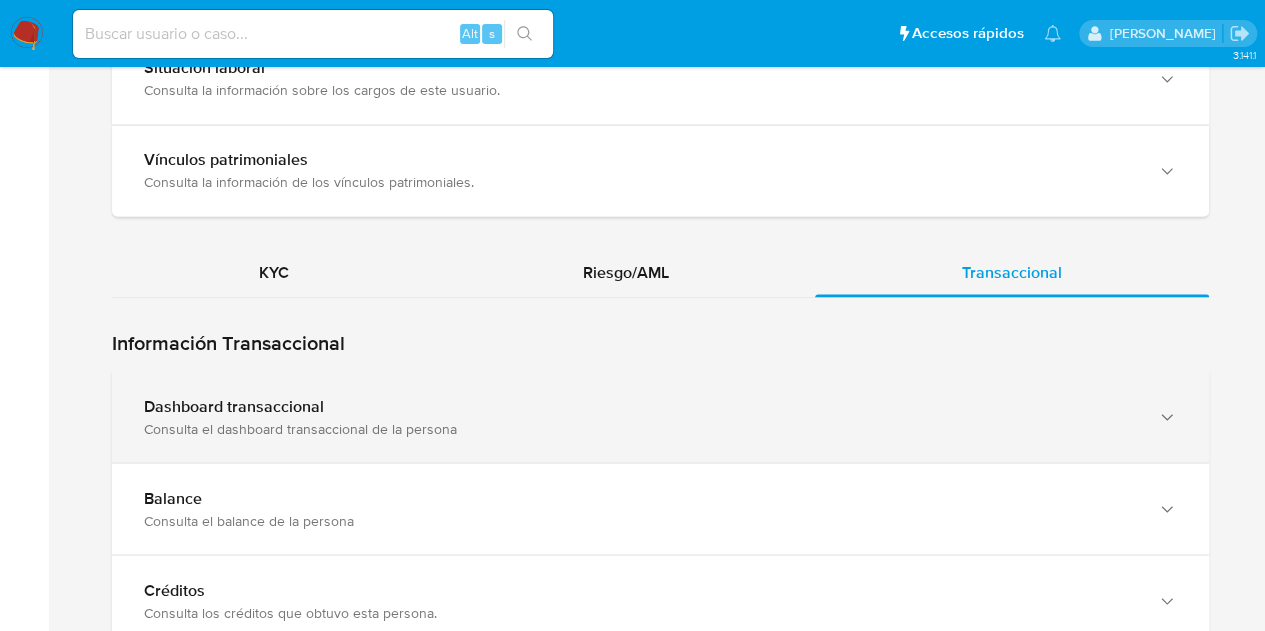 click on "Dashboard transaccional Consulta el dashboard transaccional de la persona" at bounding box center [660, 416] 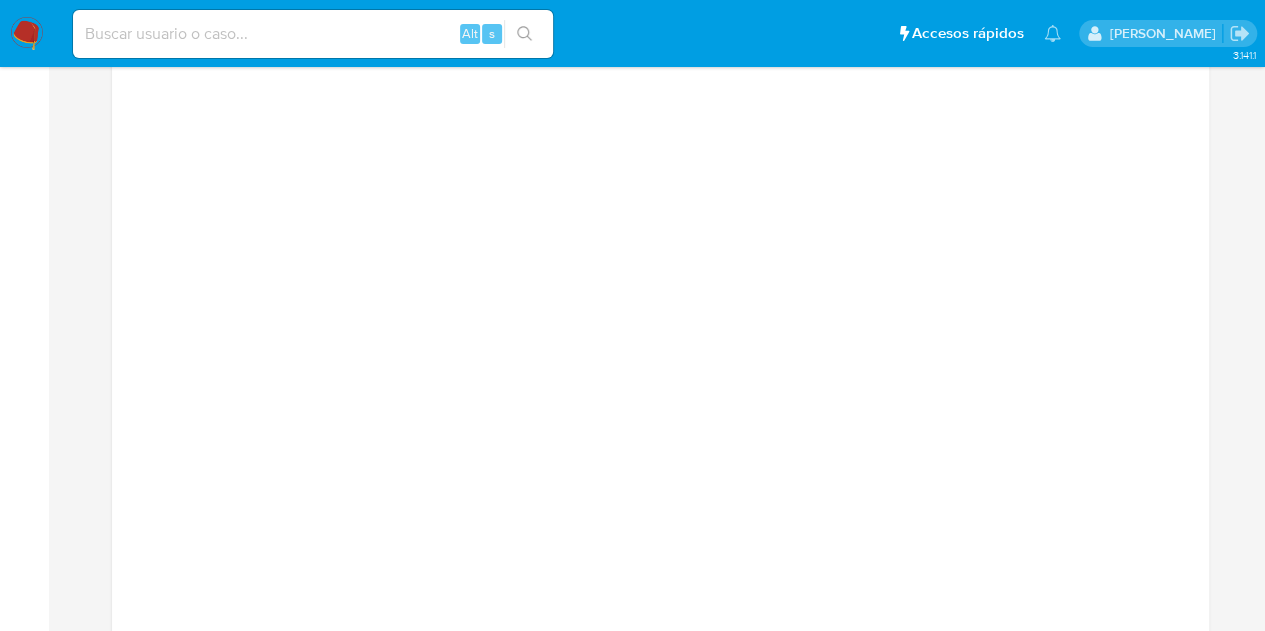 scroll, scrollTop: 2127, scrollLeft: 0, axis: vertical 